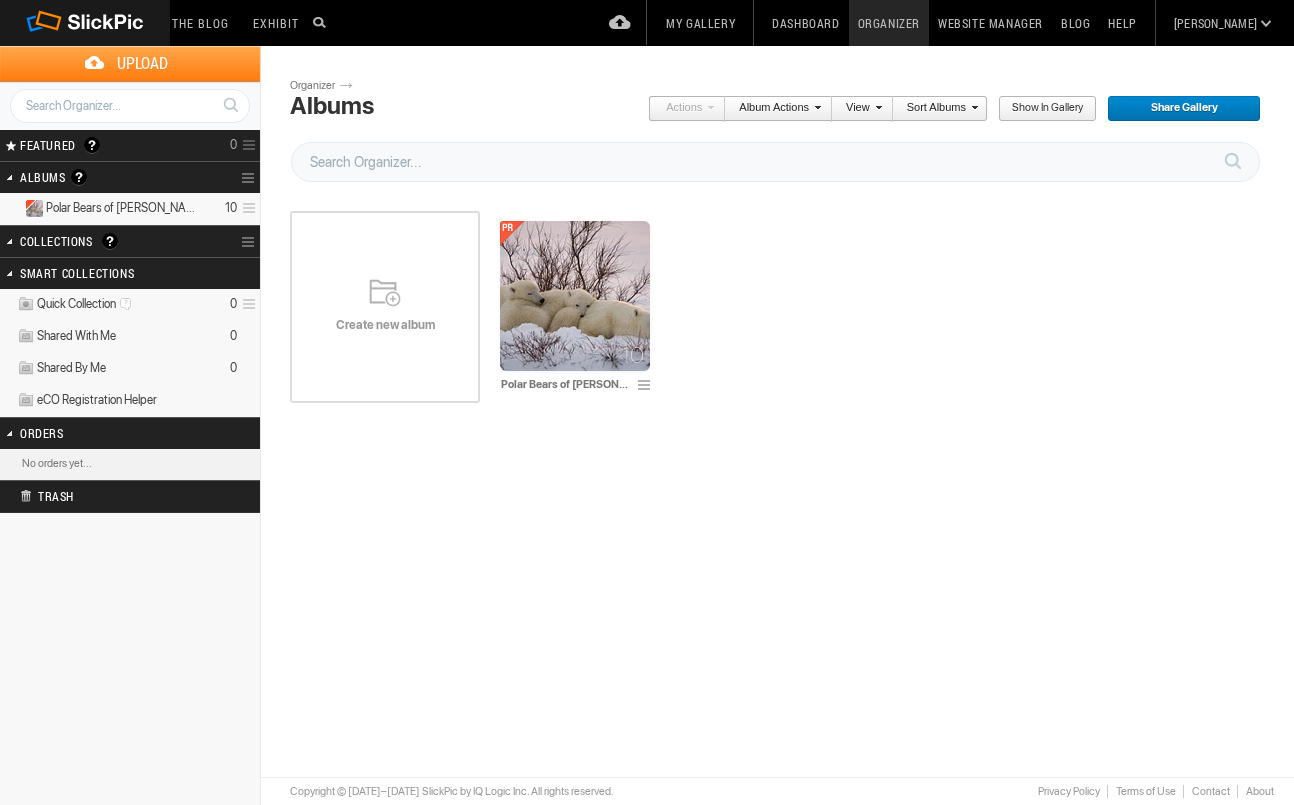 scroll, scrollTop: 0, scrollLeft: 0, axis: both 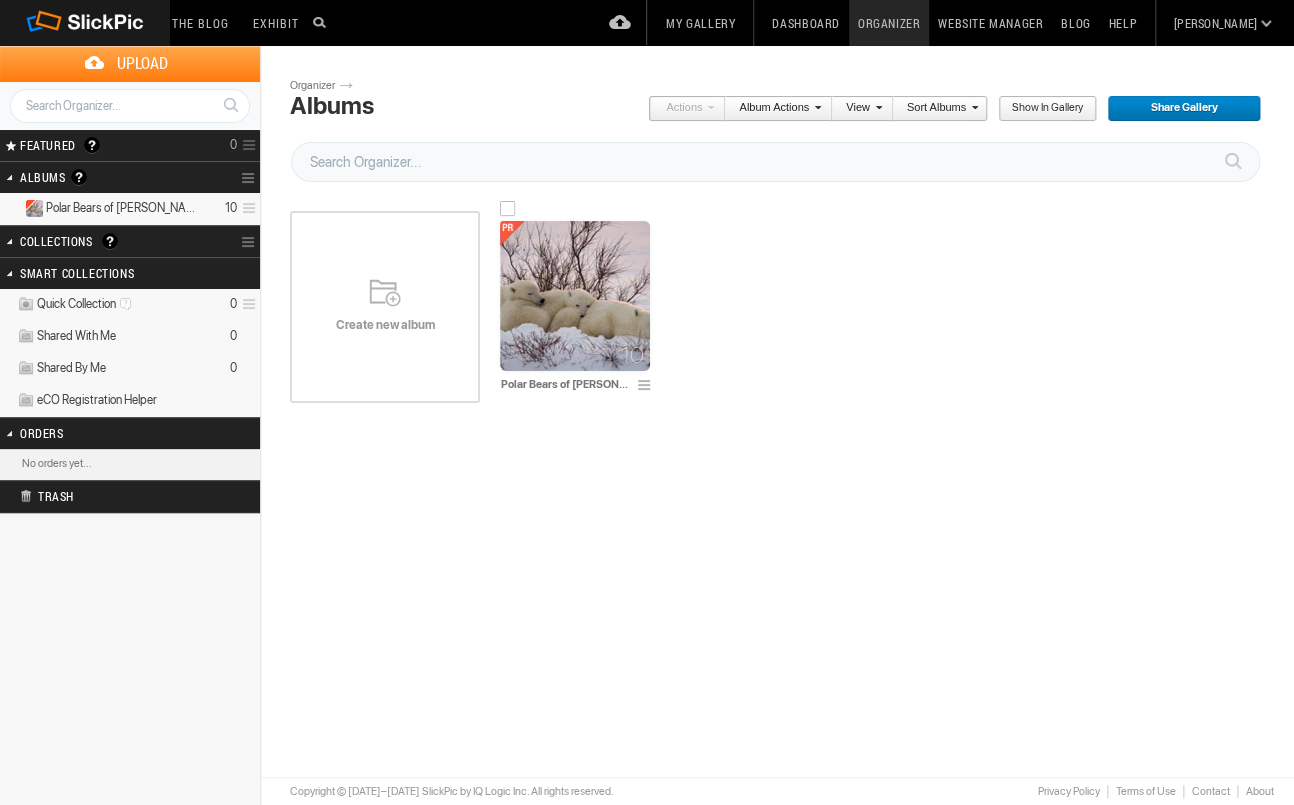 click at bounding box center (647, 386) 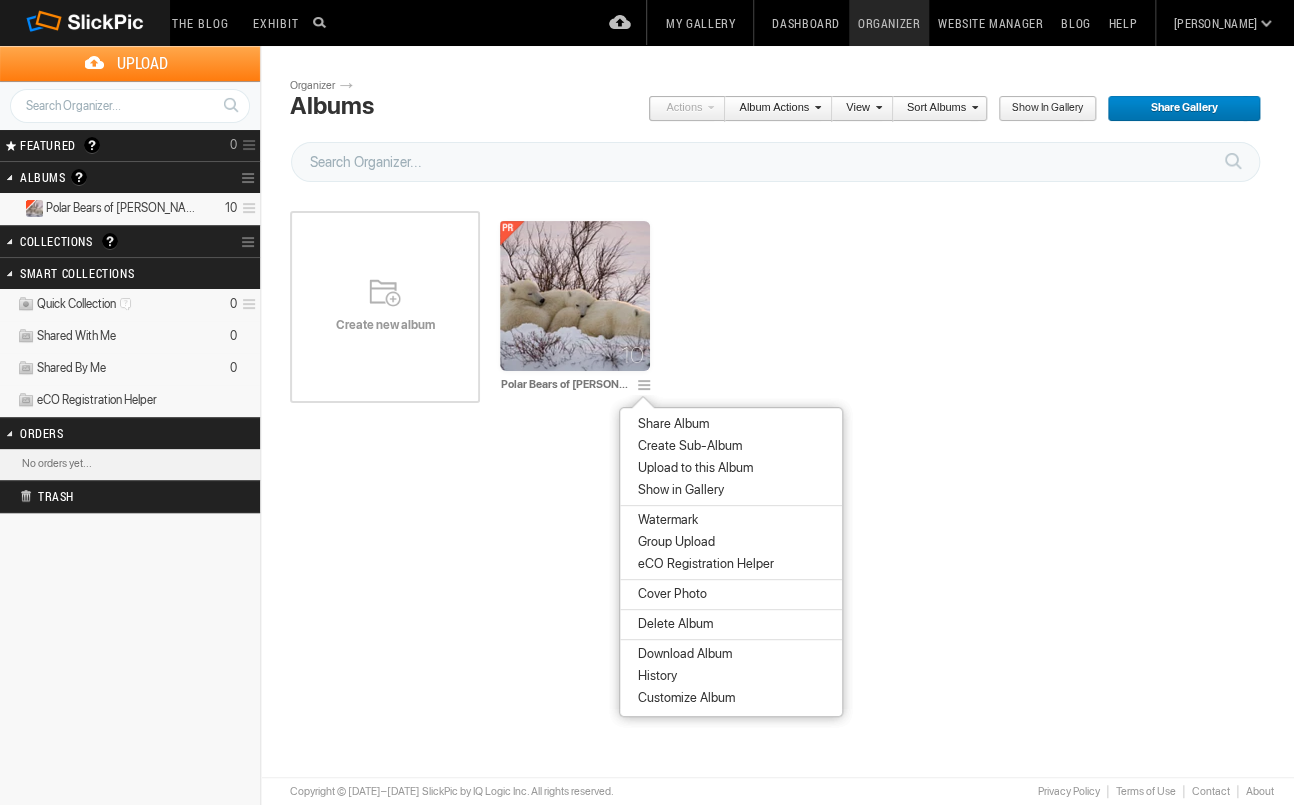 click on "Upload to this Album" at bounding box center [692, 468] 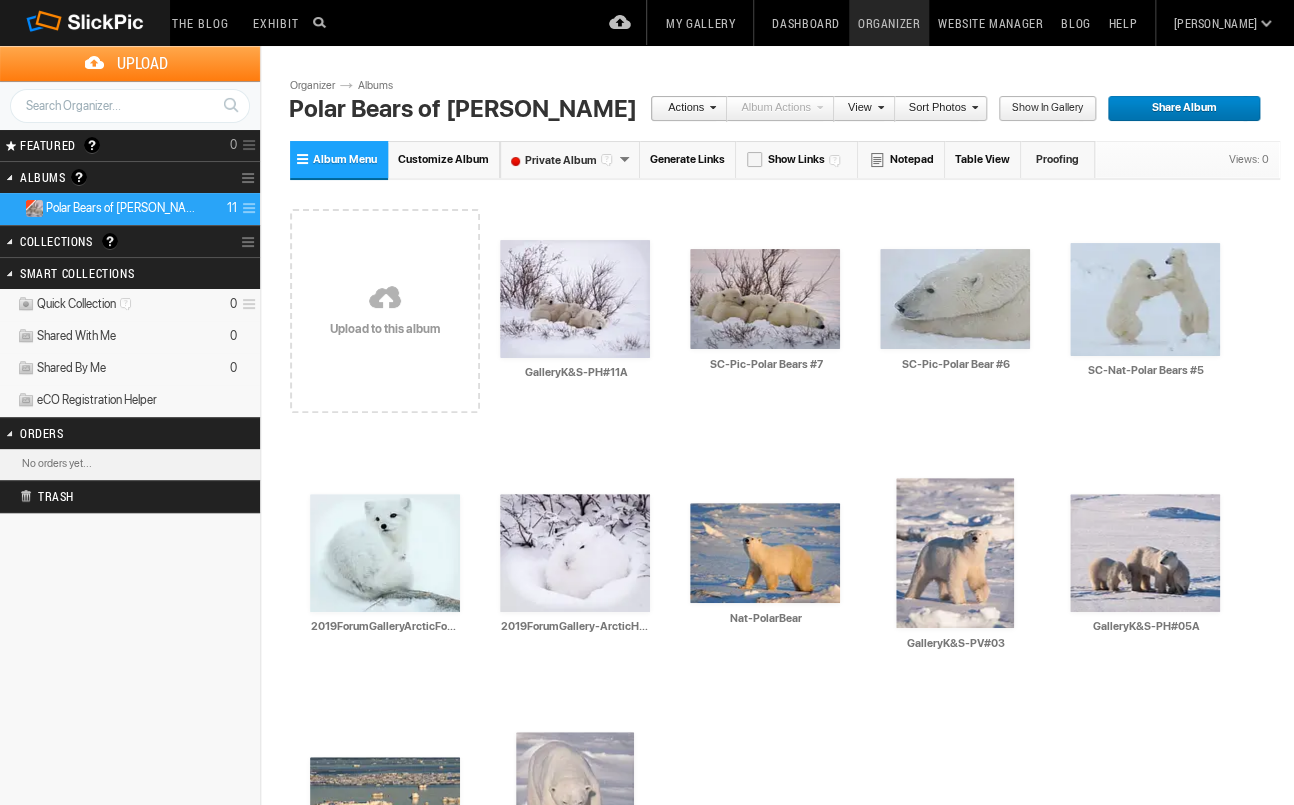 scroll, scrollTop: 8, scrollLeft: 0, axis: vertical 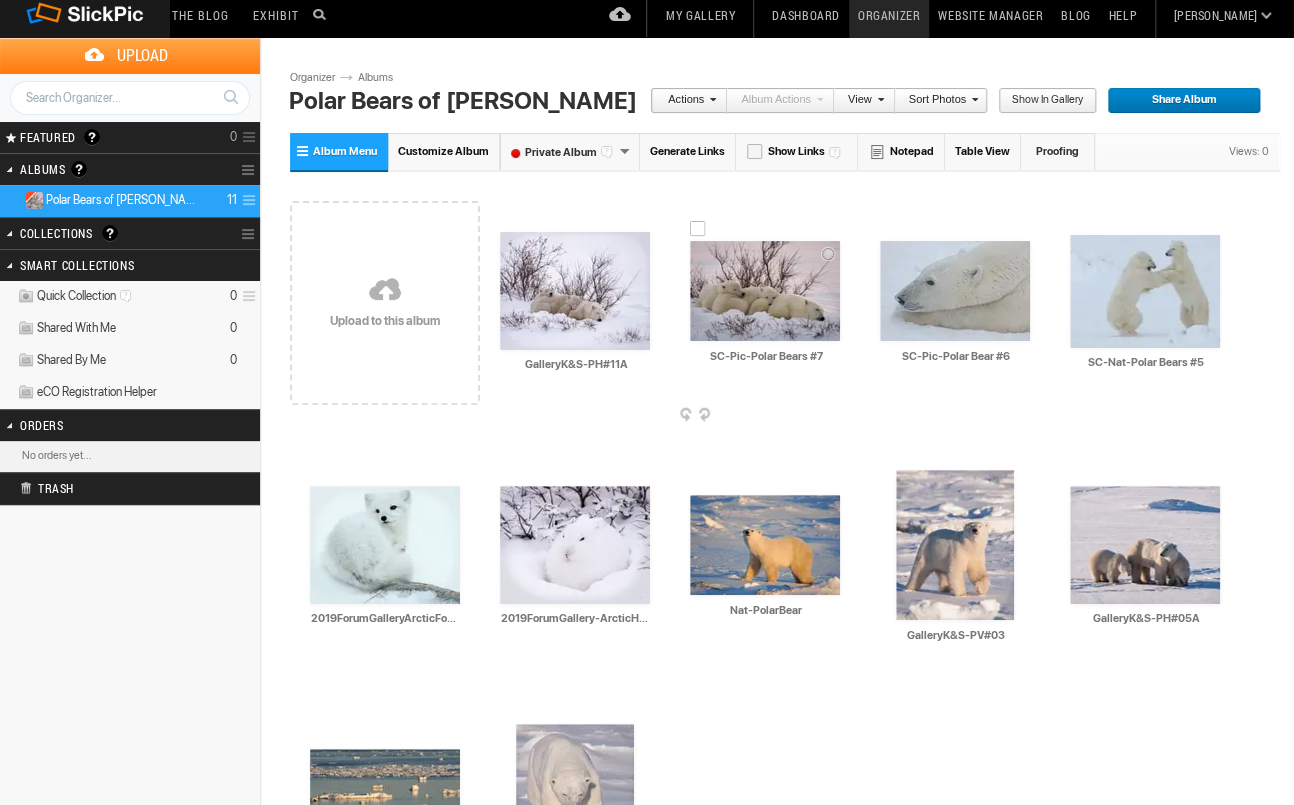 click at bounding box center (765, 291) 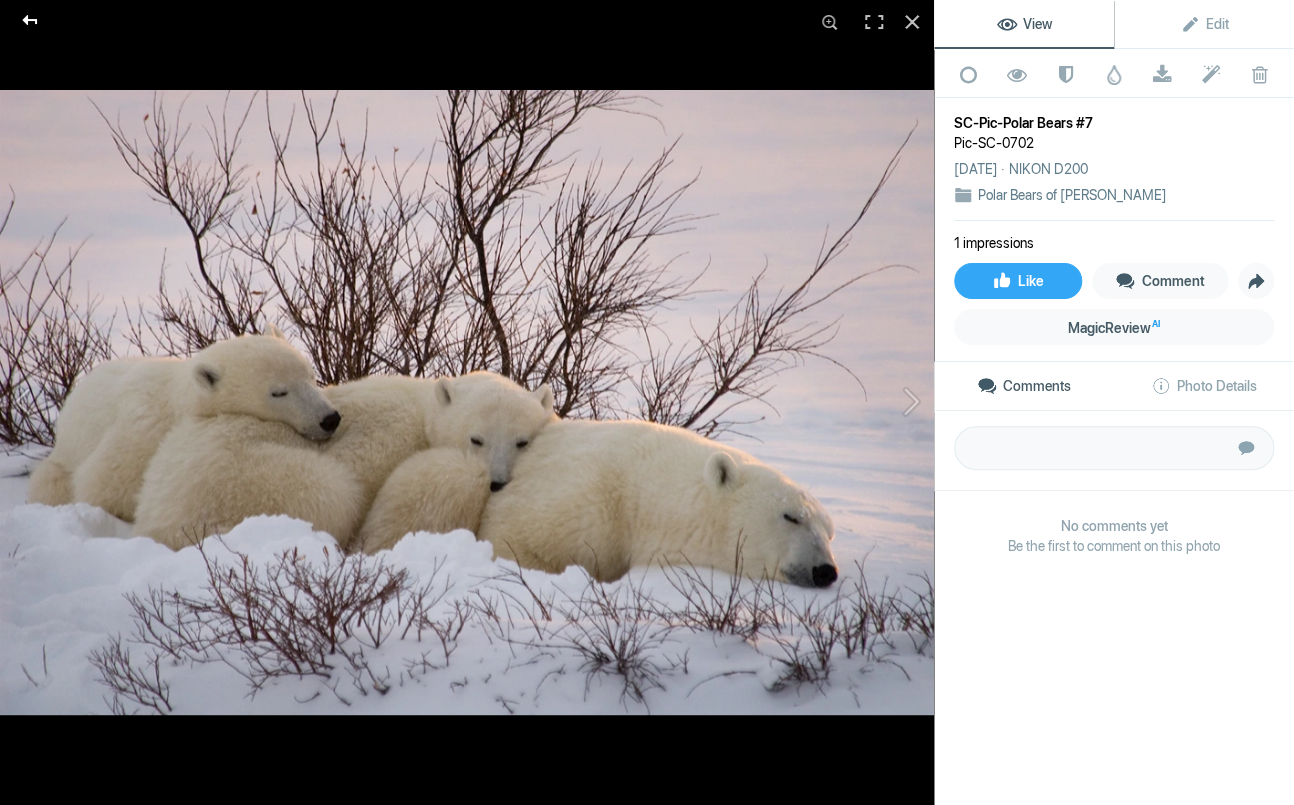 click 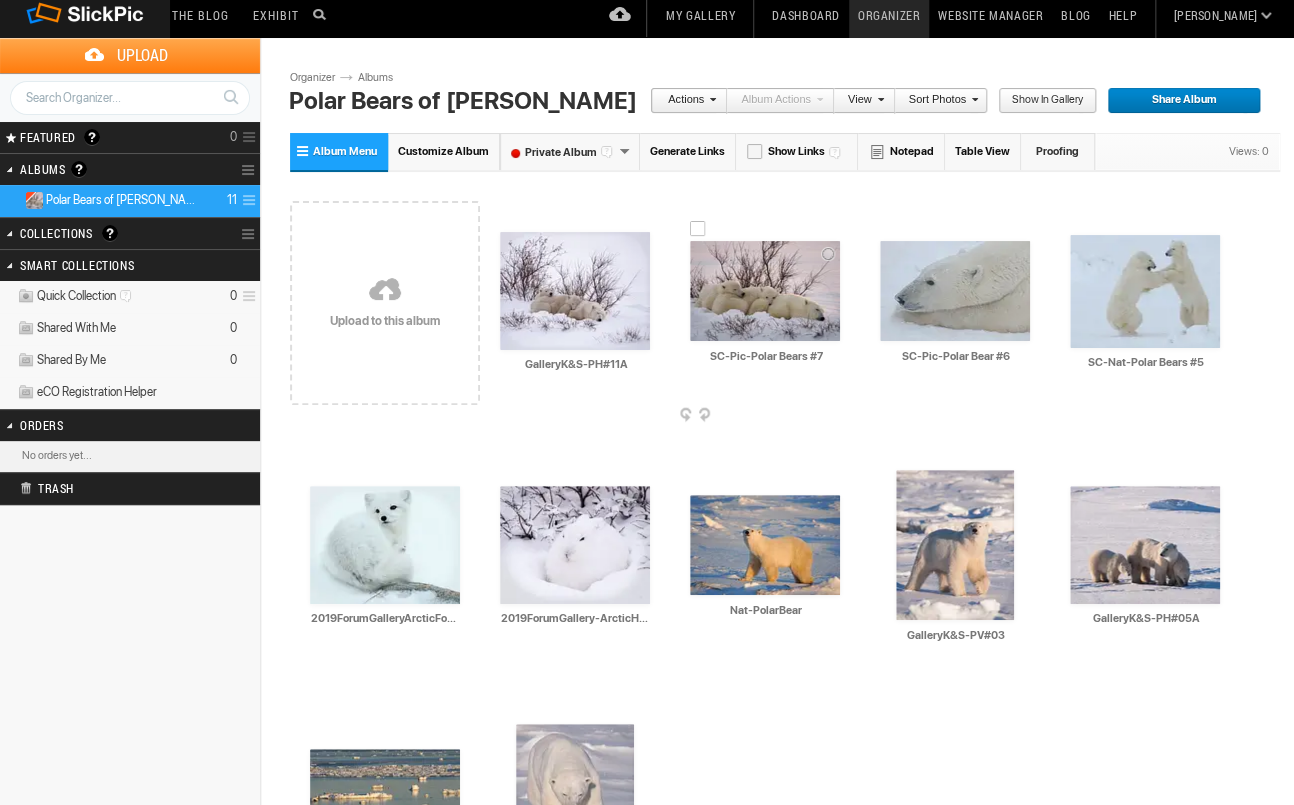 click at bounding box center (844, 416) 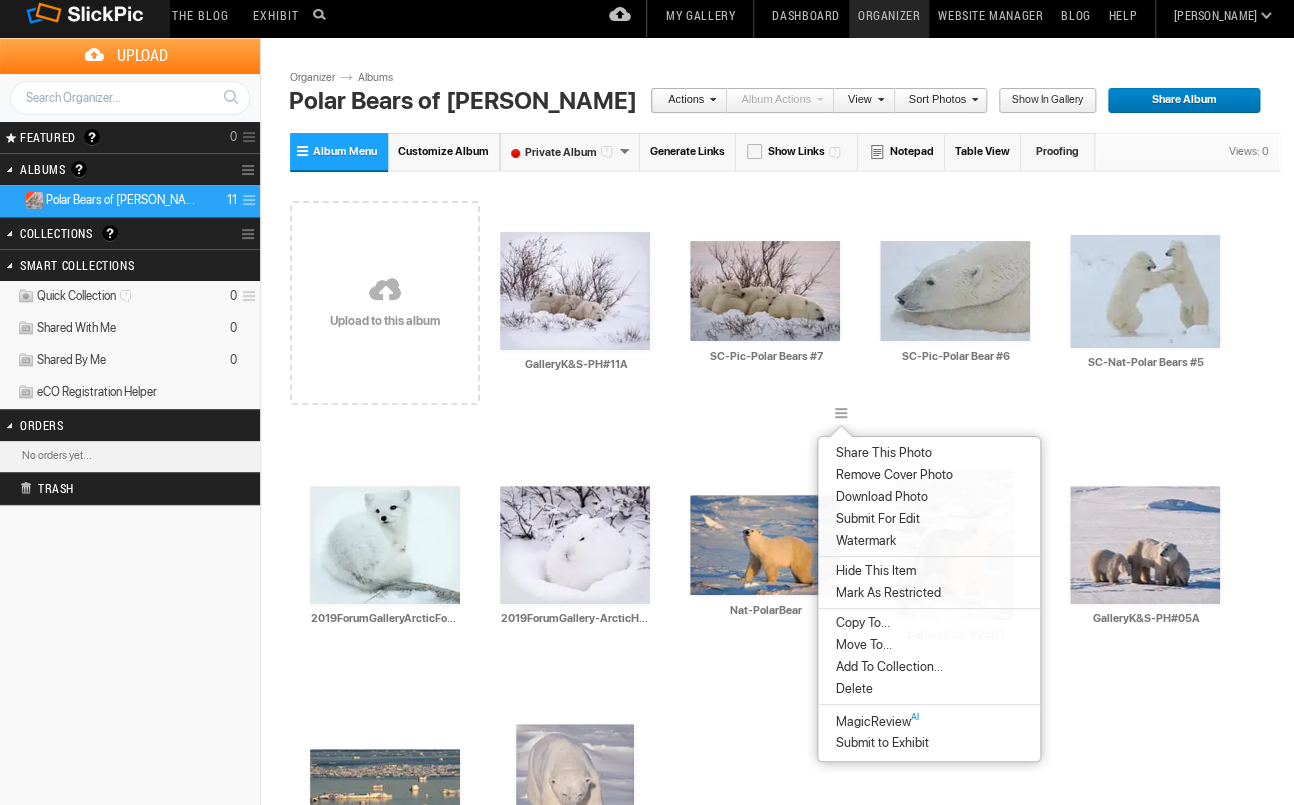 click on "Delete" at bounding box center (851, 689) 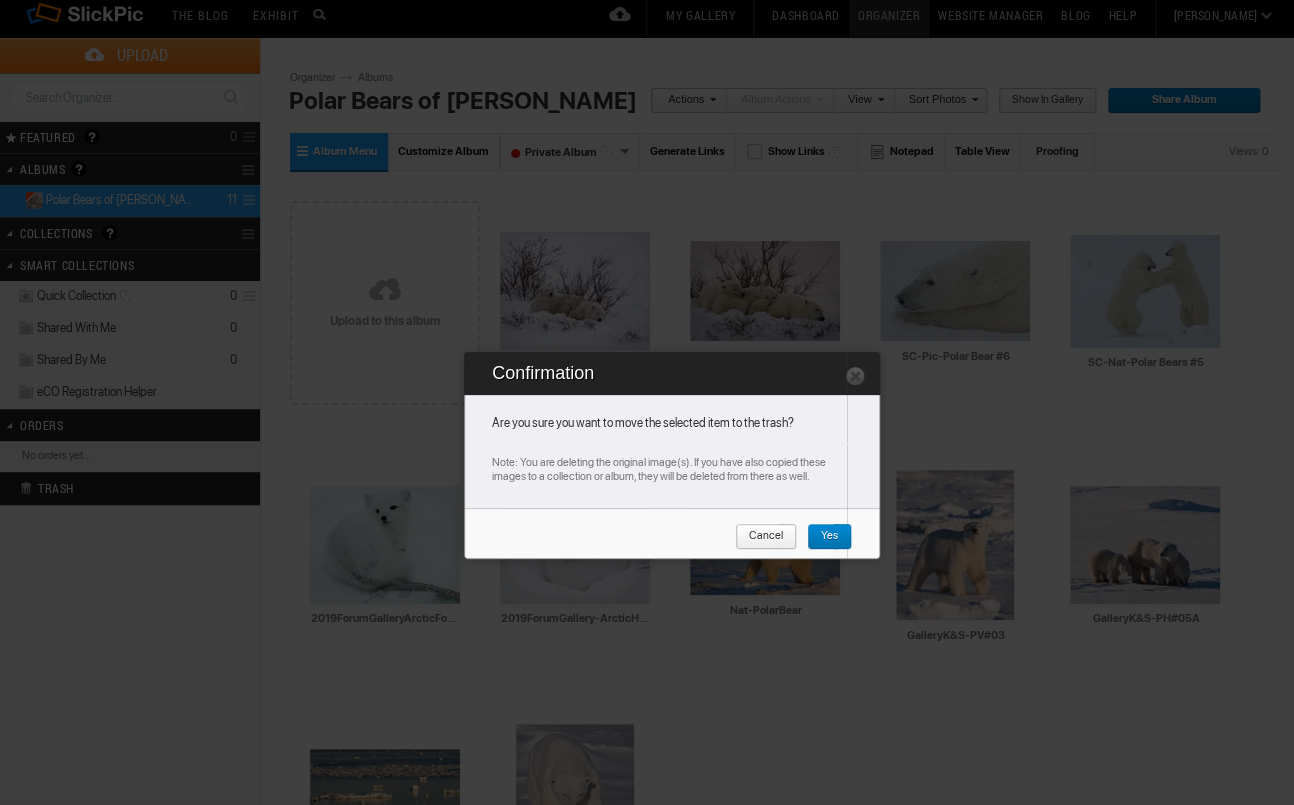click on "Yes" at bounding box center [822, 537] 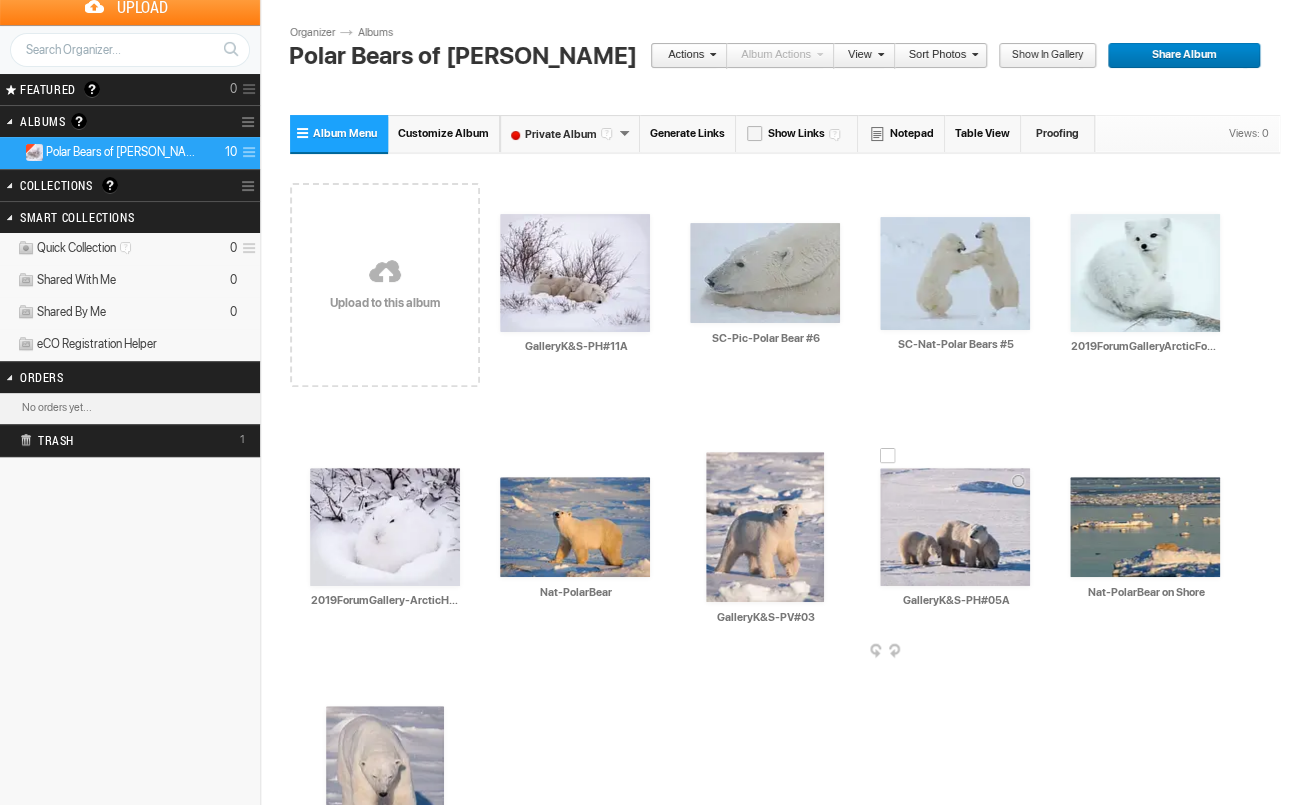 scroll, scrollTop: 57, scrollLeft: 0, axis: vertical 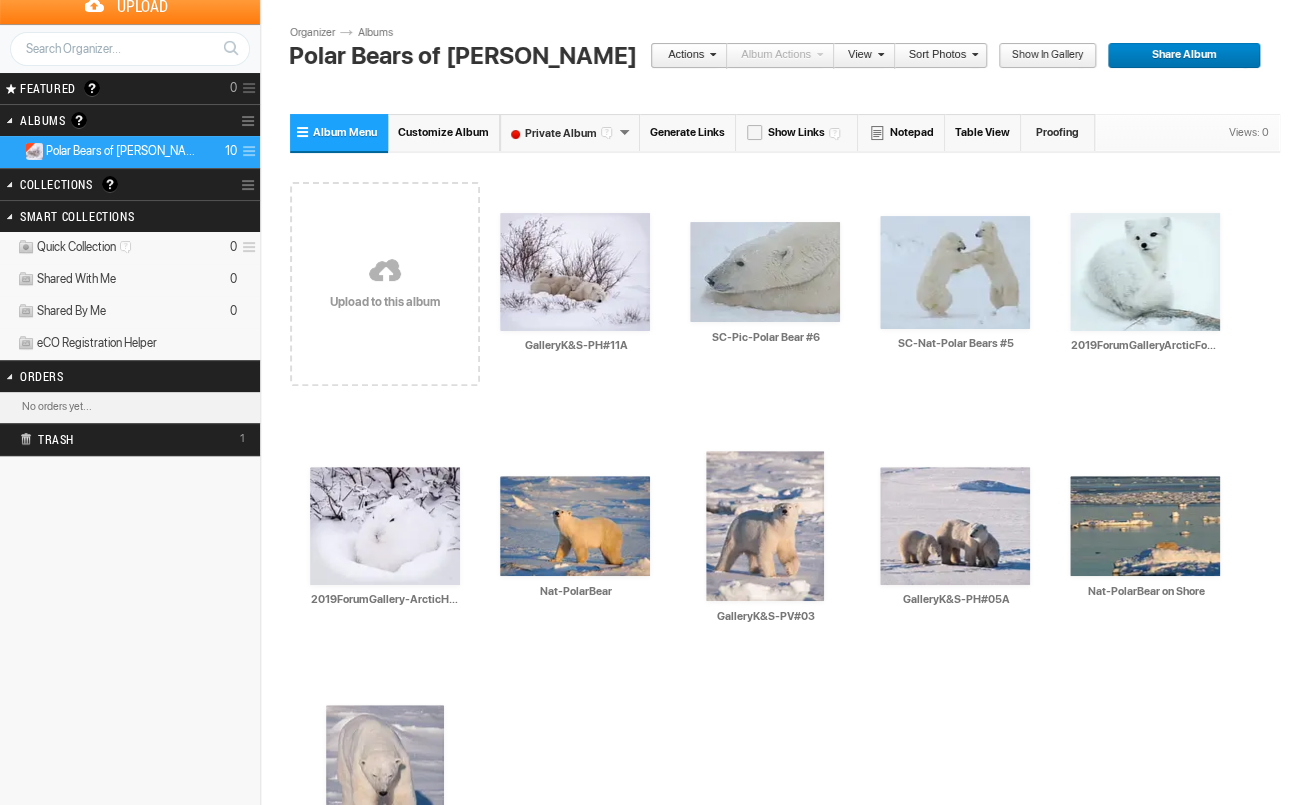 click at bounding box center [710, 54] 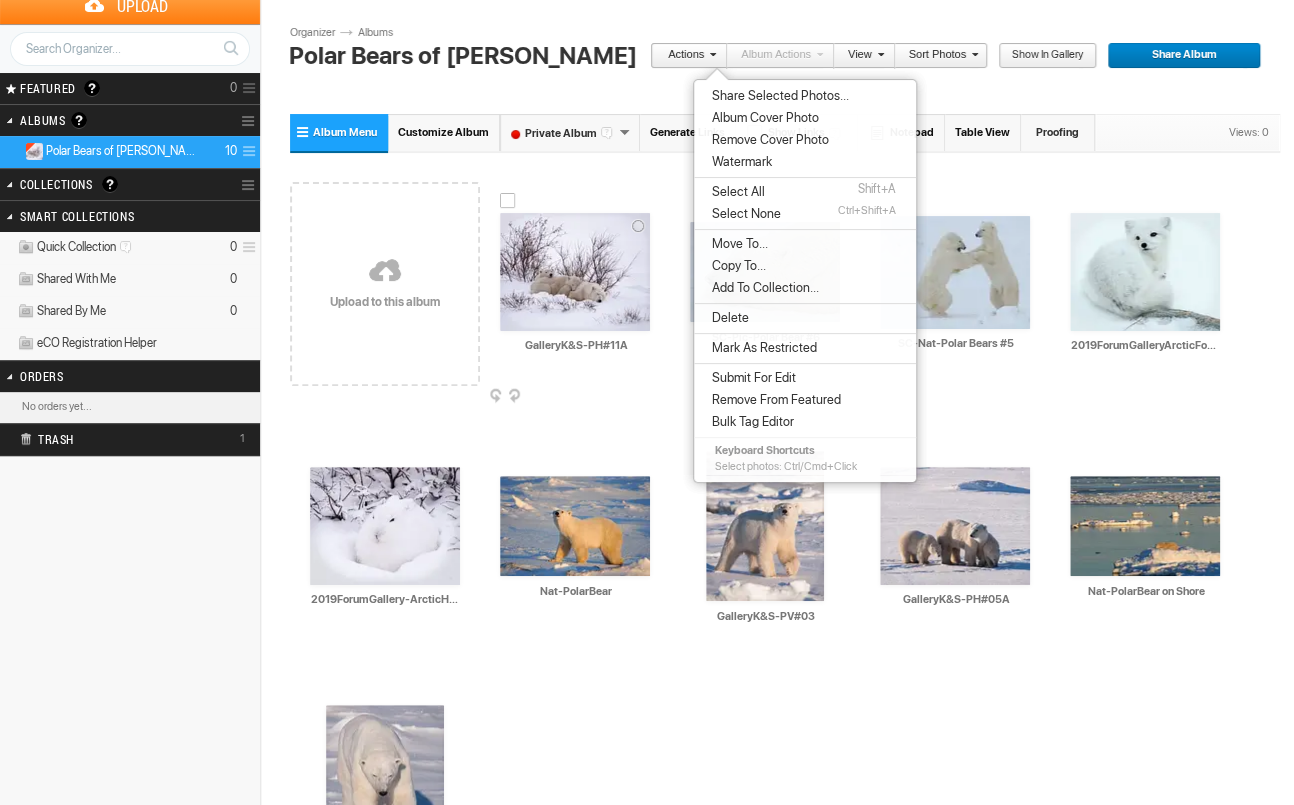 click on "AI GalleryK&S-PH#11A
HTML:
Direct:
Forum:
Photo ID:
22742543
More..." at bounding box center [575, 272] 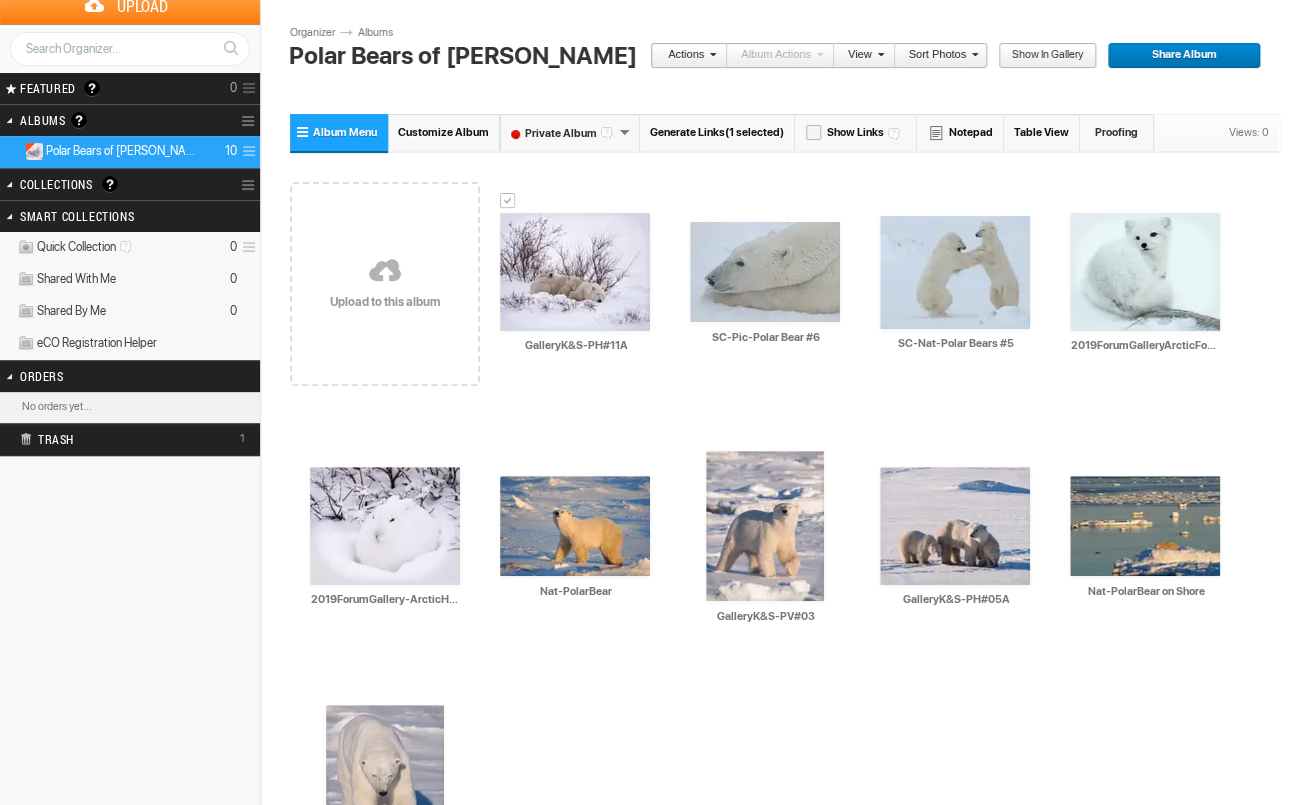 click at bounding box center (878, 54) 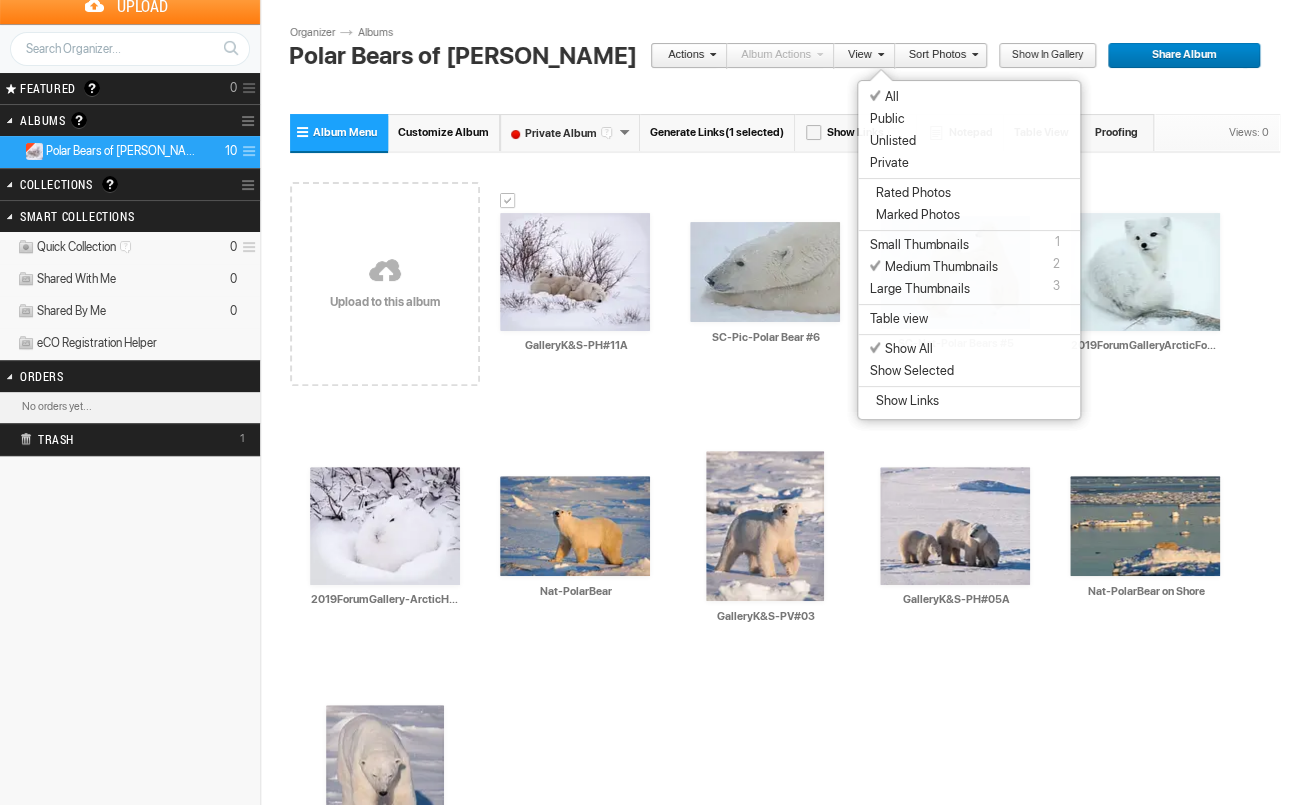 click at bounding box center (972, 54) 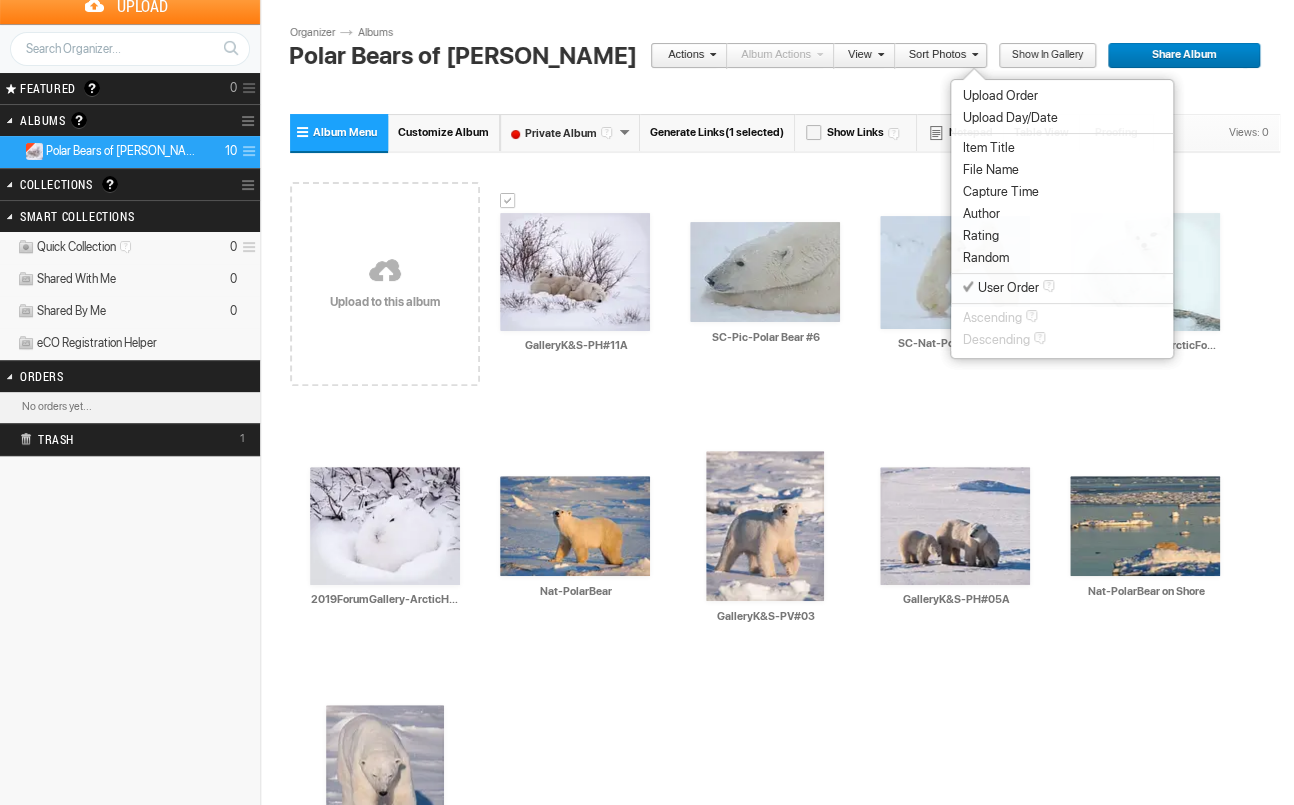 click on "Actions Album Actions Actions View Sort Albums Sort Photos
Show in Gallery
Share Album
Share Gallery" at bounding box center [783, 59] 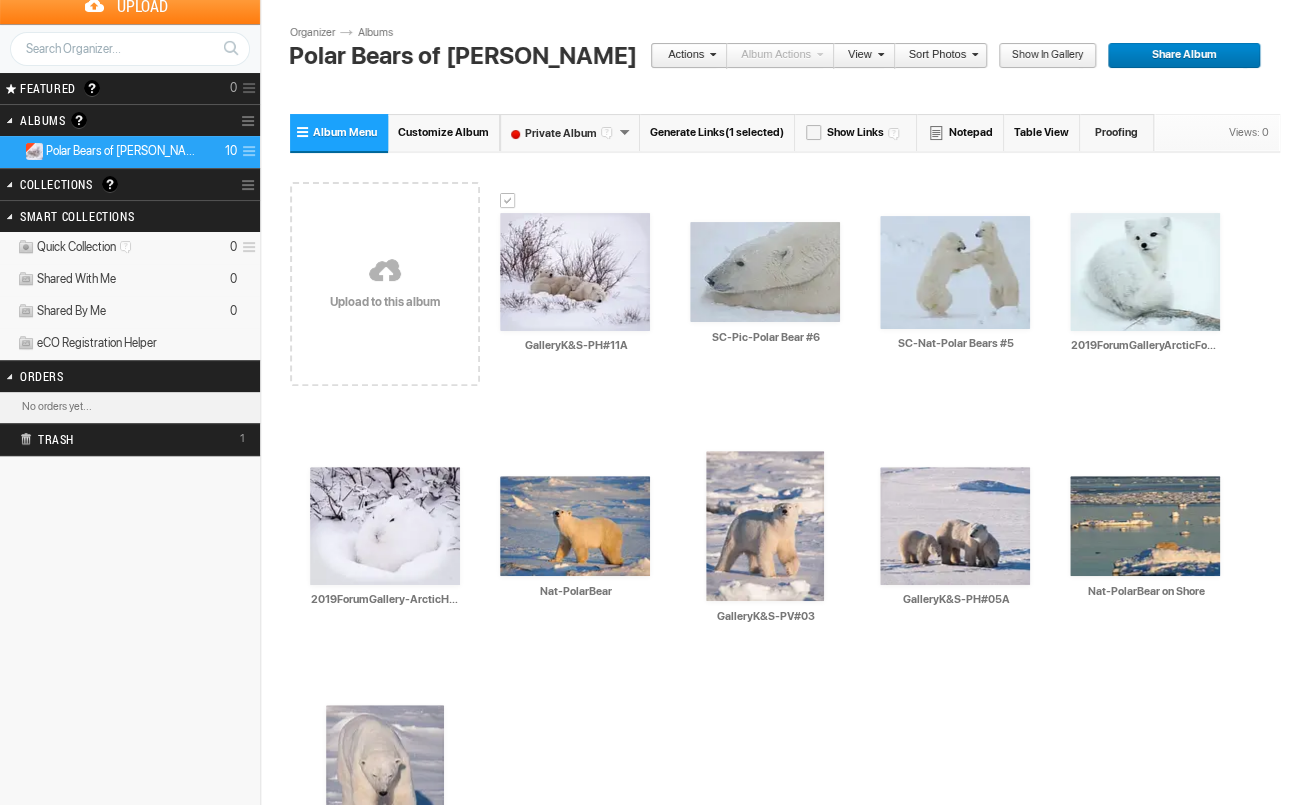 scroll, scrollTop: 62, scrollLeft: 0, axis: vertical 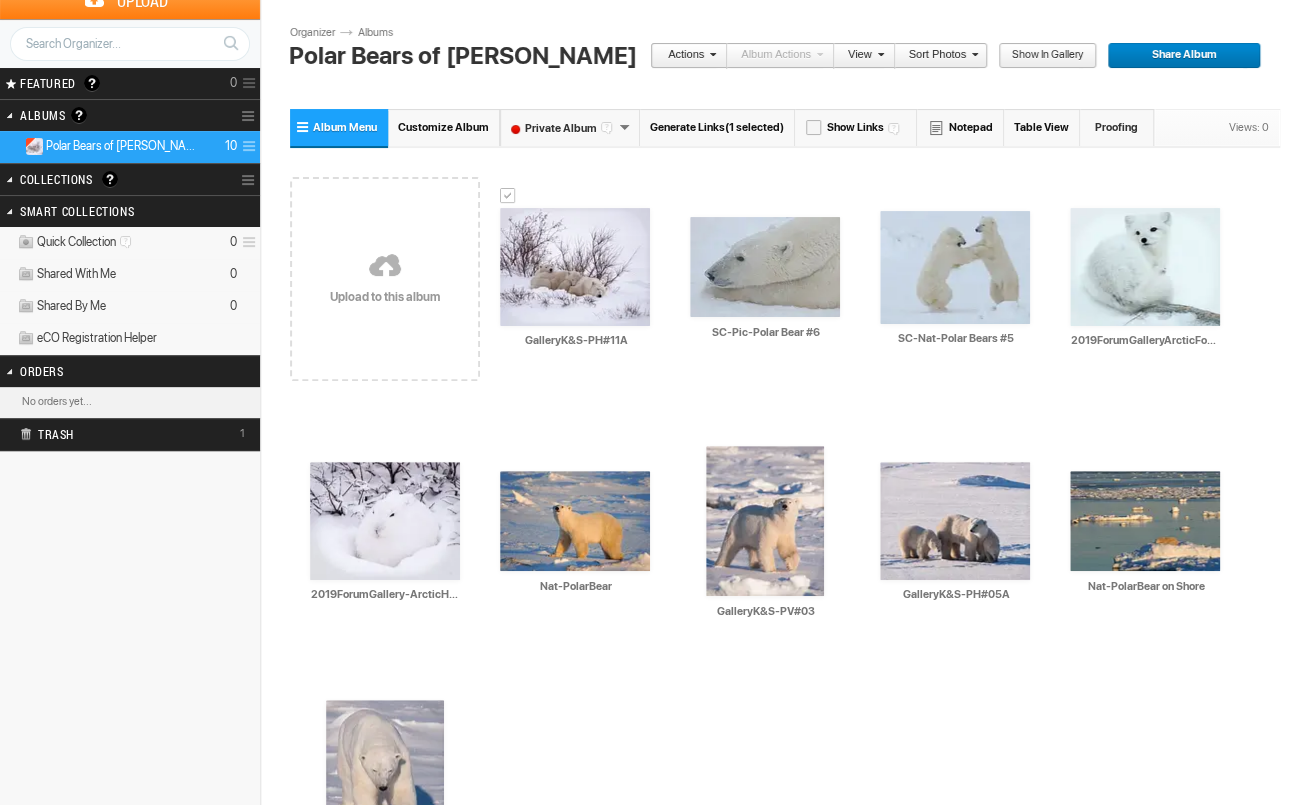 click at bounding box center [385, 267] 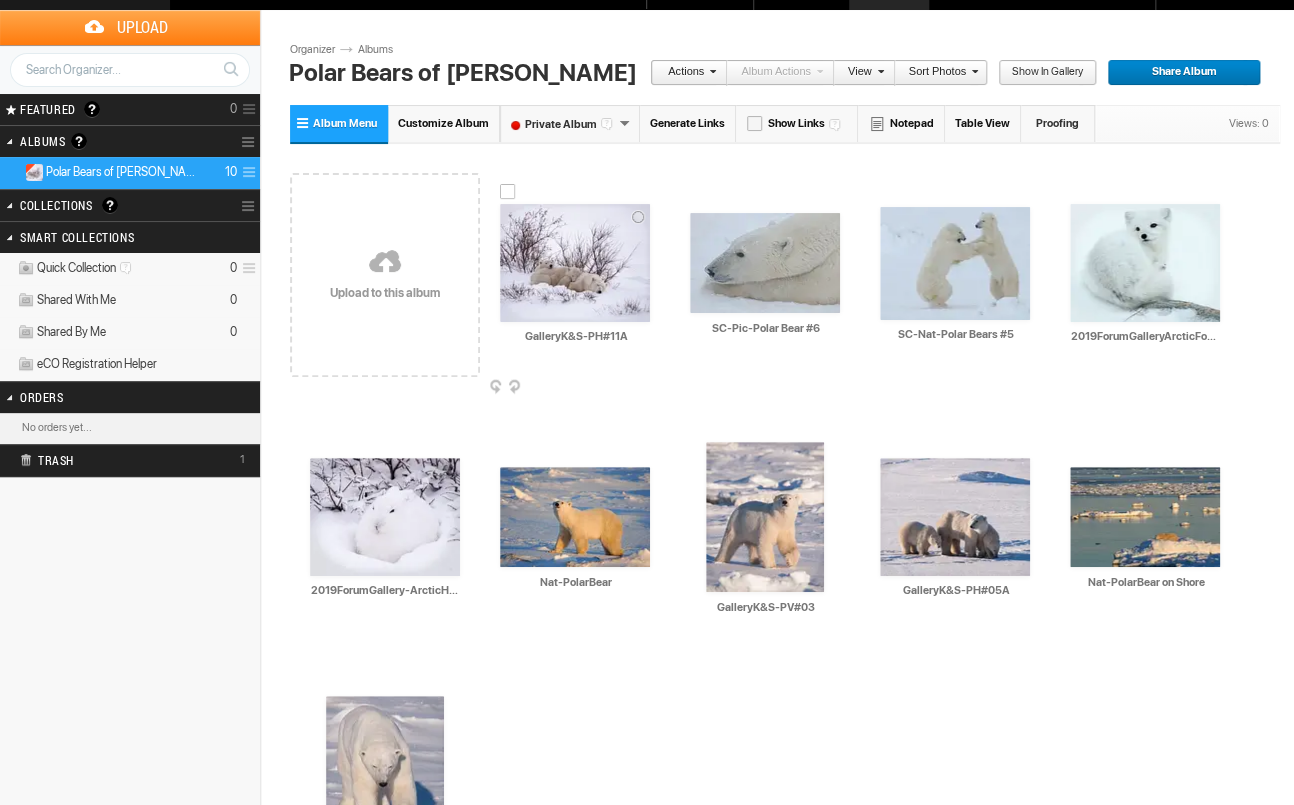 scroll, scrollTop: 30, scrollLeft: 0, axis: vertical 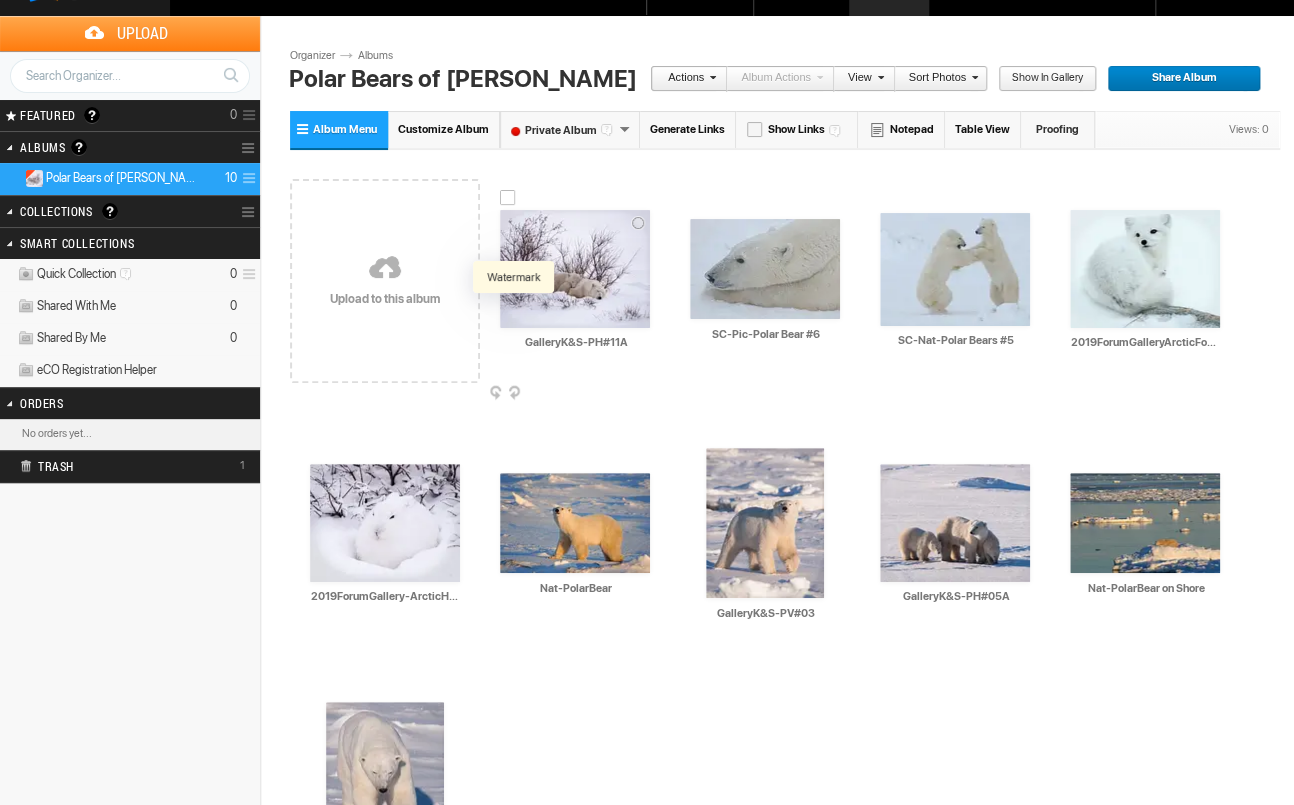 click at bounding box center (513, 314) 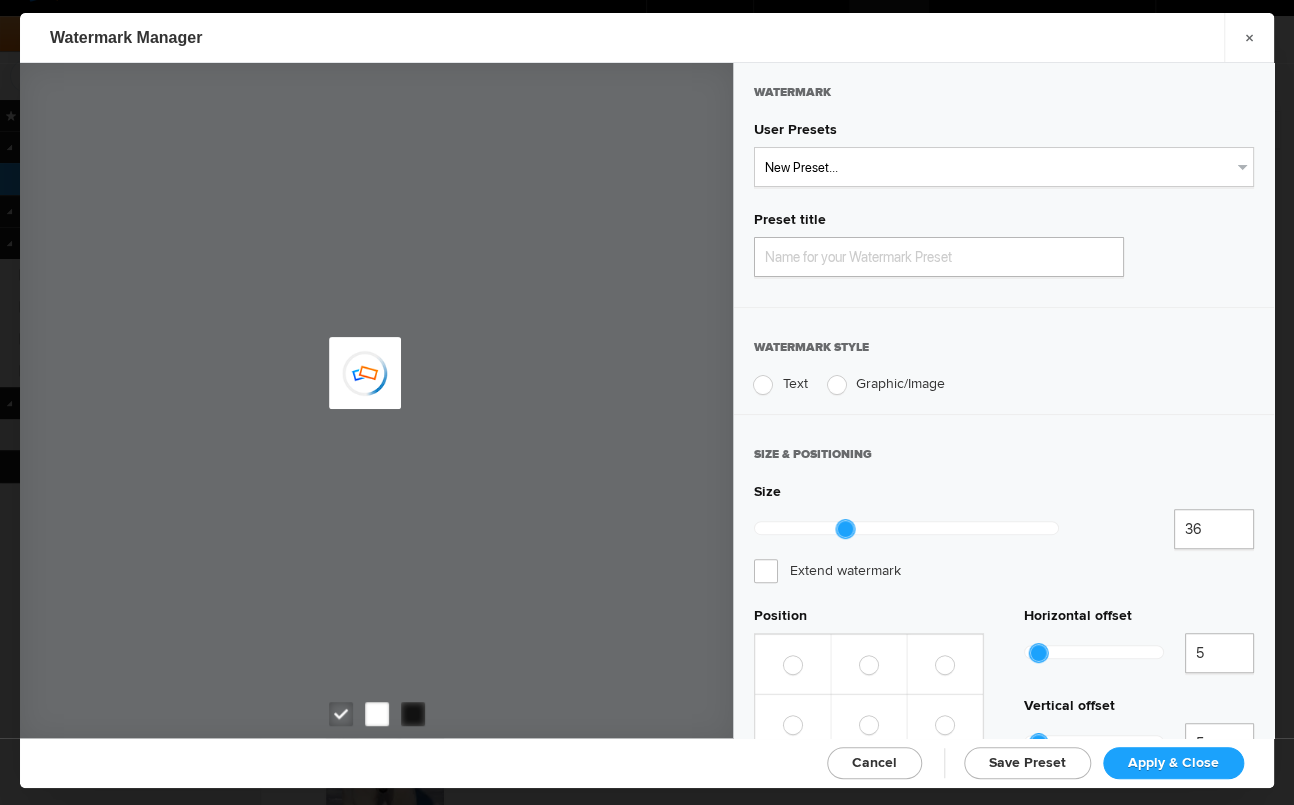 type on "Watermark-7/21/2025" 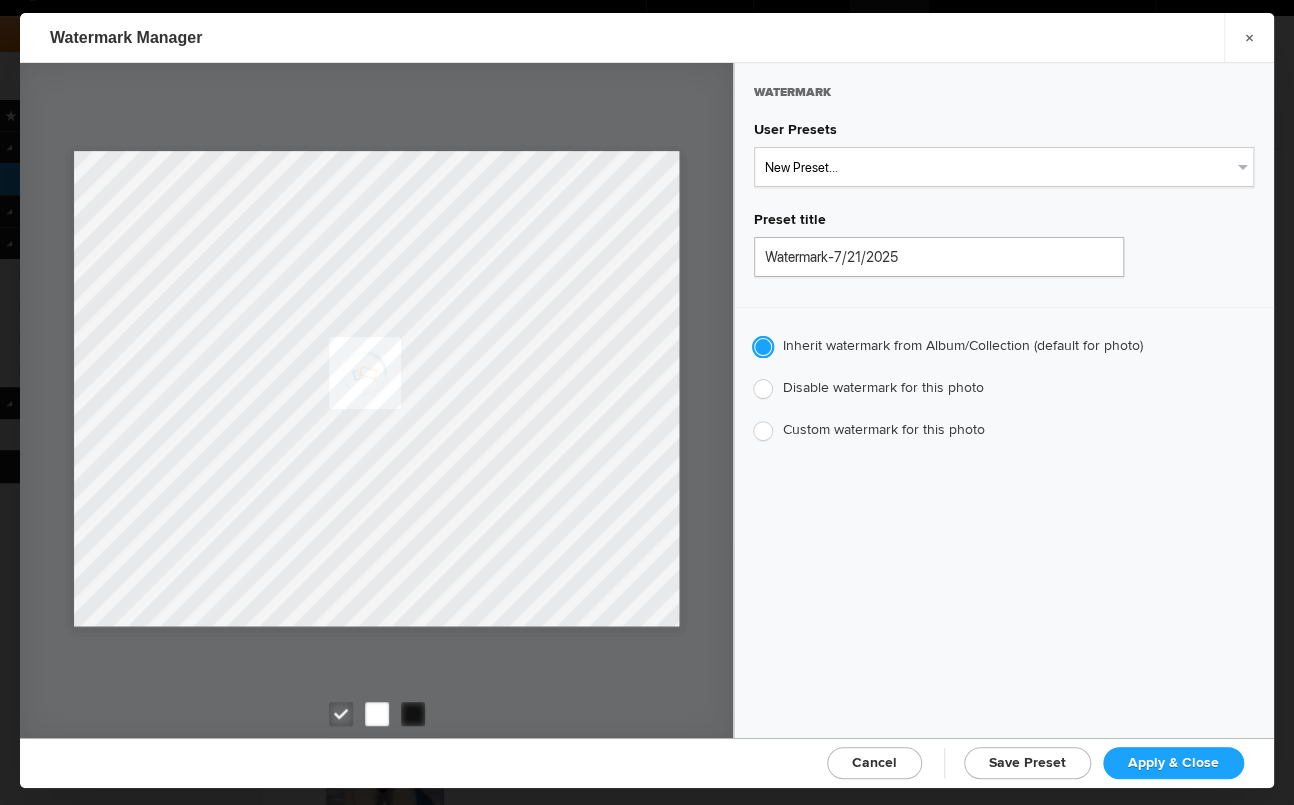 click 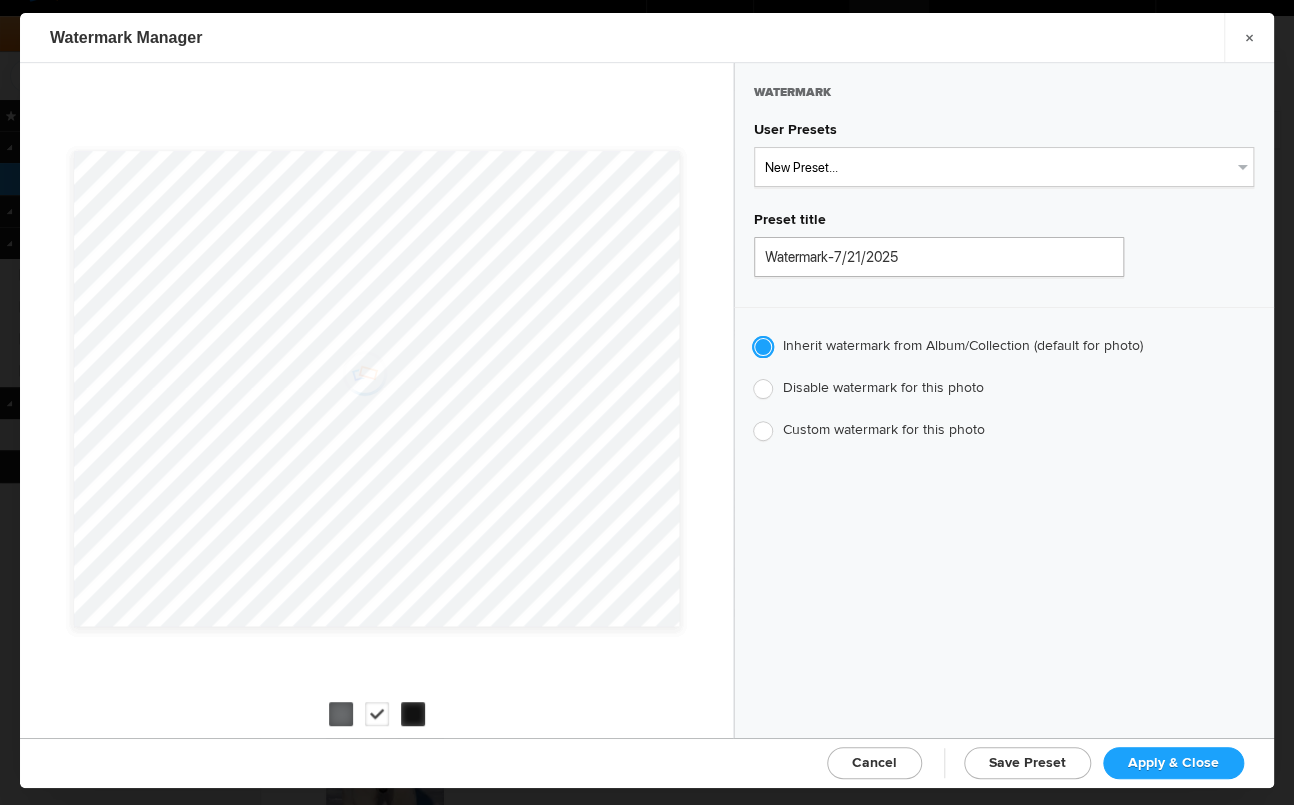 click 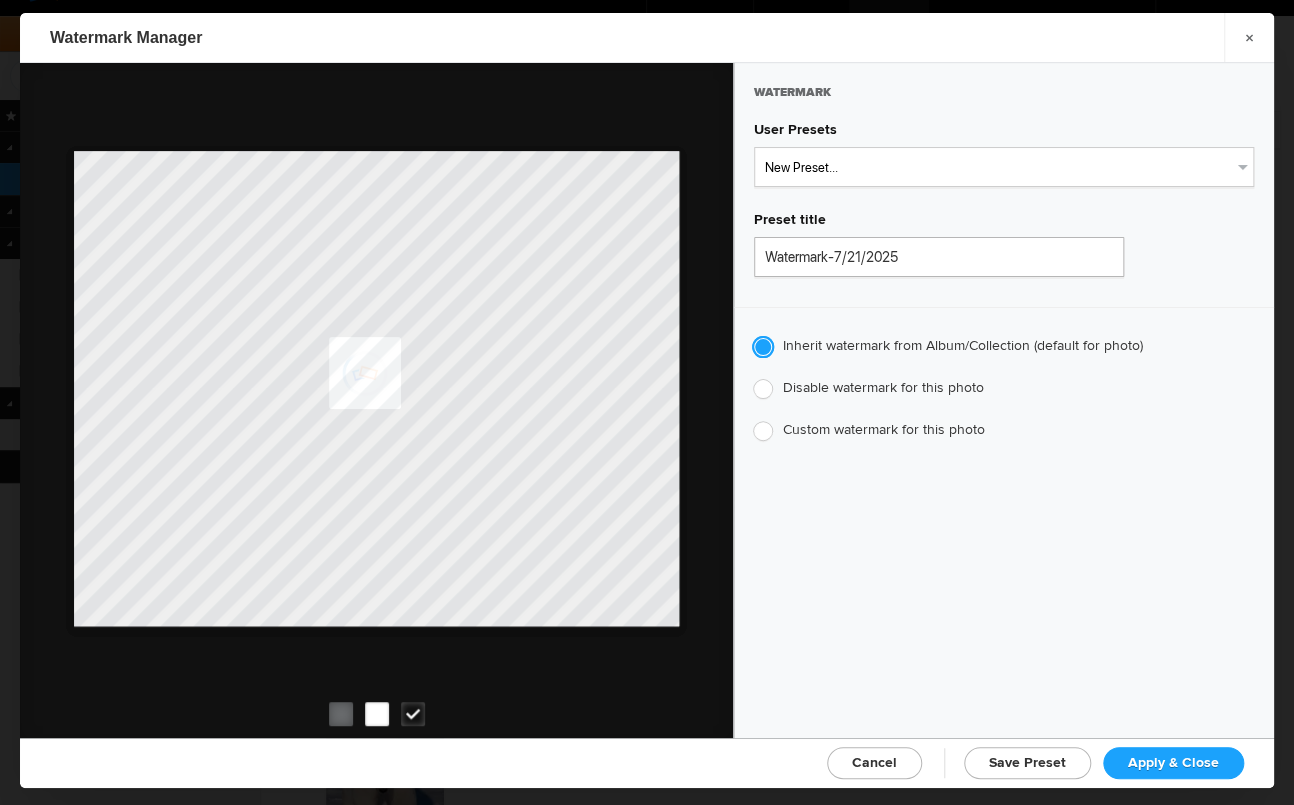 click 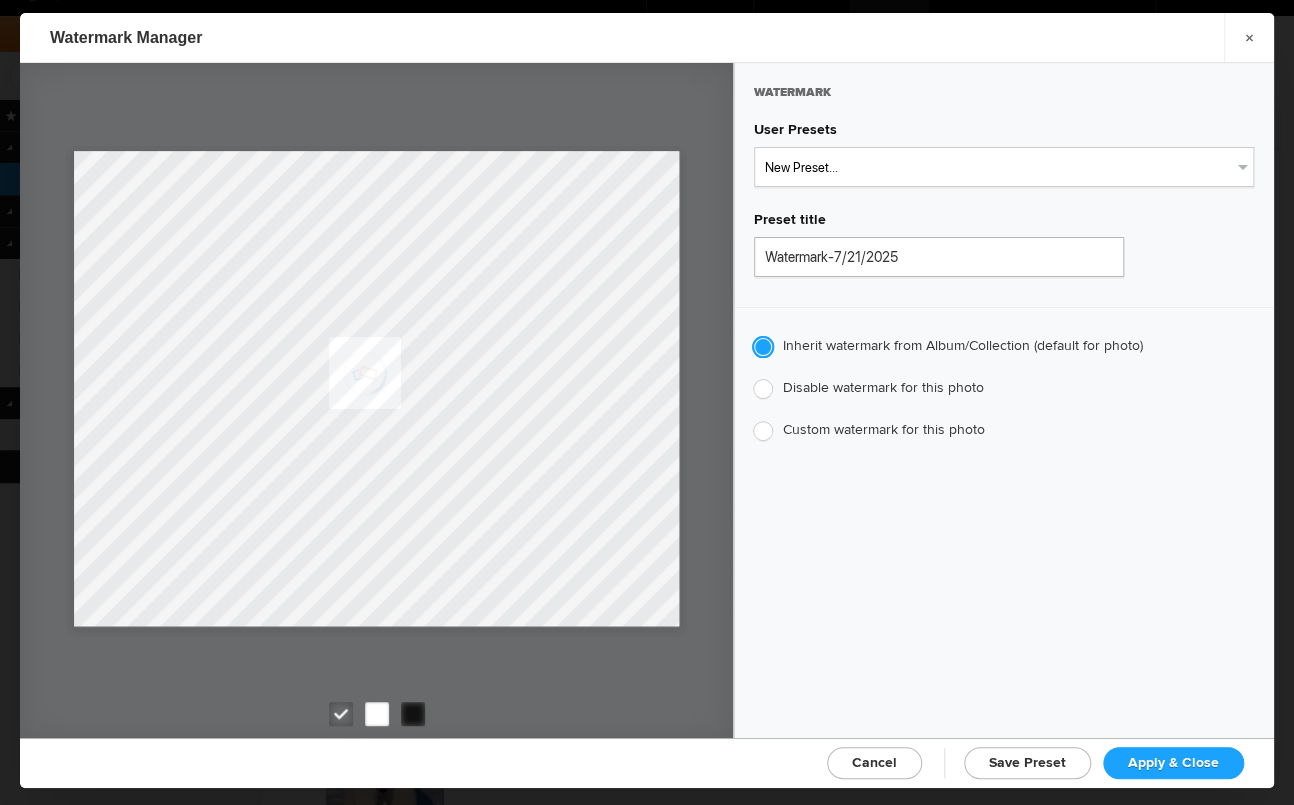 click 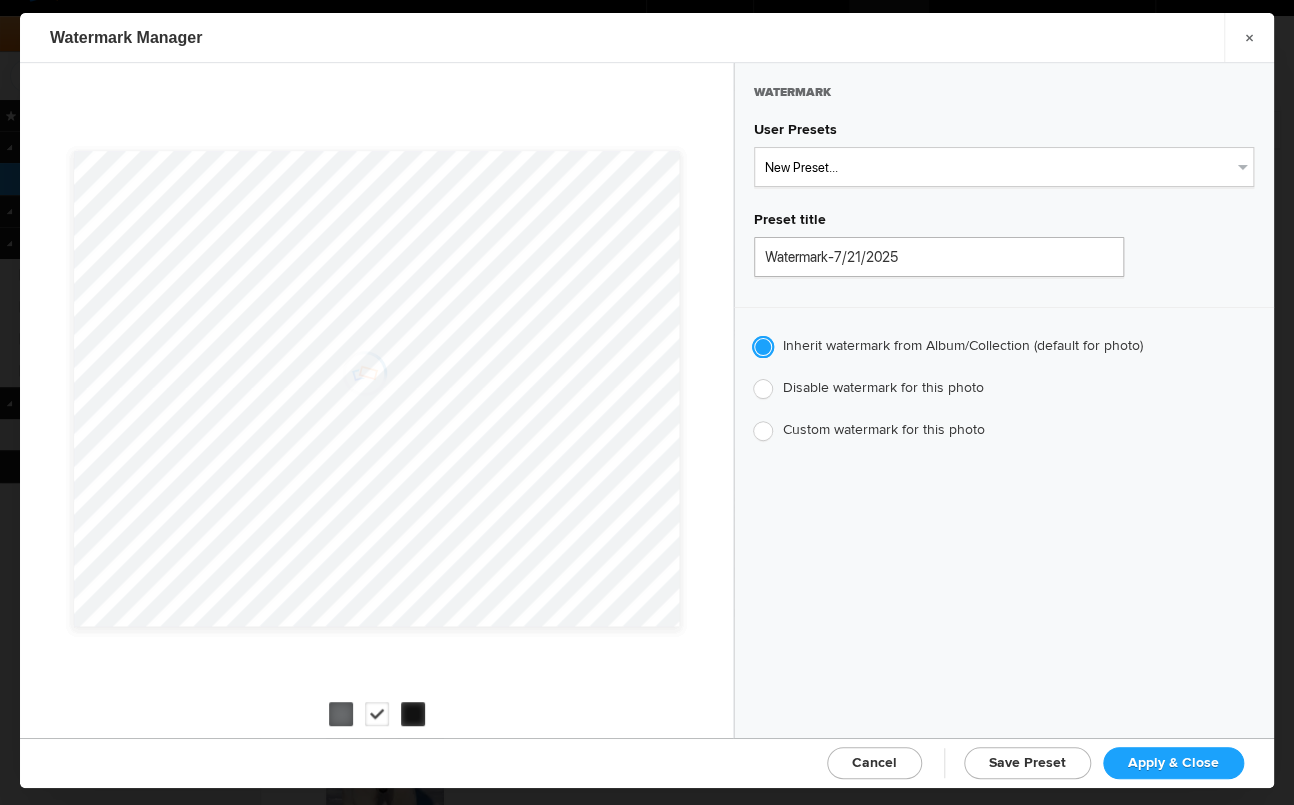 click 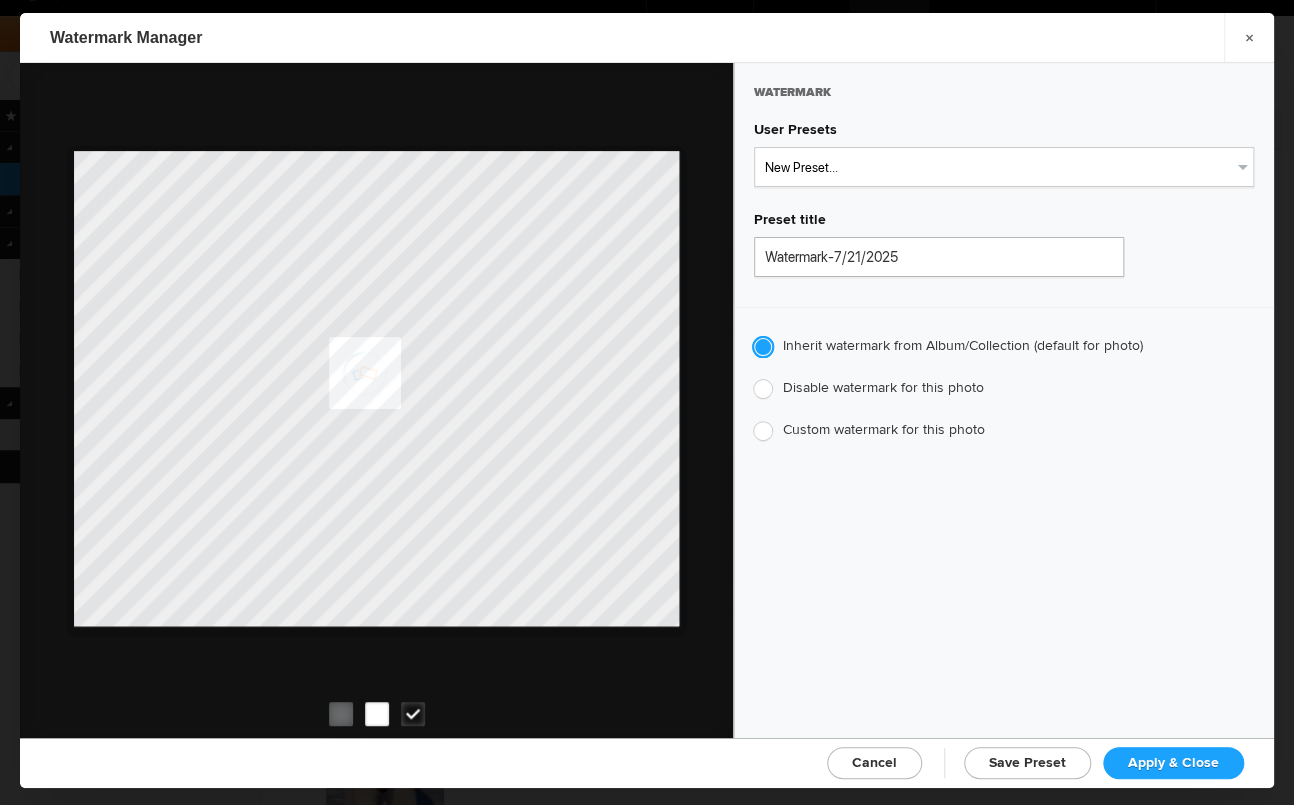 click on "Apply & Close" 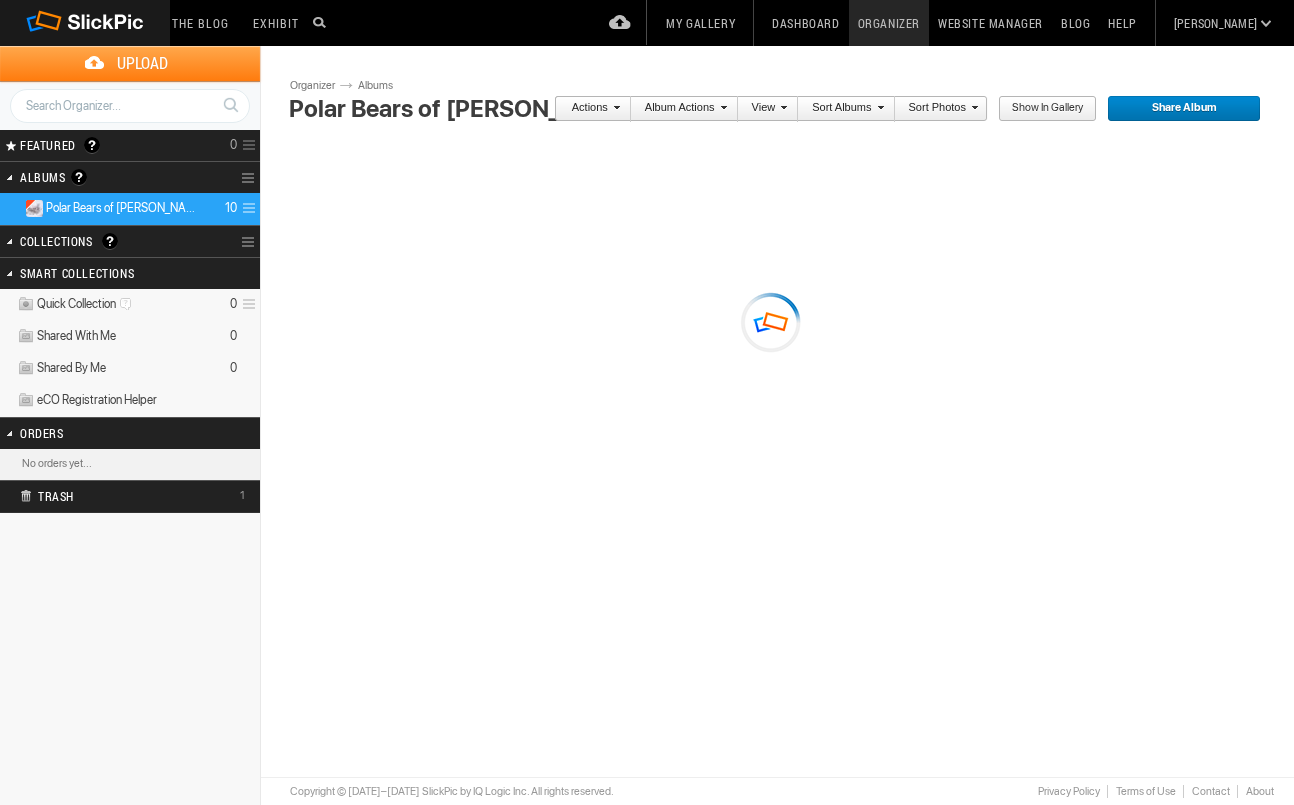 scroll, scrollTop: 0, scrollLeft: 0, axis: both 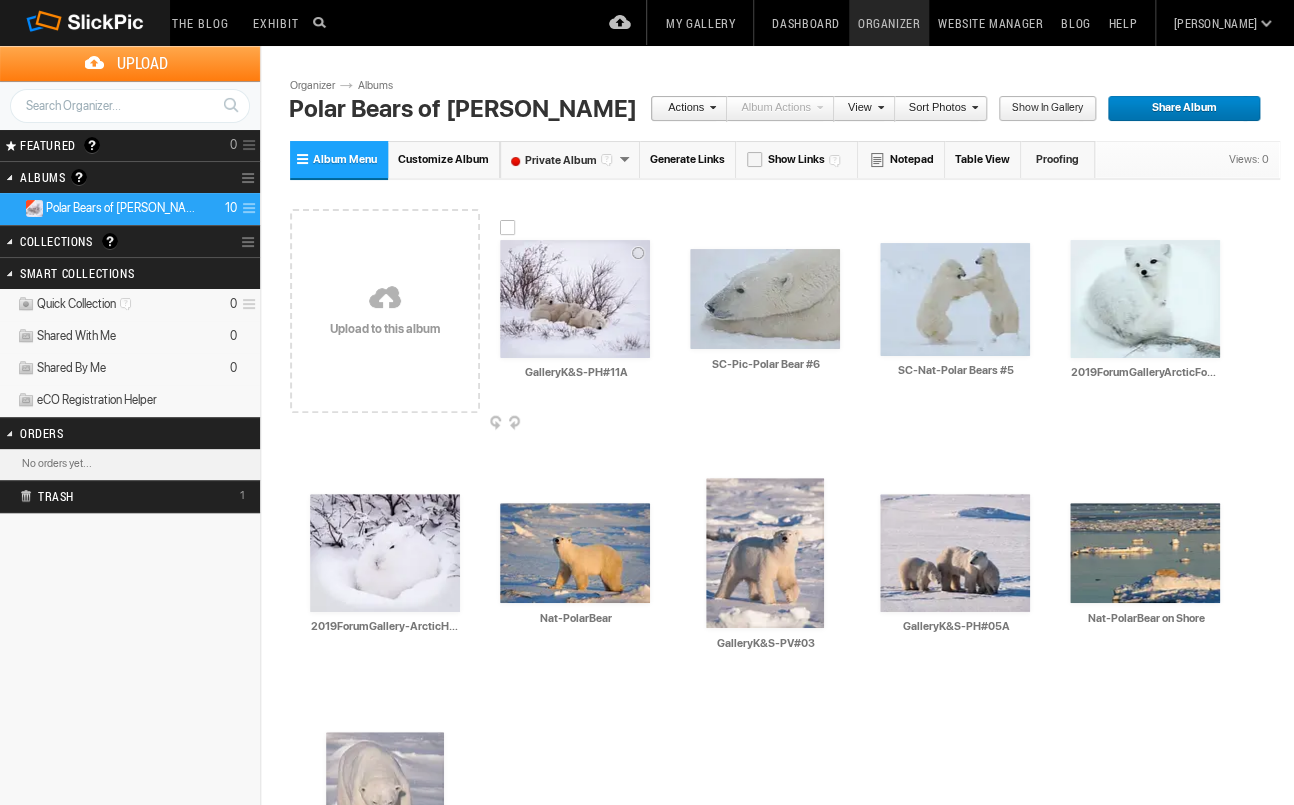 click on "AI GalleryK&S-PH#11A
HTML:
Direct:
Forum:
Photo ID:
22742543
More..." at bounding box center (575, 299) 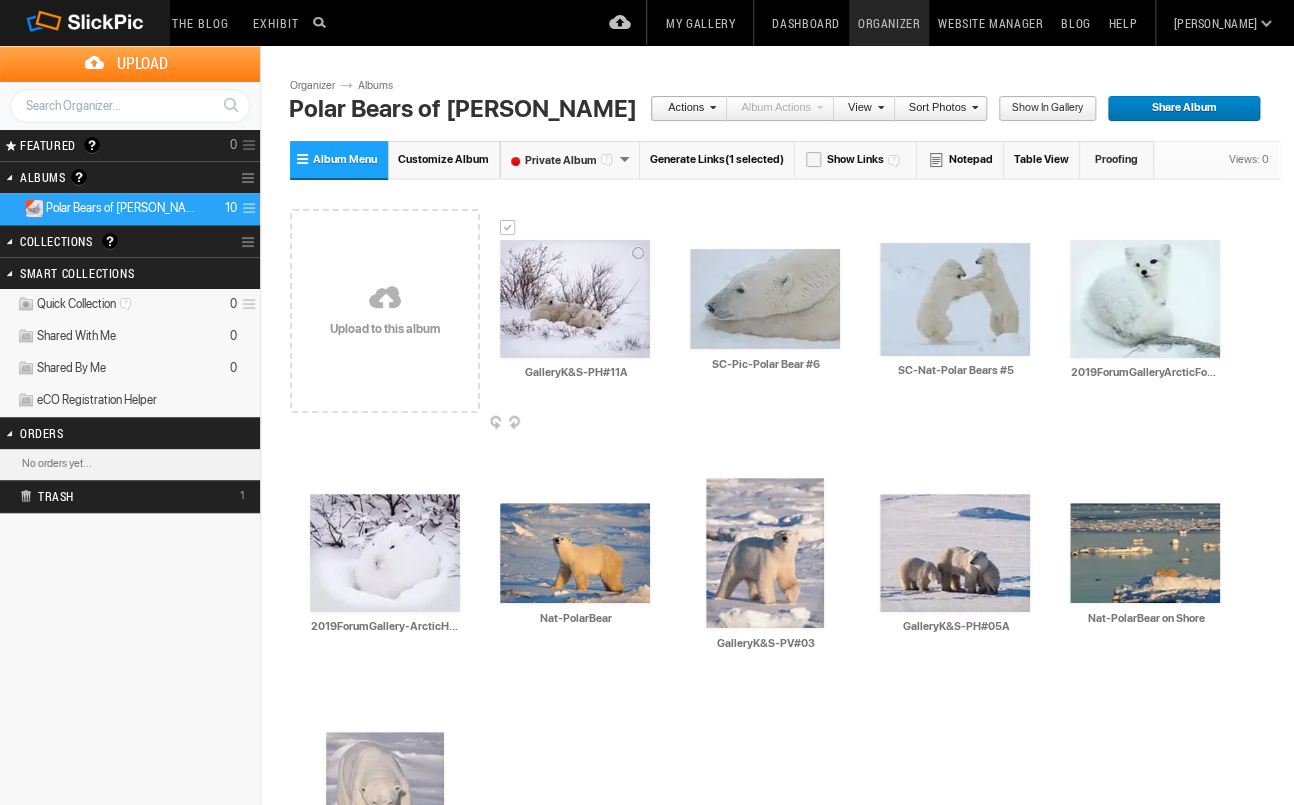 scroll, scrollTop: 30, scrollLeft: 0, axis: vertical 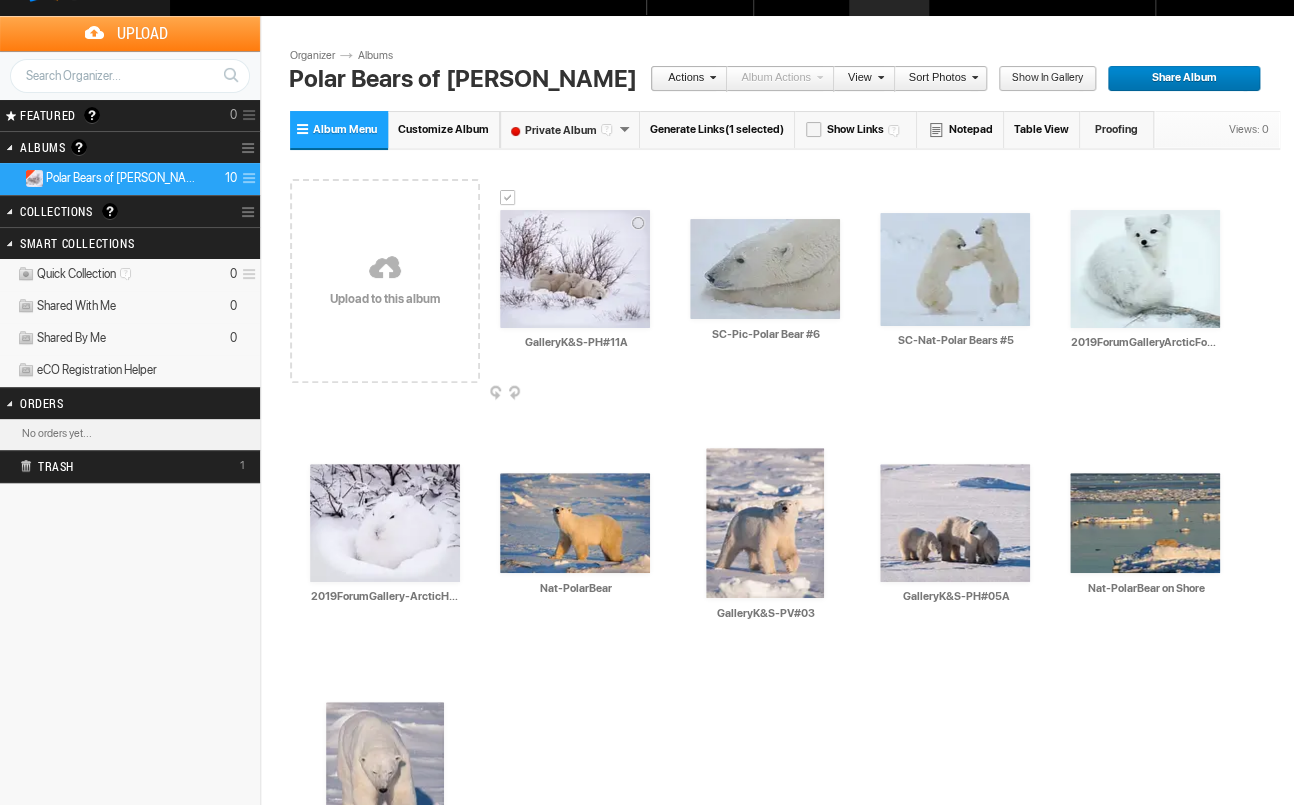 click on "AI GalleryK&S-PH#11A
HTML:
Direct:
Forum:
Photo ID:
22742543
More..." at bounding box center (575, 269) 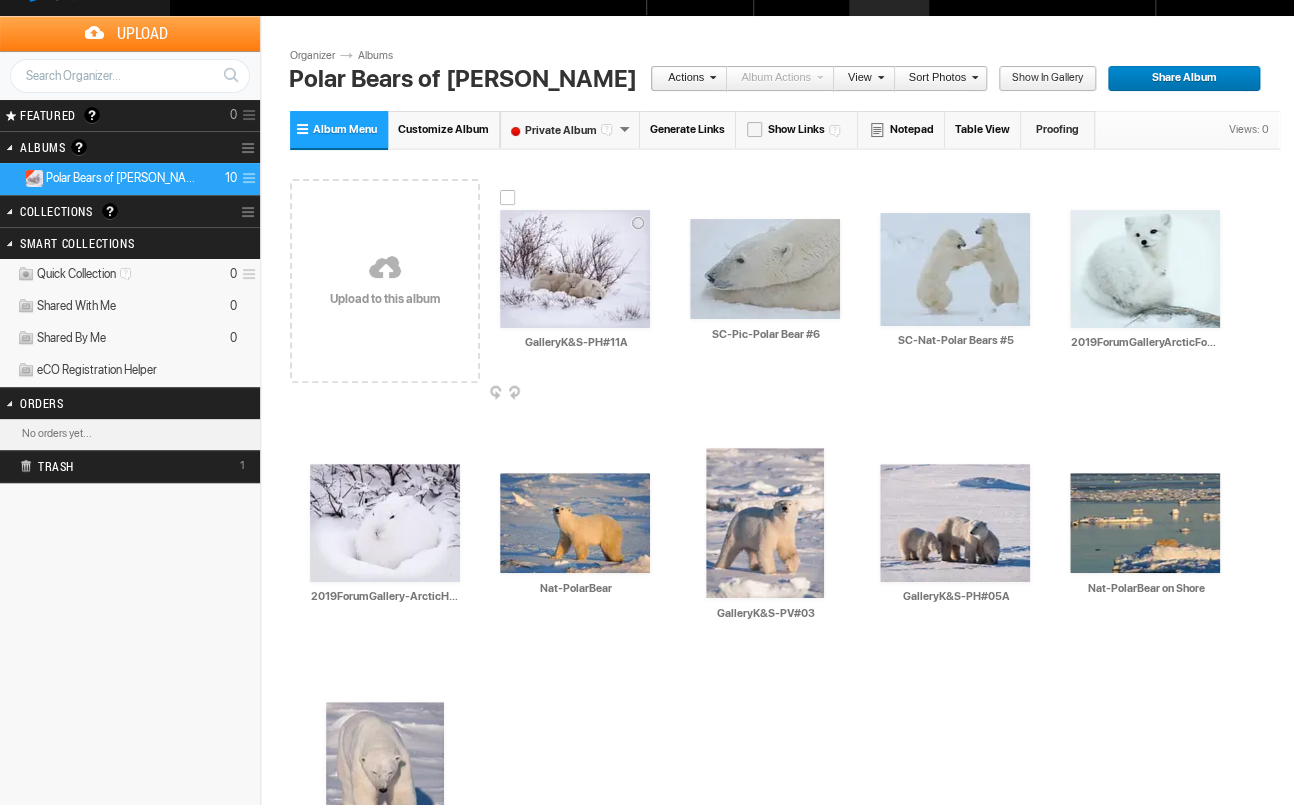 click at bounding box center (575, 269) 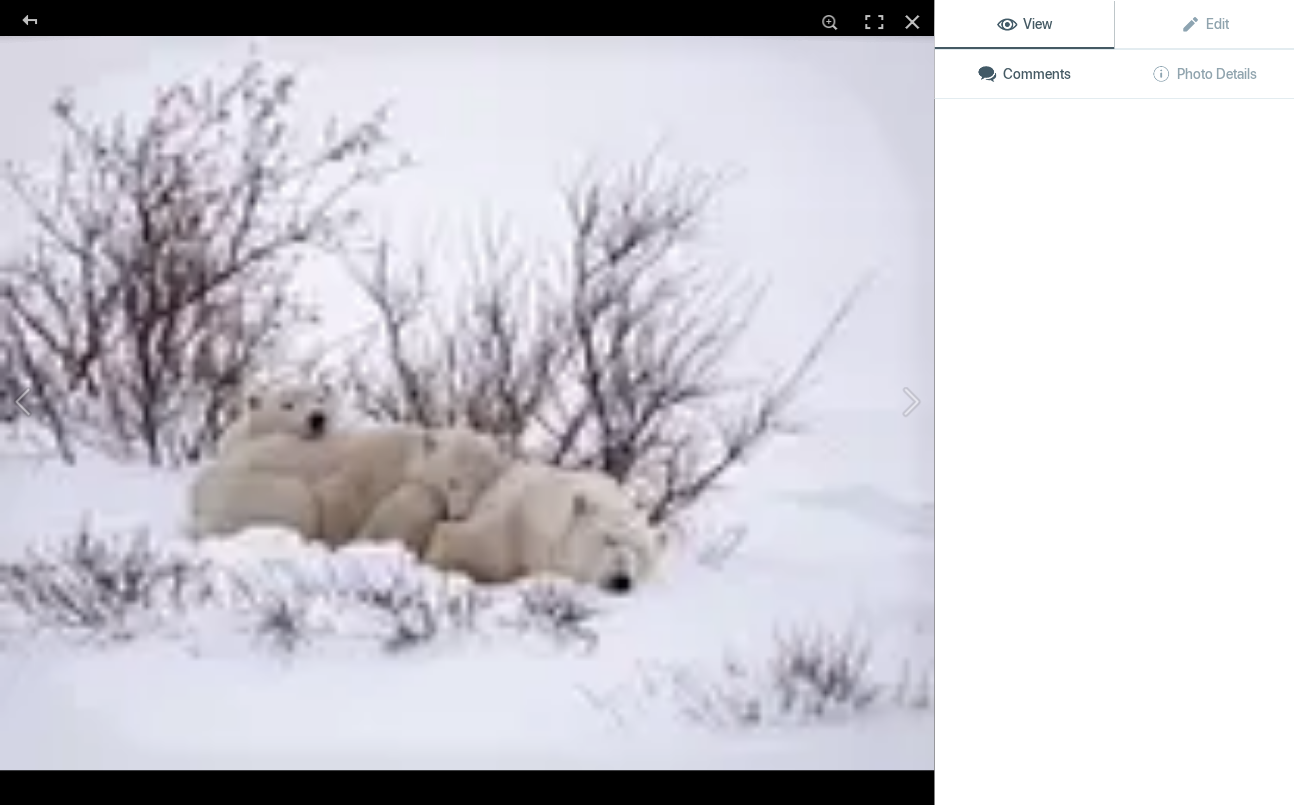 click 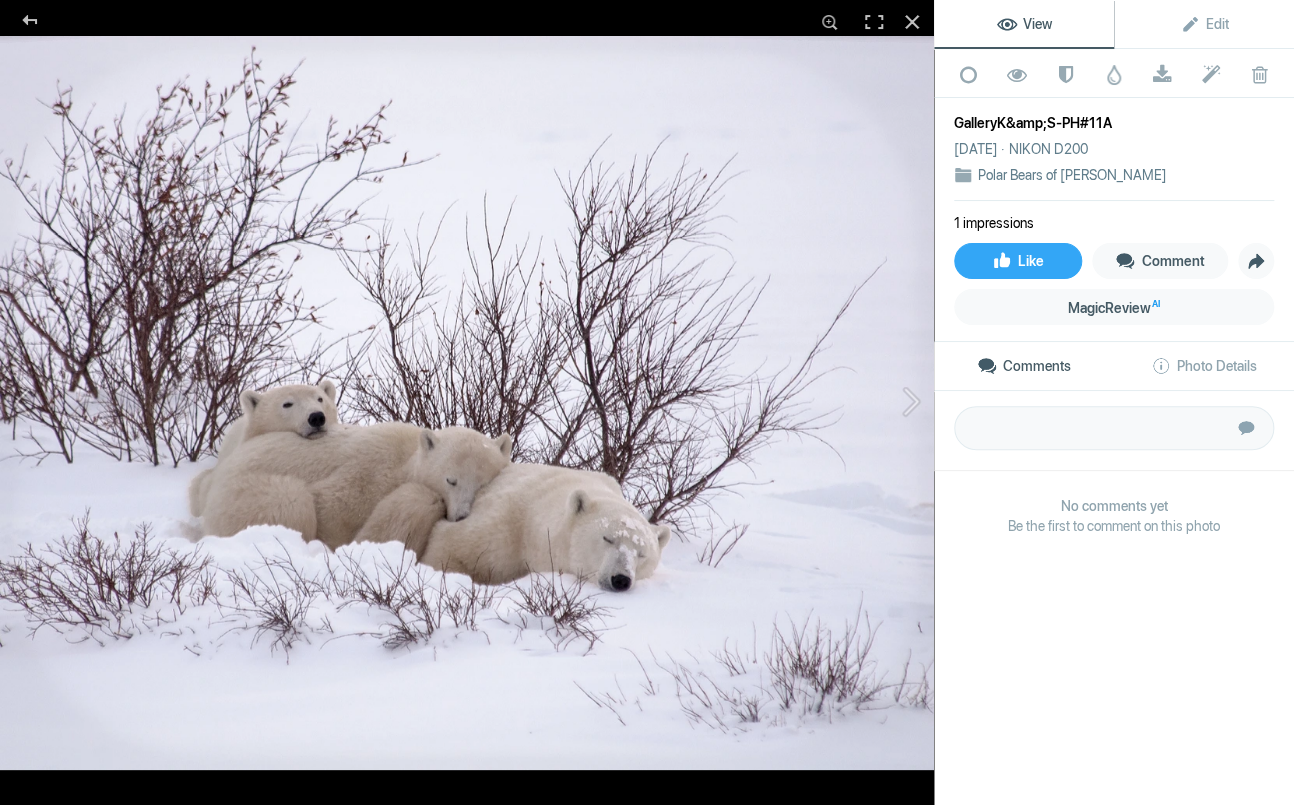drag, startPoint x: 1117, startPoint y: 23, endPoint x: 1368, endPoint y: 35, distance: 251.28668 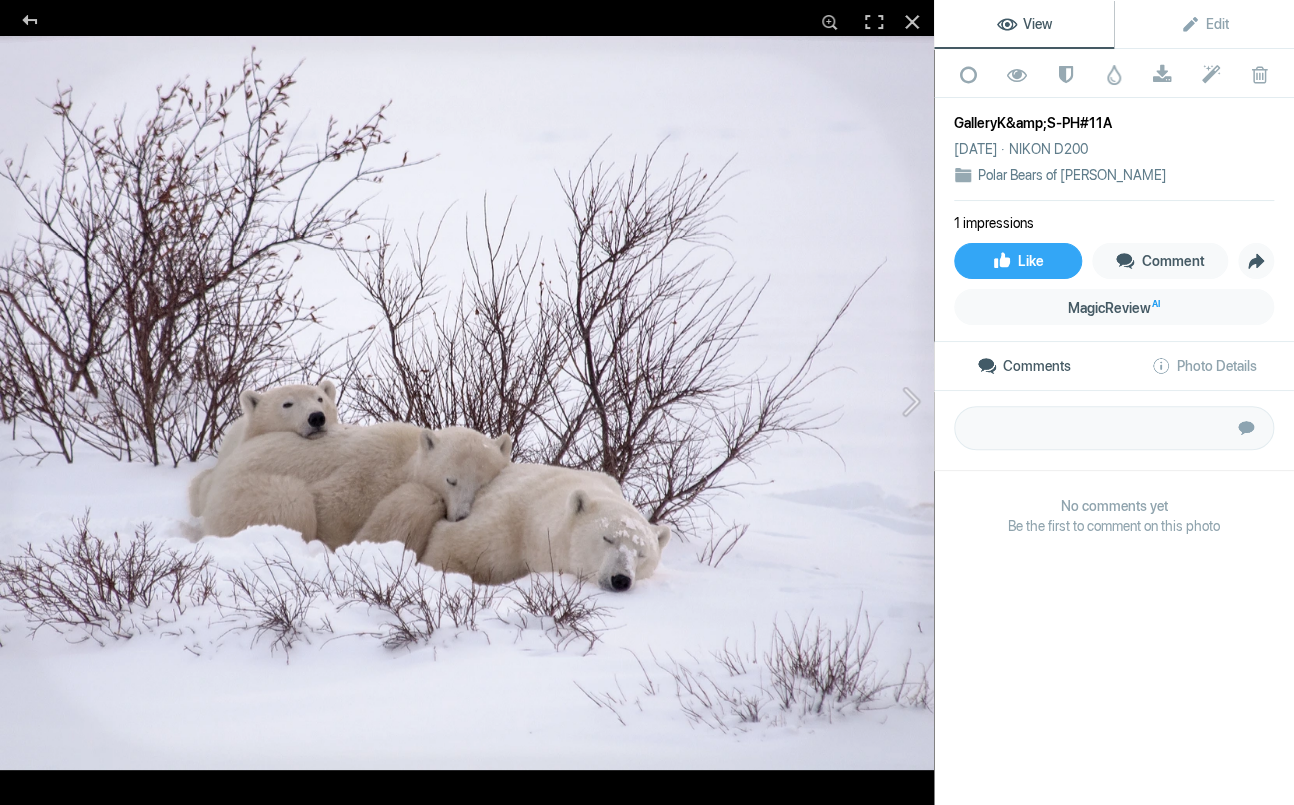 click 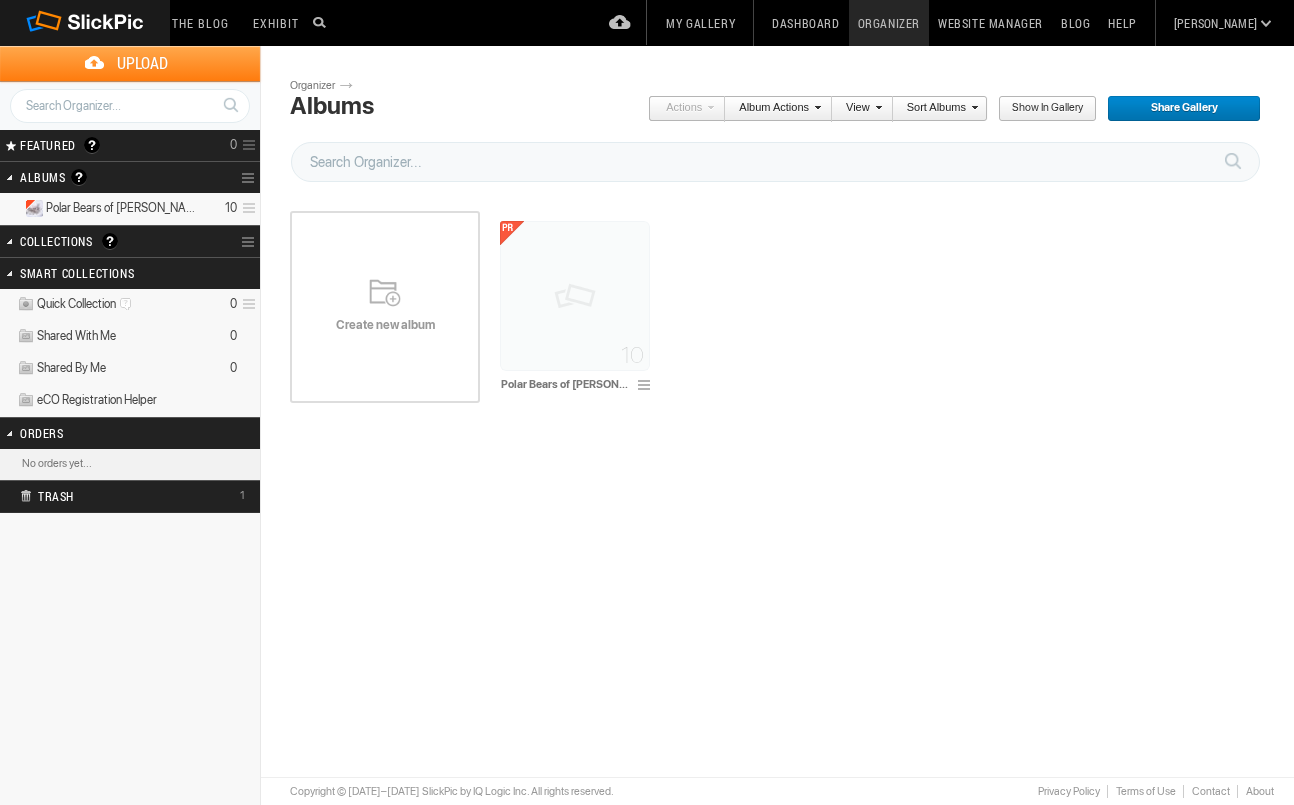 scroll, scrollTop: 0, scrollLeft: 0, axis: both 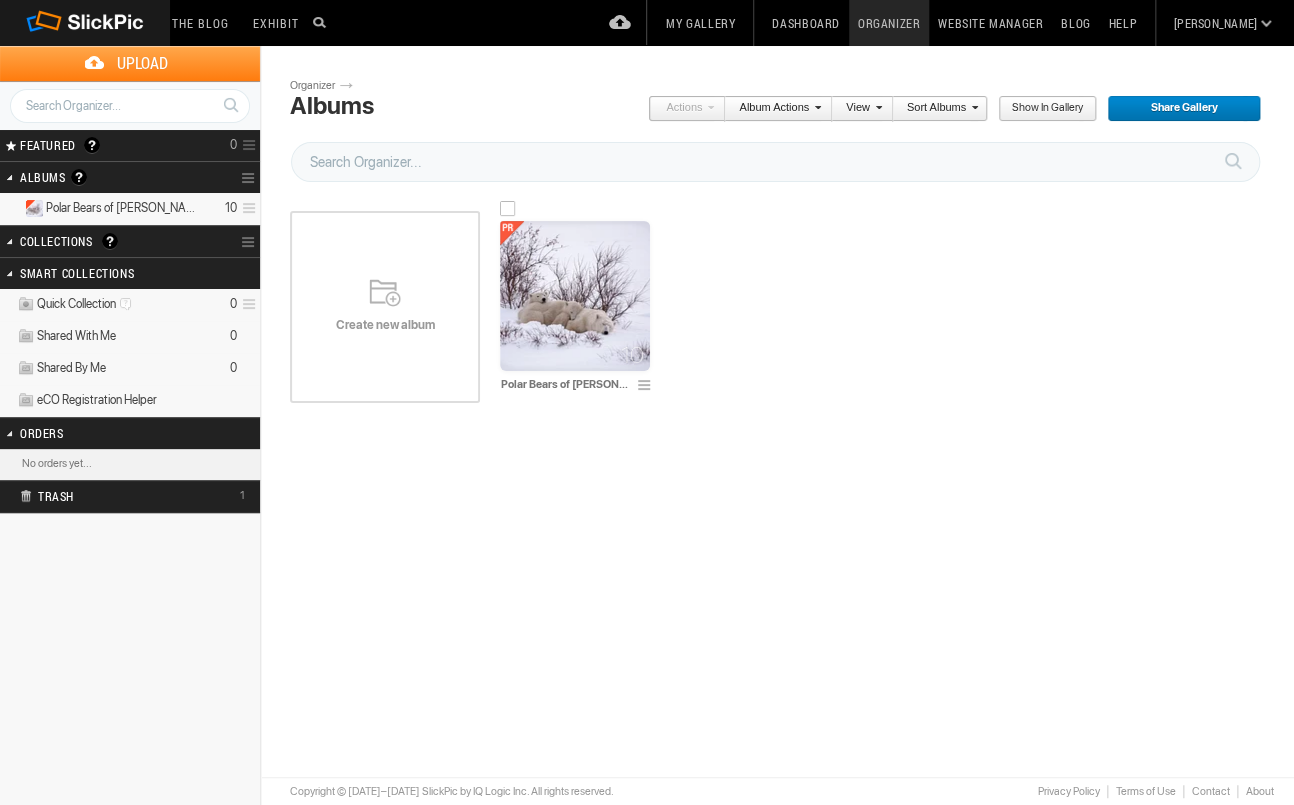click at bounding box center [647, 386] 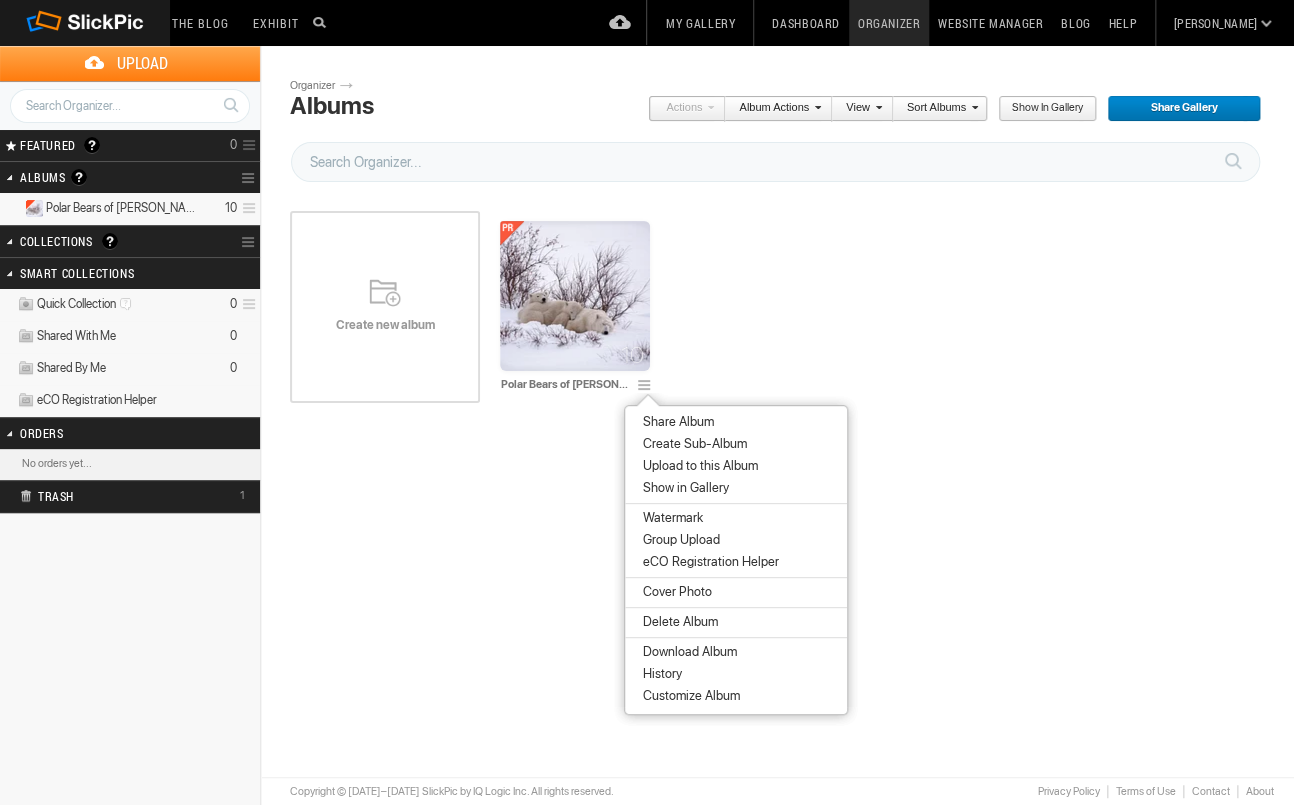 click on "Watermark" at bounding box center (670, 518) 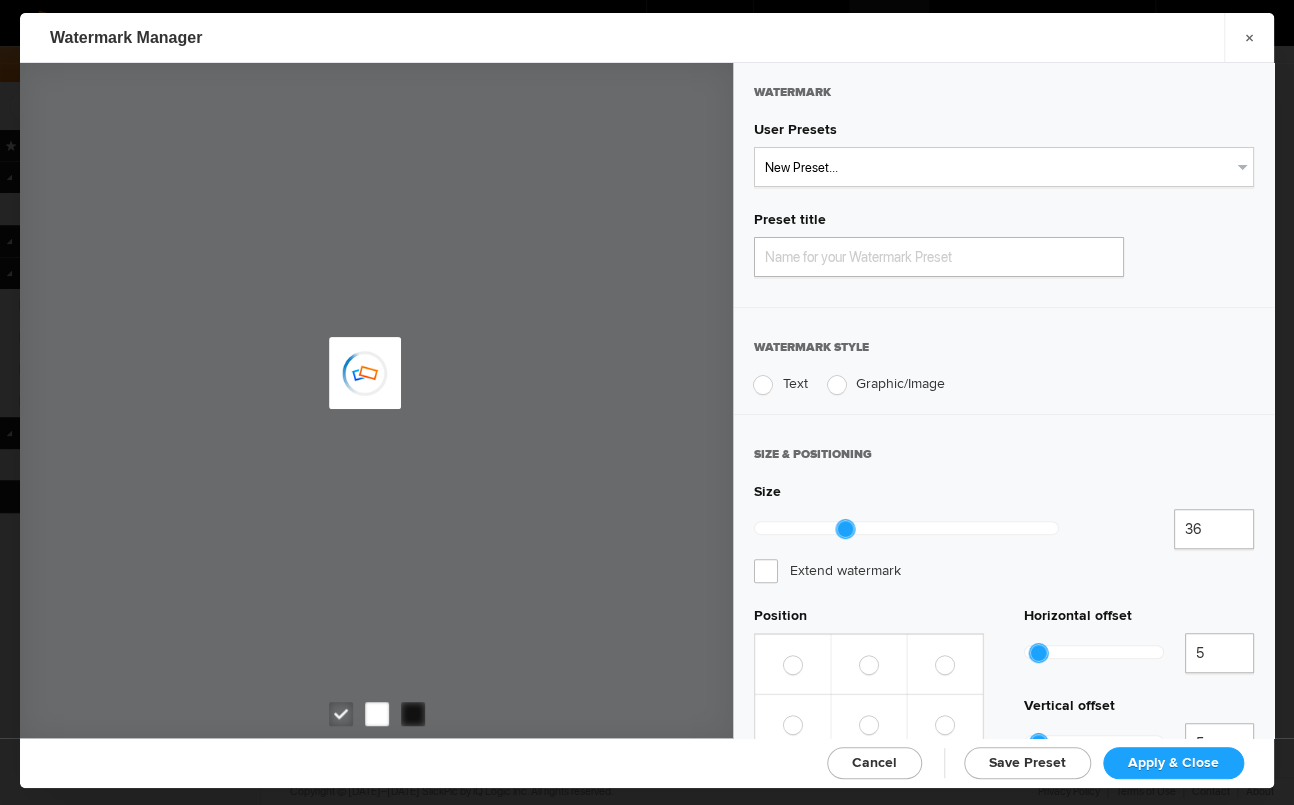 type on "Watermark-7/21/2025" 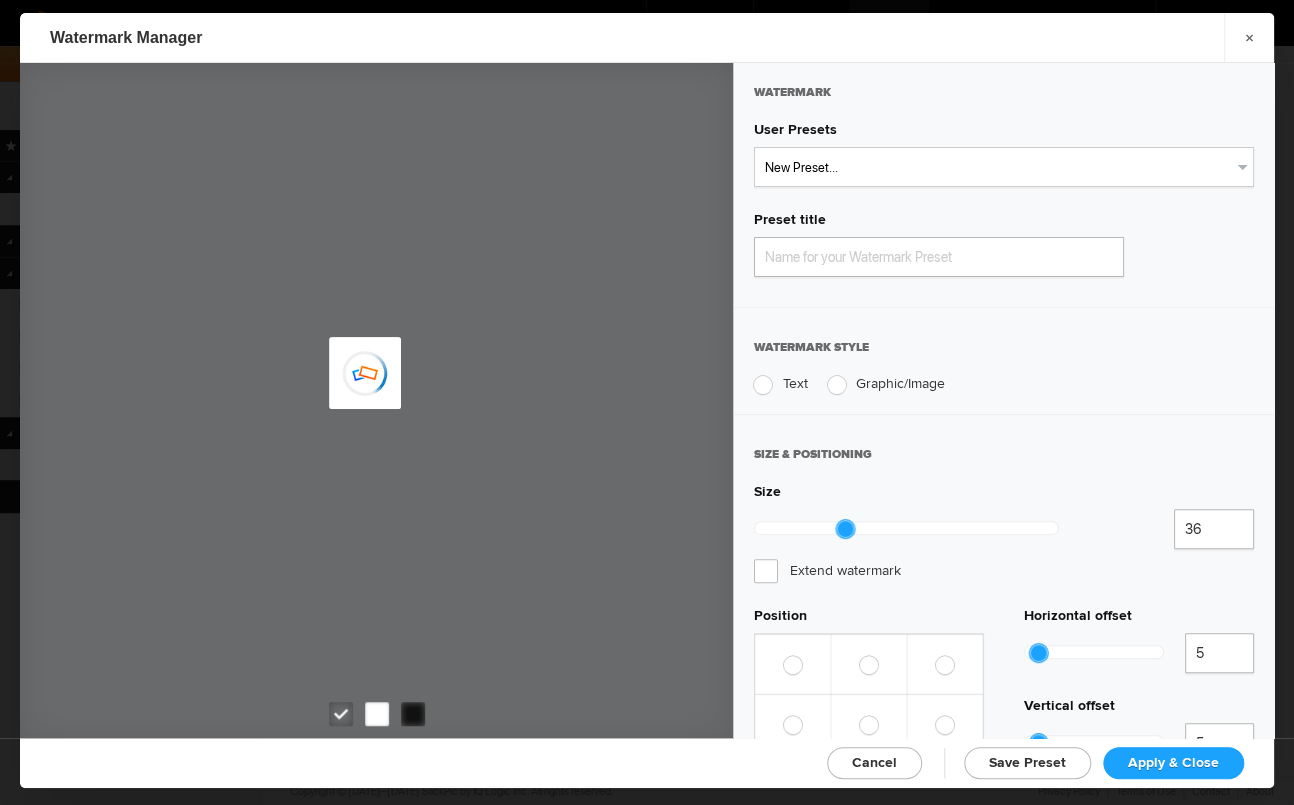radio on "true" 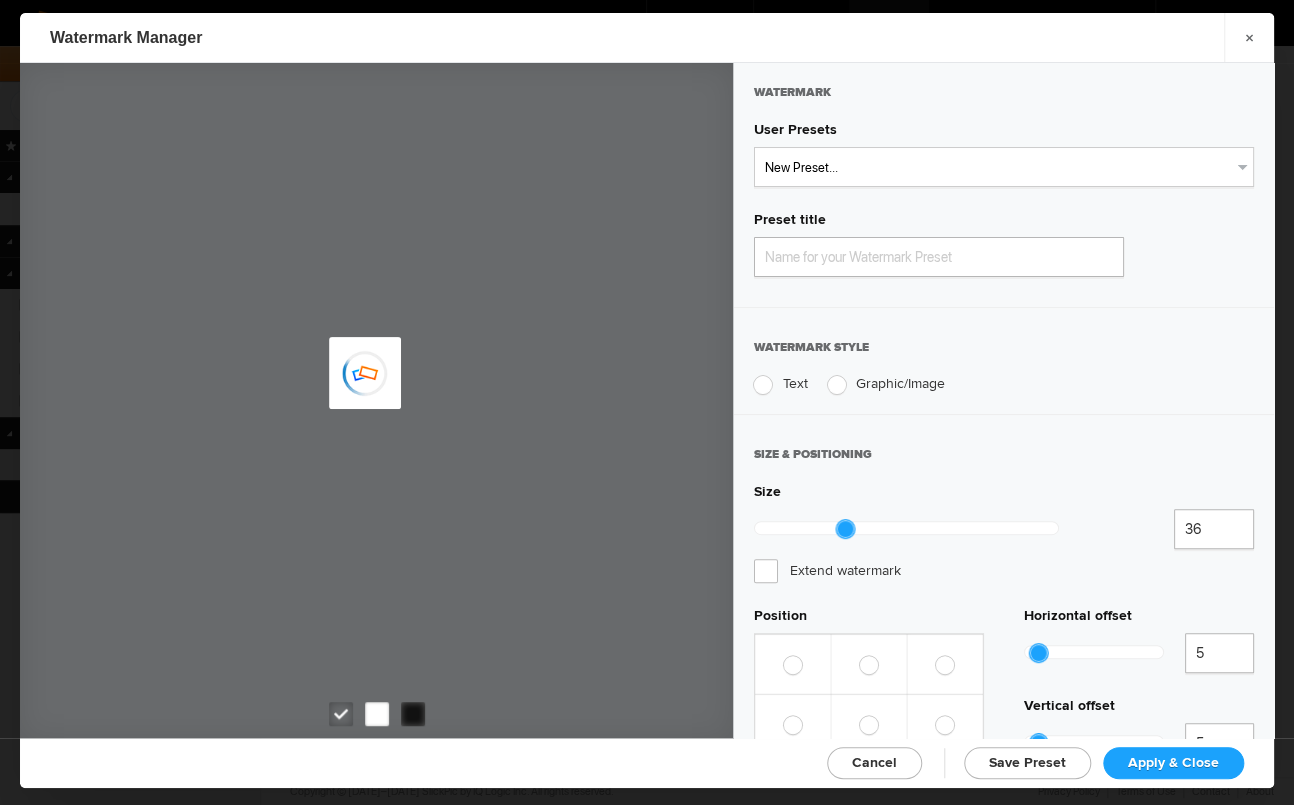 radio on "true" 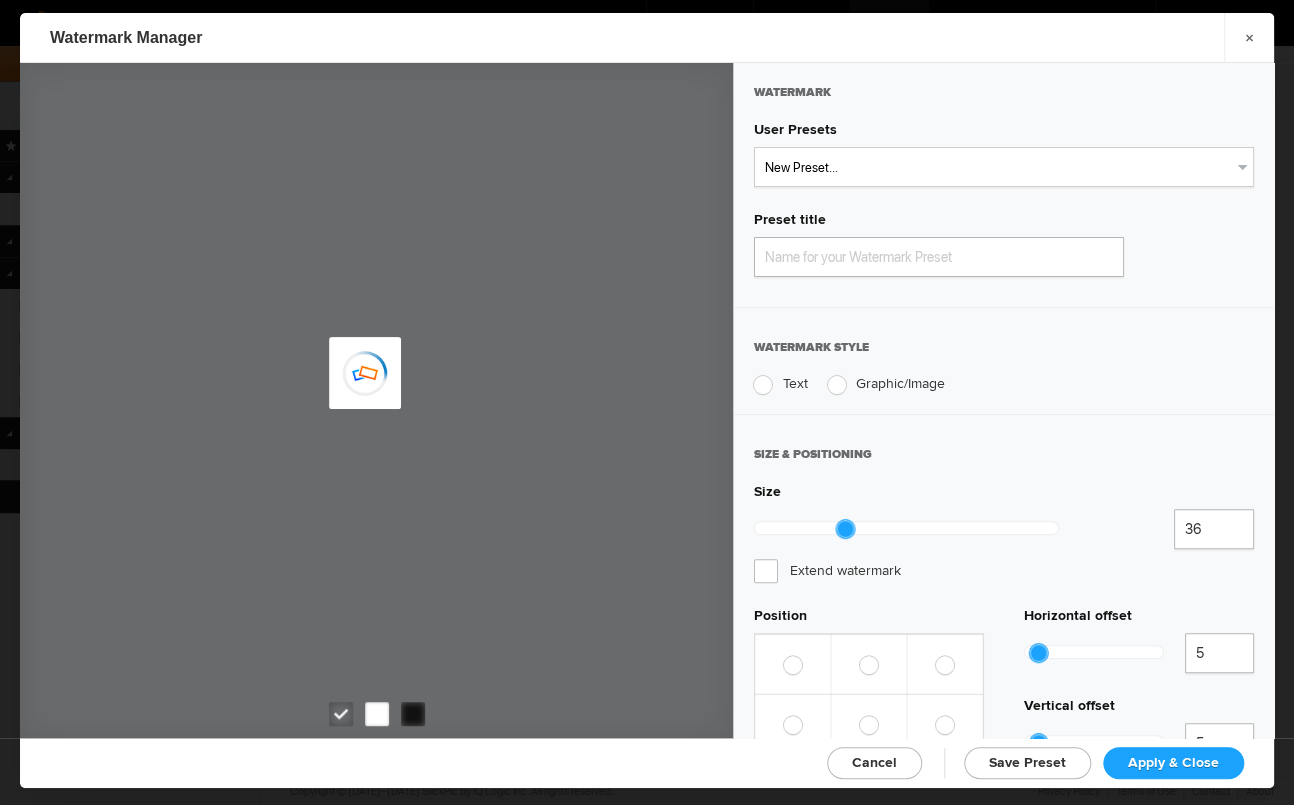 radio on "true" 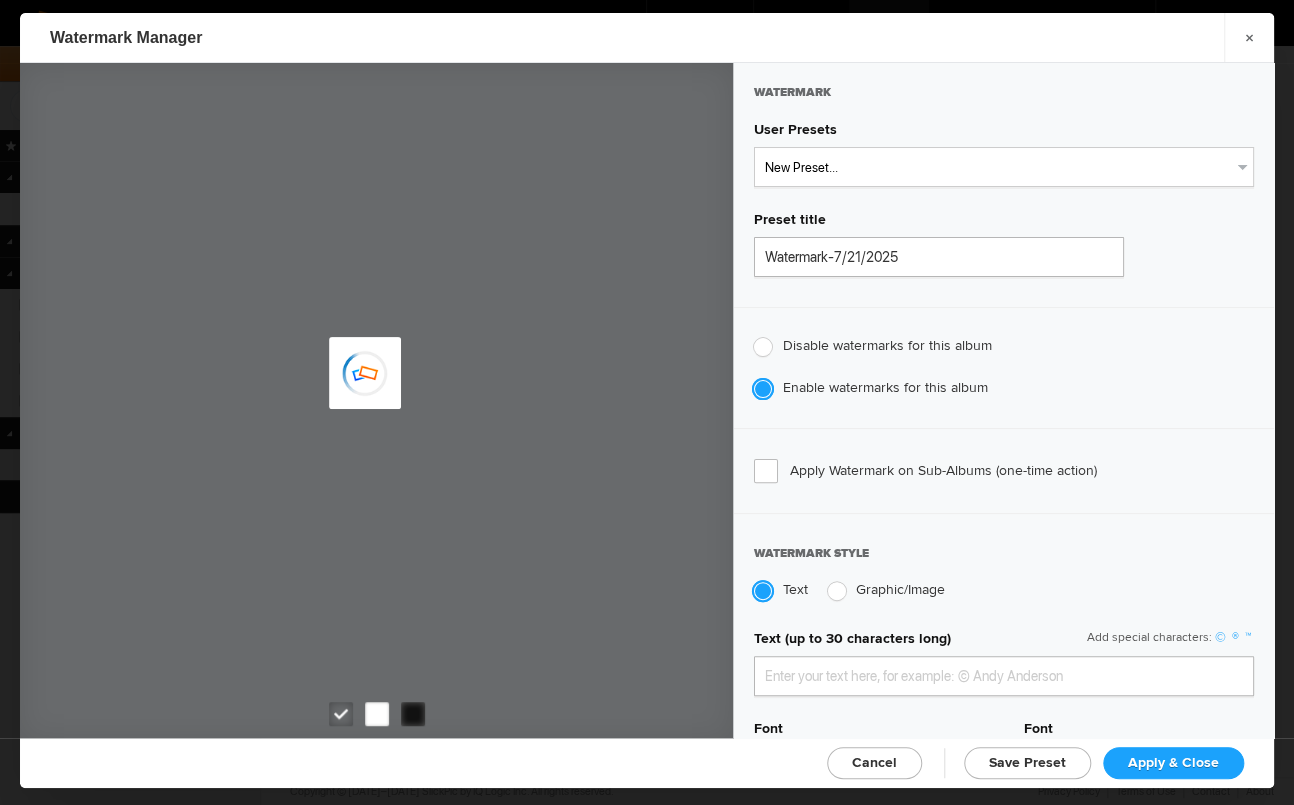 type on "JimLiskovec" 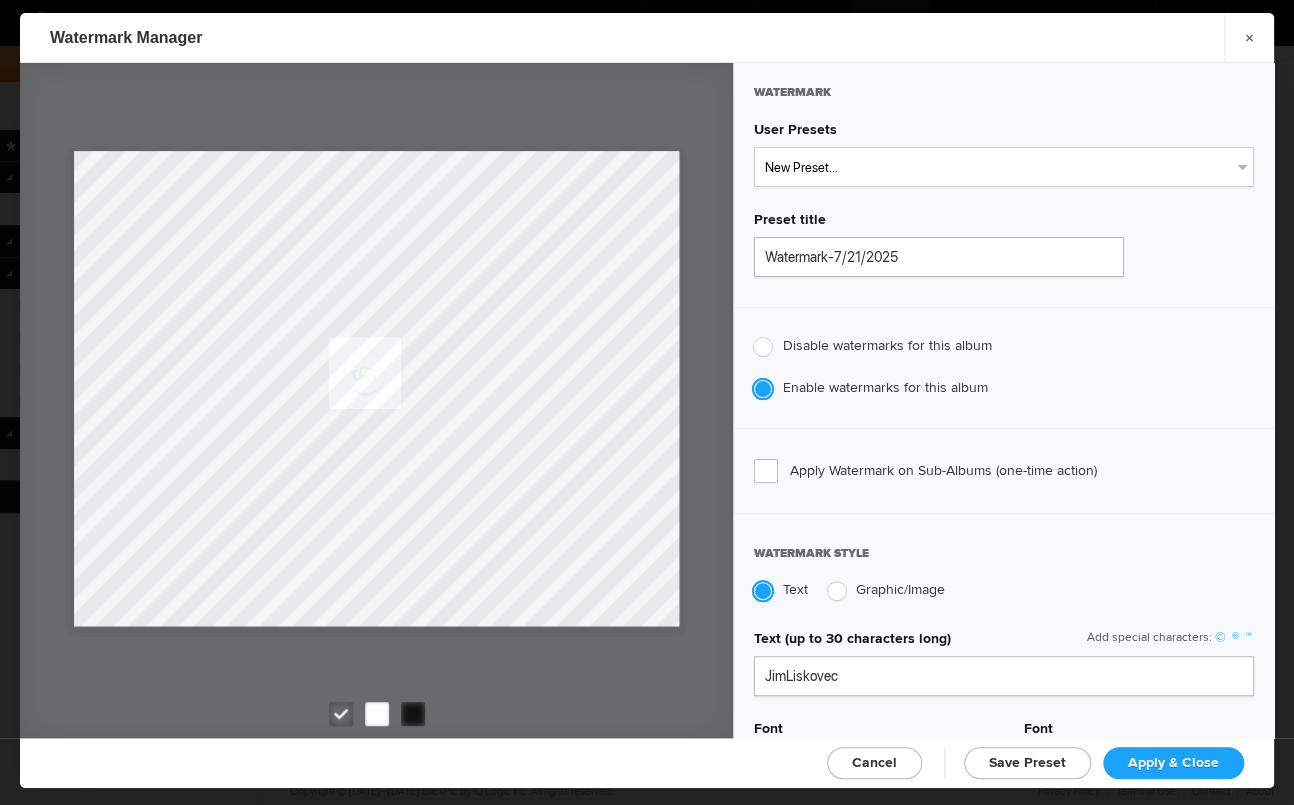 click on "Apply & Close" 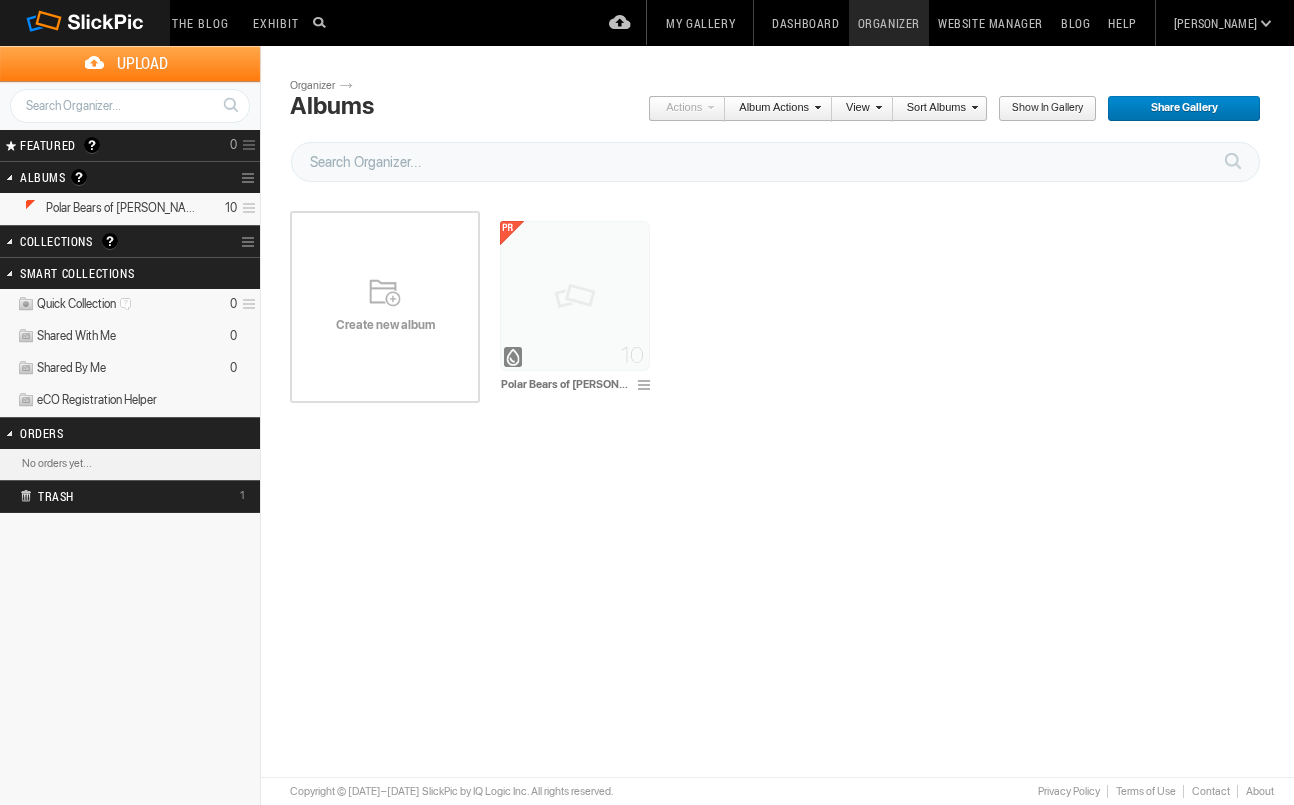 scroll, scrollTop: 0, scrollLeft: 0, axis: both 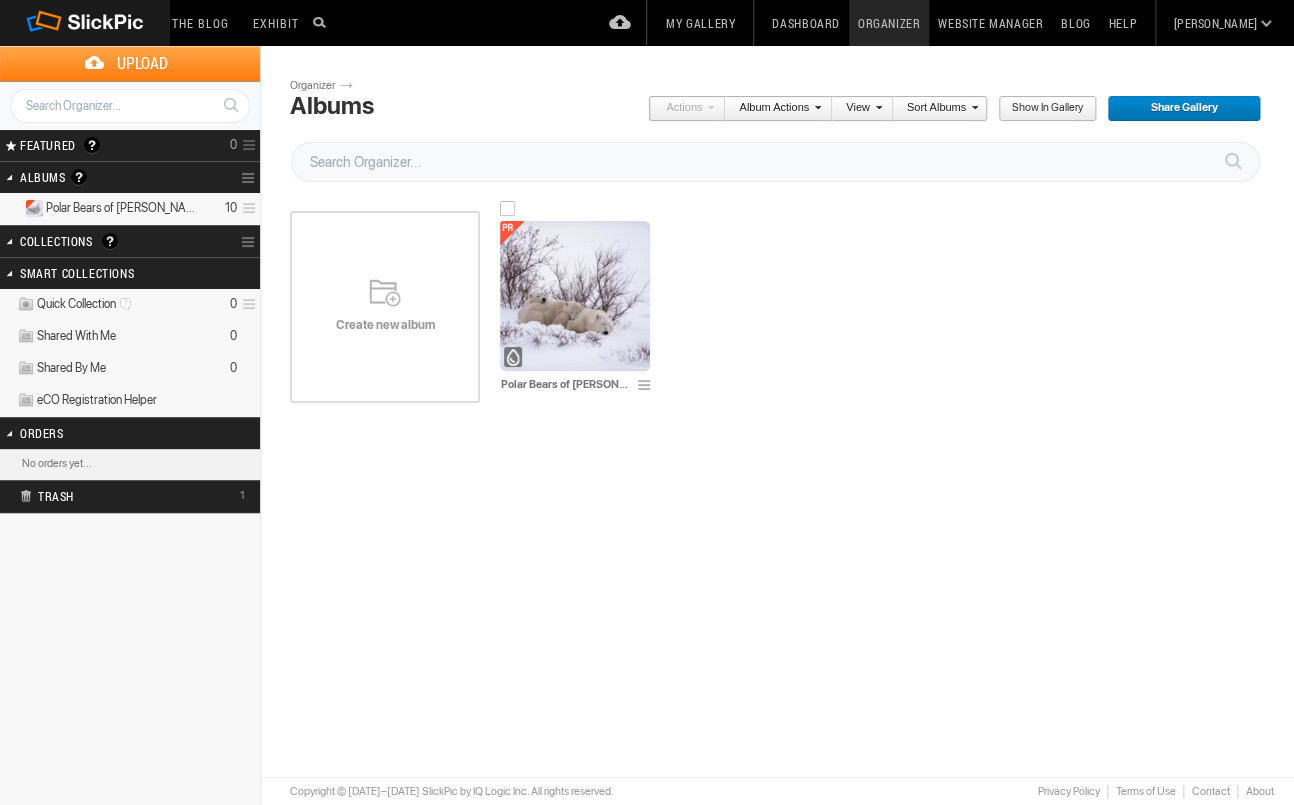 click at bounding box center (575, 296) 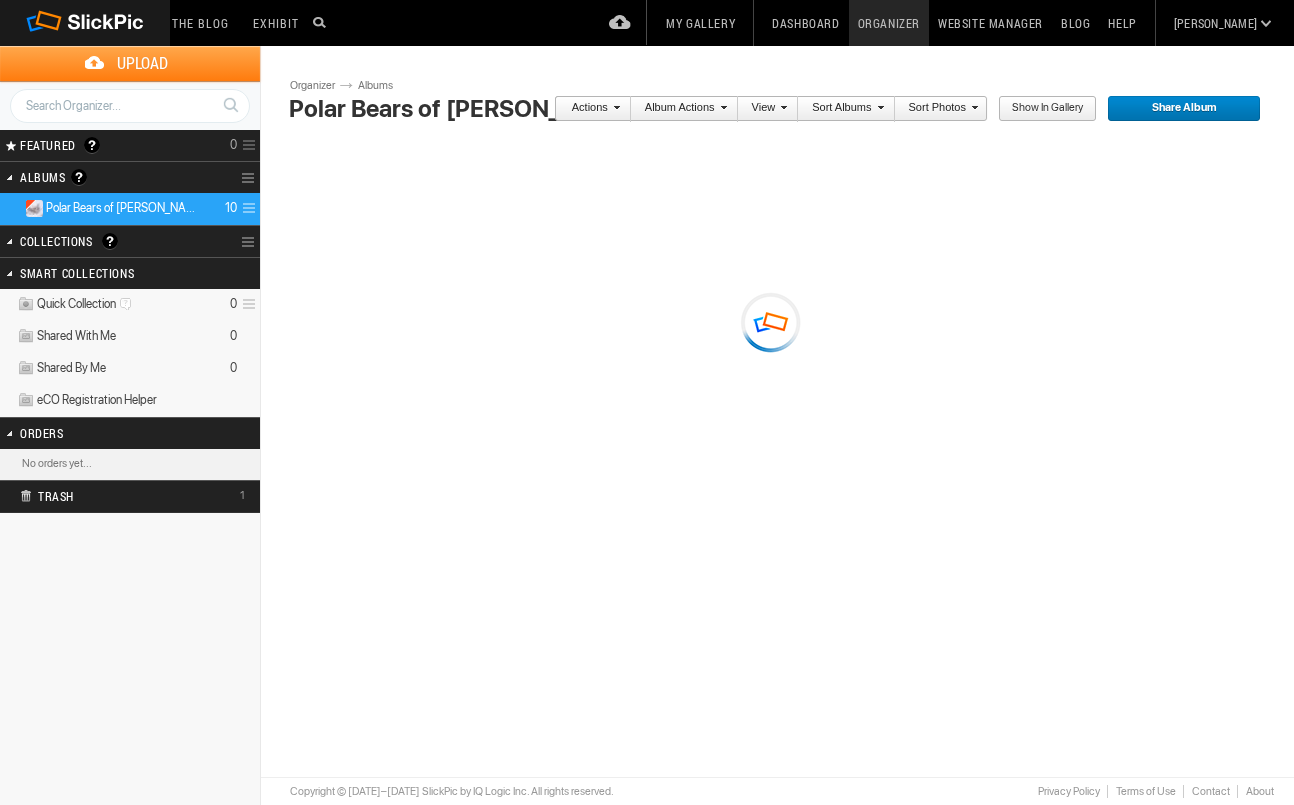 scroll, scrollTop: 0, scrollLeft: 0, axis: both 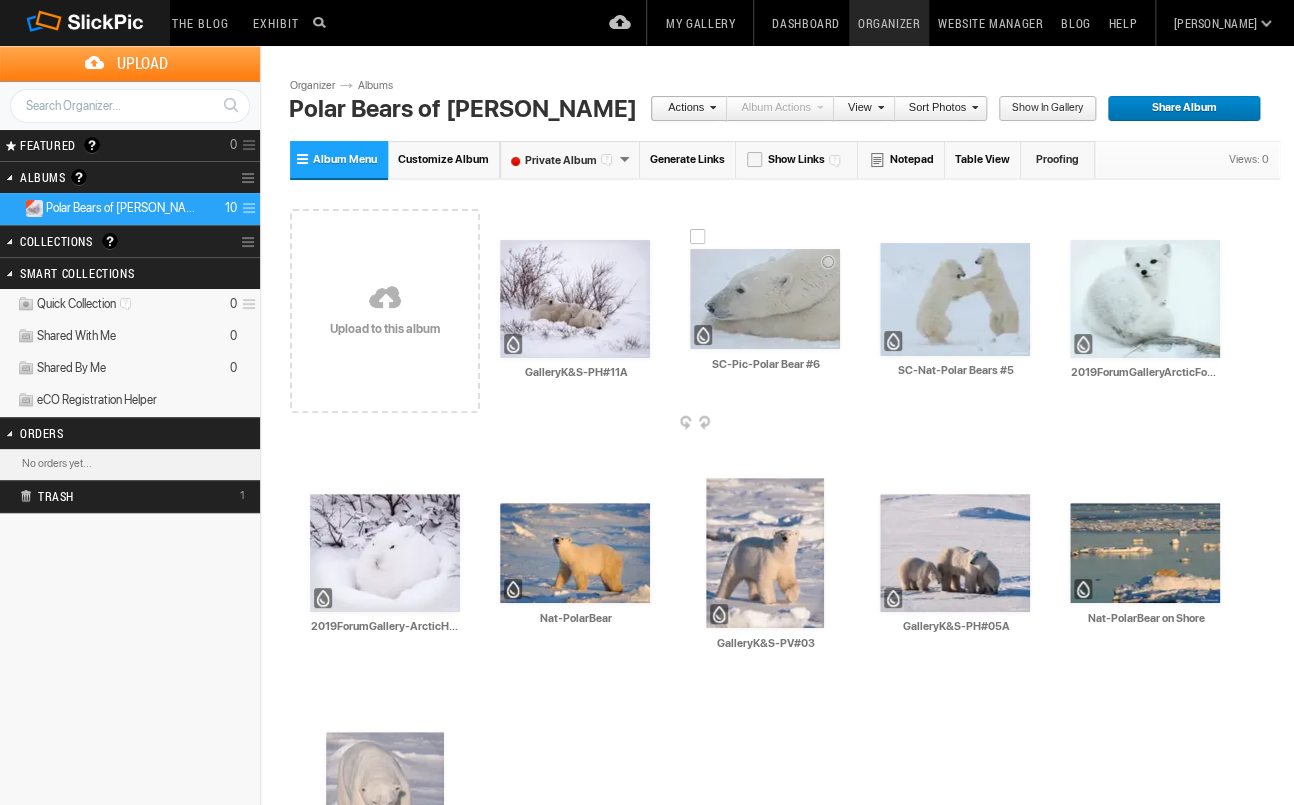 click at bounding box center (765, 299) 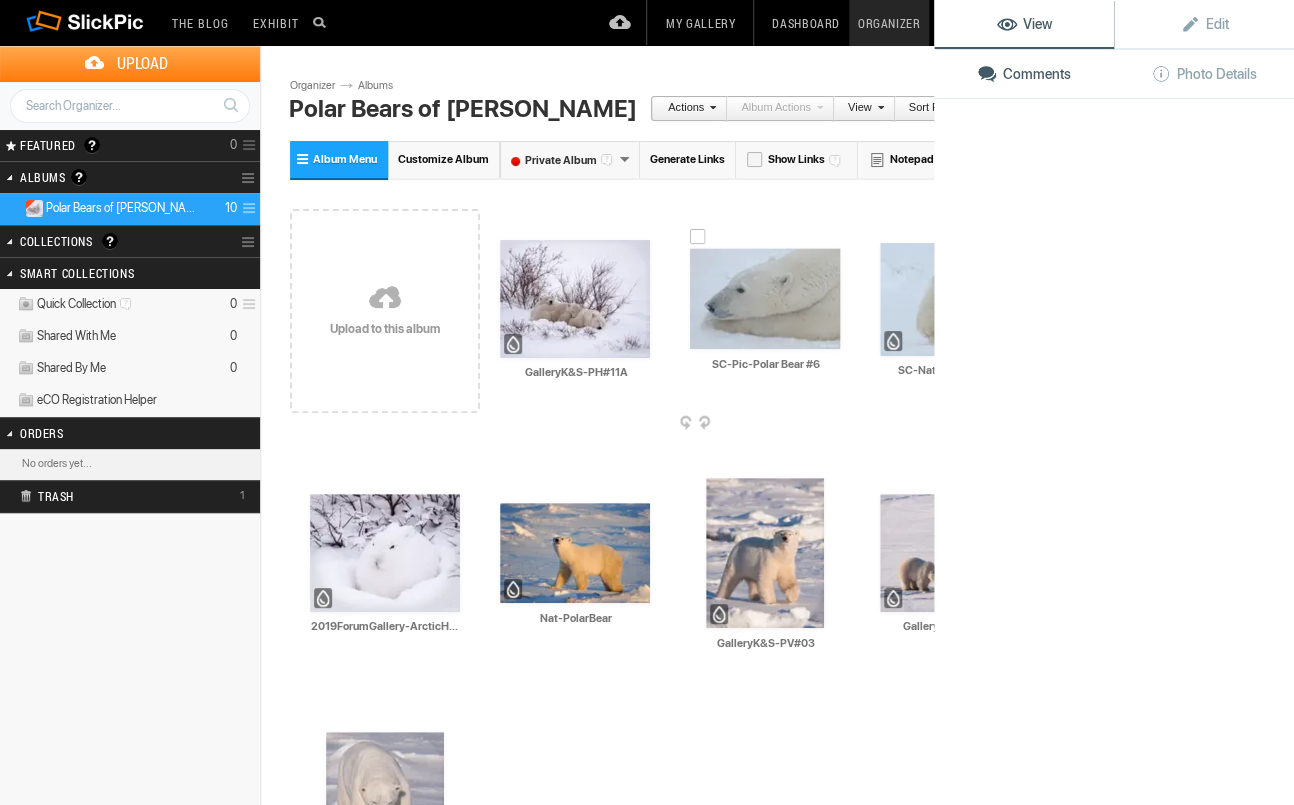 click 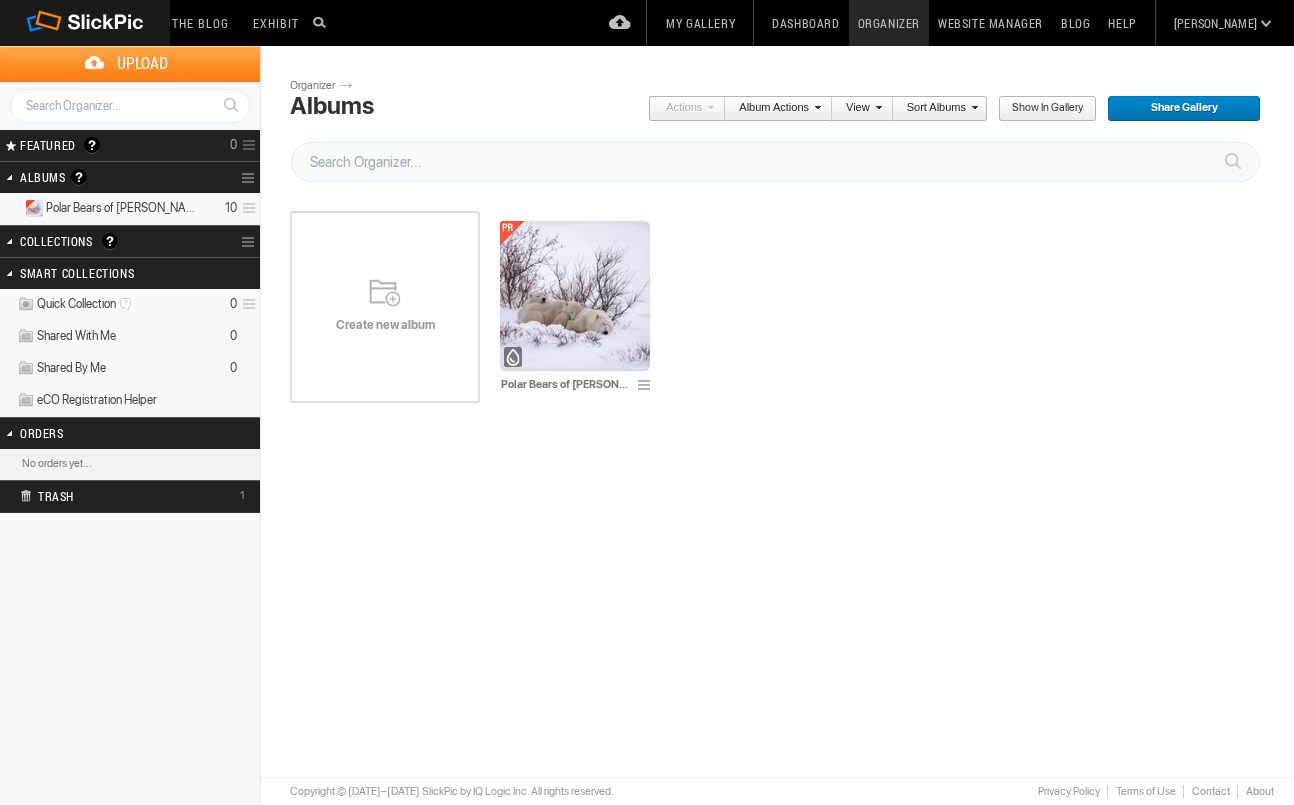 scroll, scrollTop: 0, scrollLeft: 0, axis: both 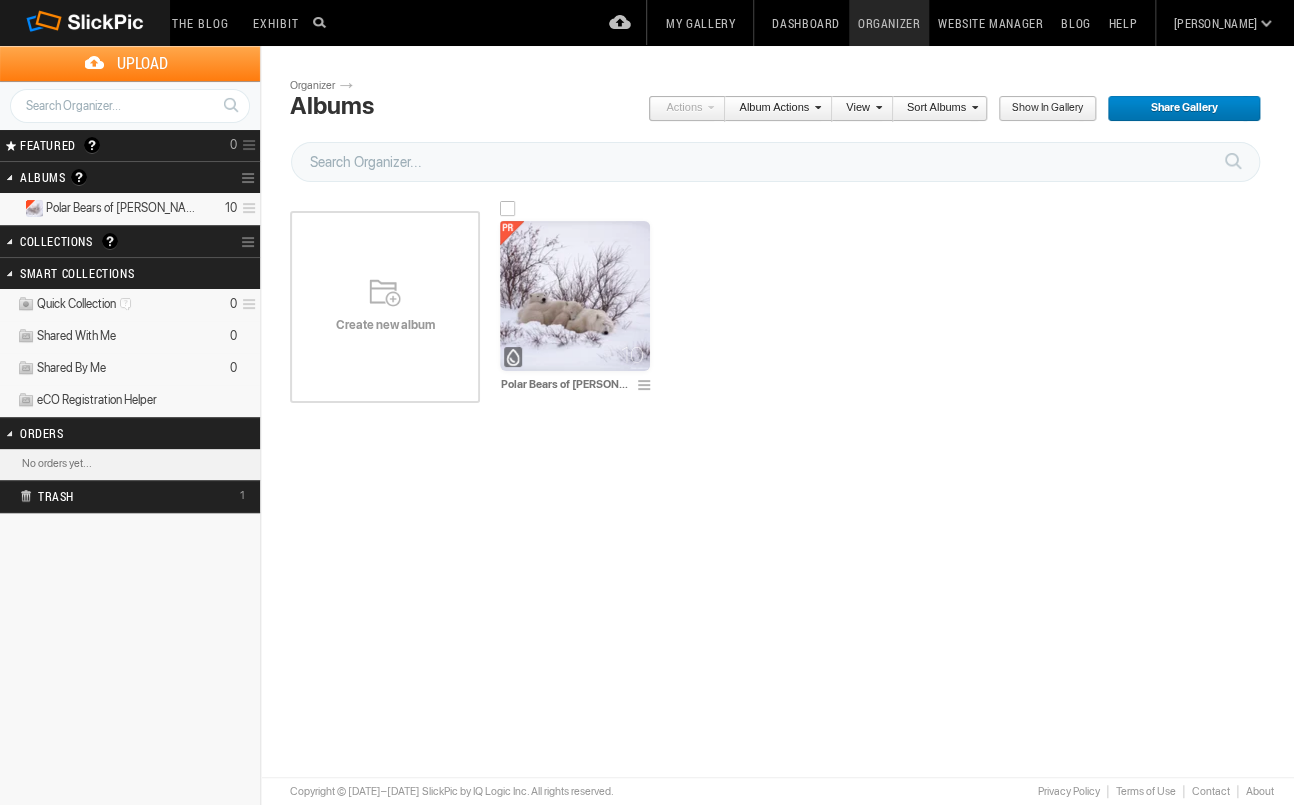 click at bounding box center [647, 386] 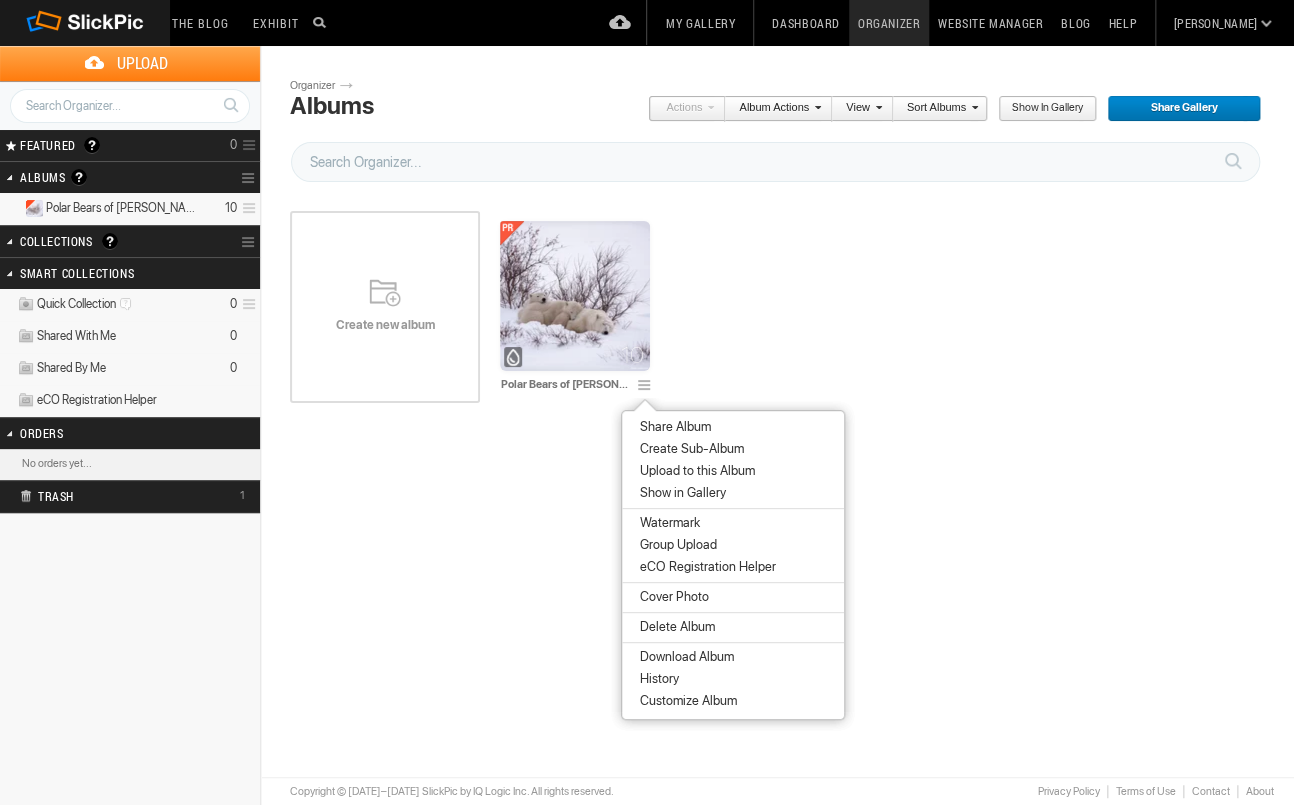 click on "Cover Photo" at bounding box center [671, 597] 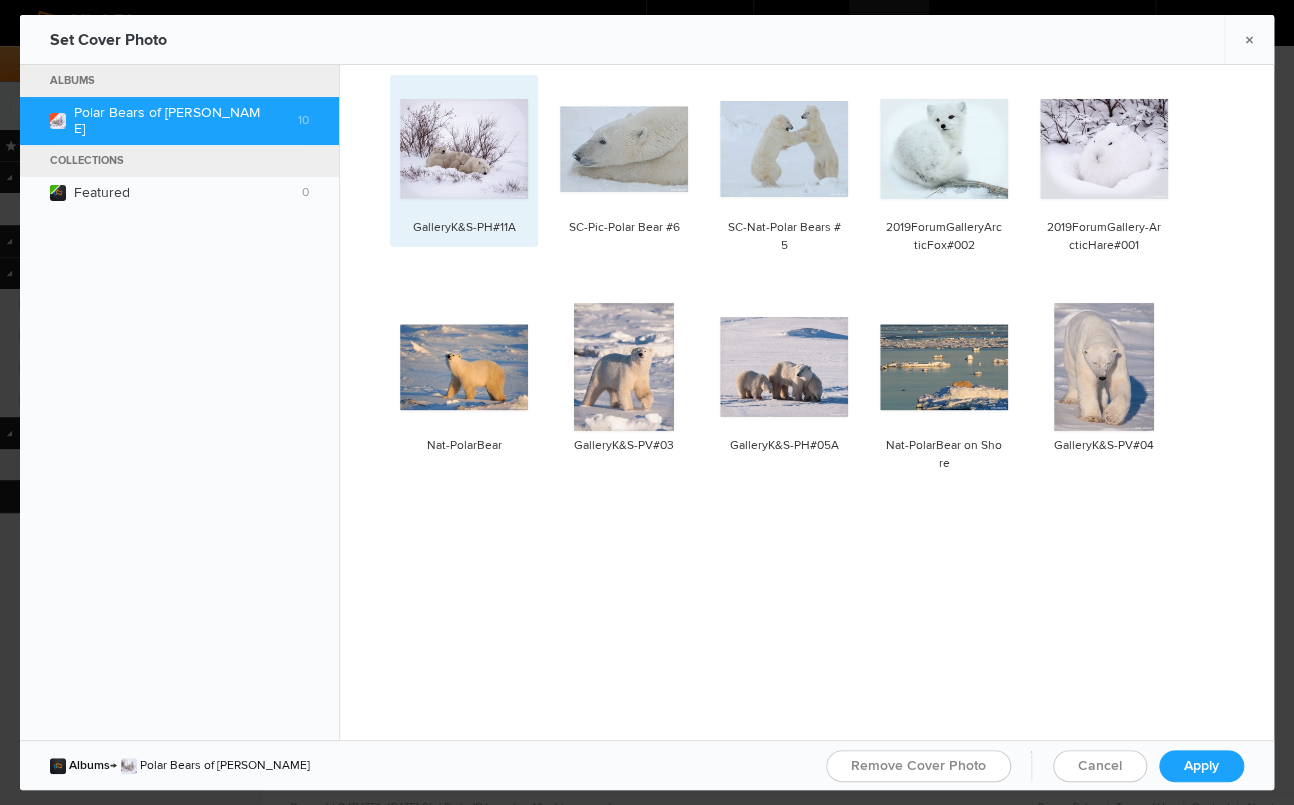 click 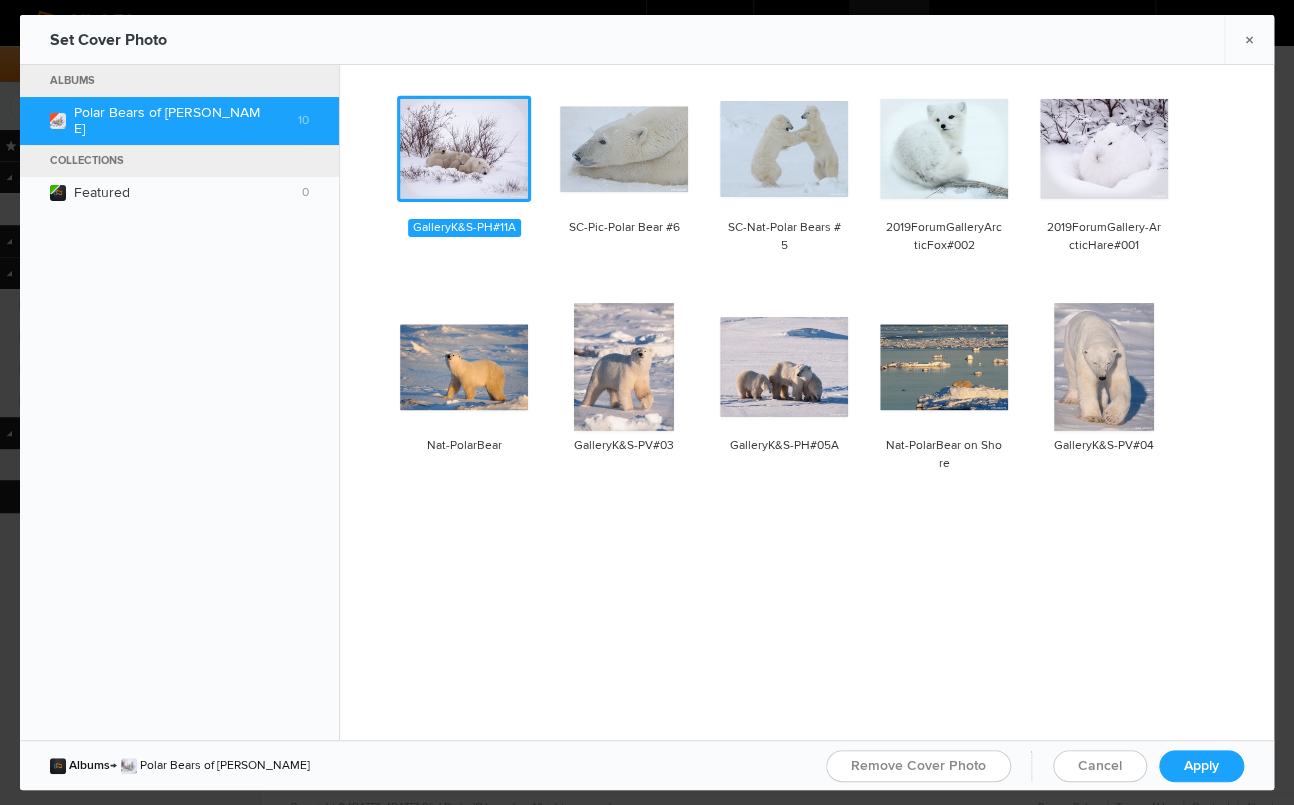 click on "Apply" 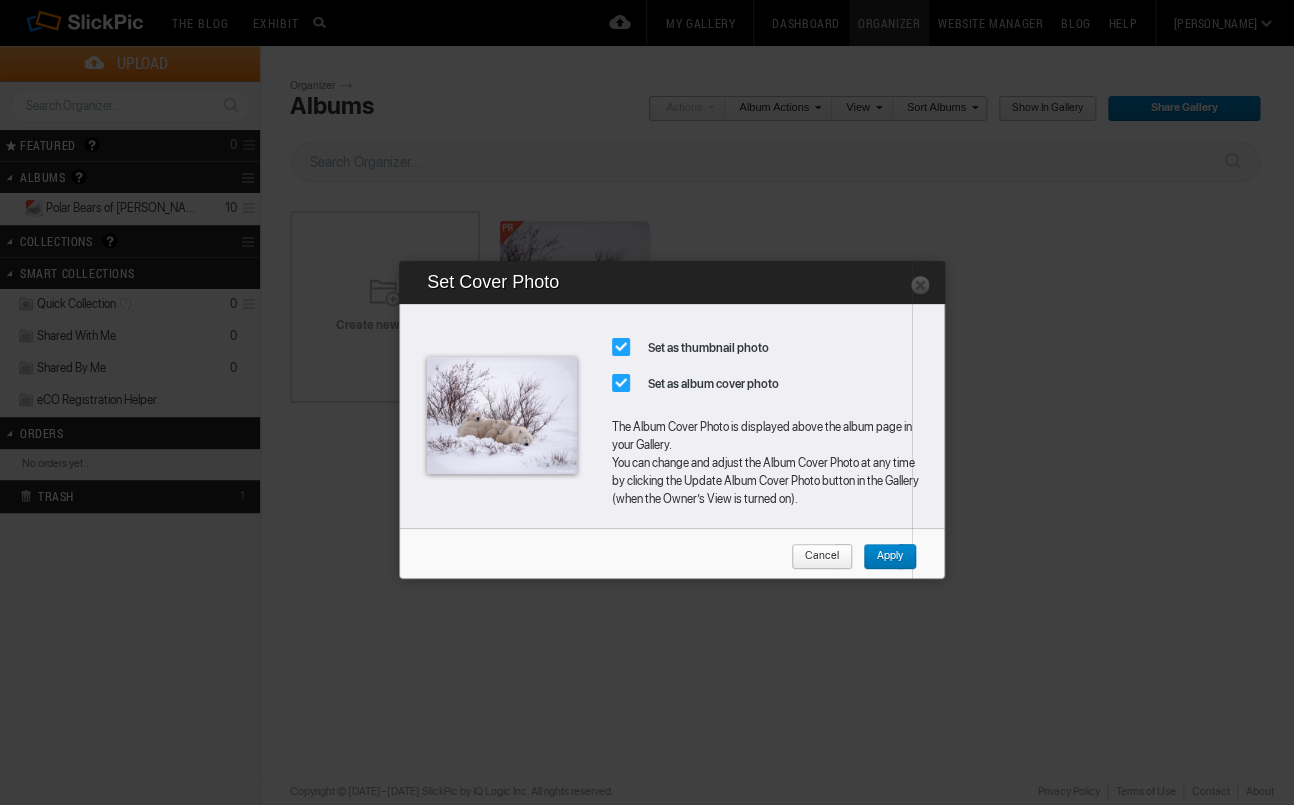 click on "Apply" at bounding box center (883, 557) 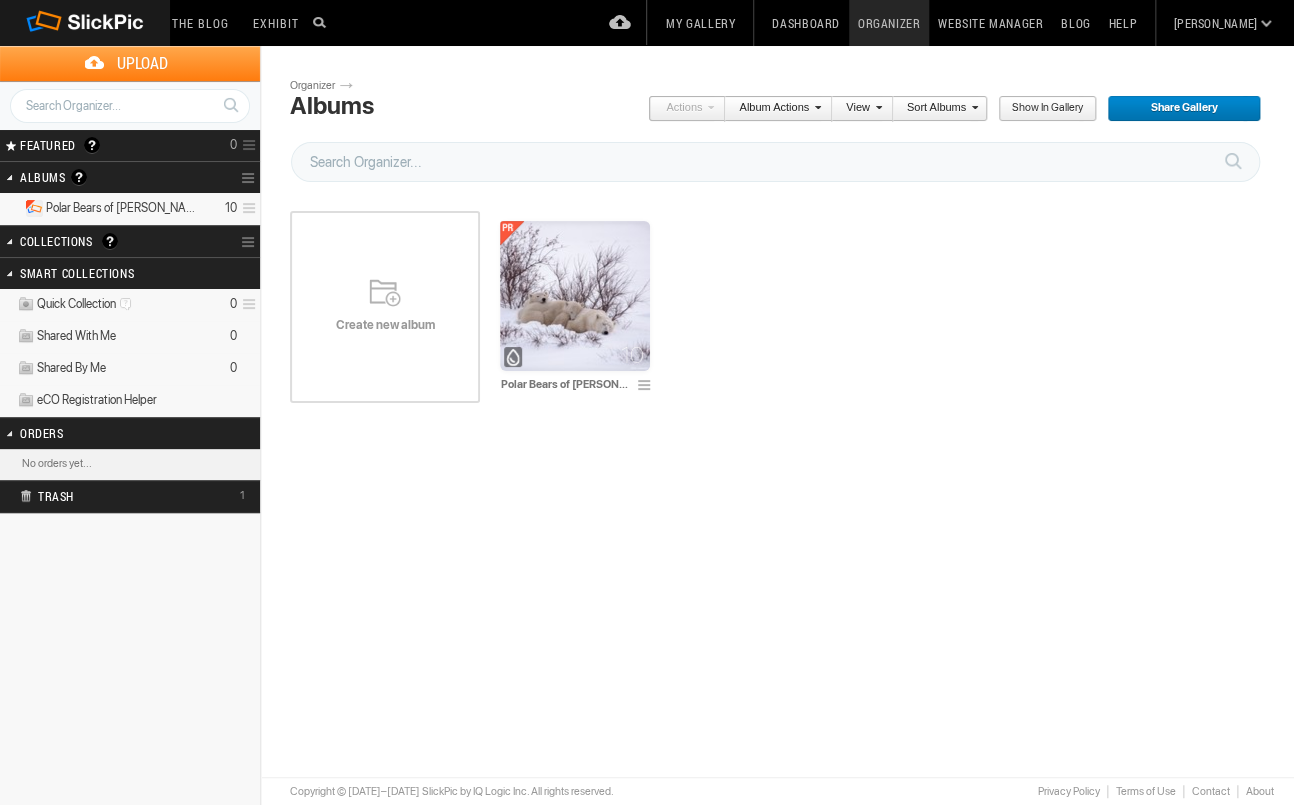 click on "Create new album" at bounding box center [385, 307] 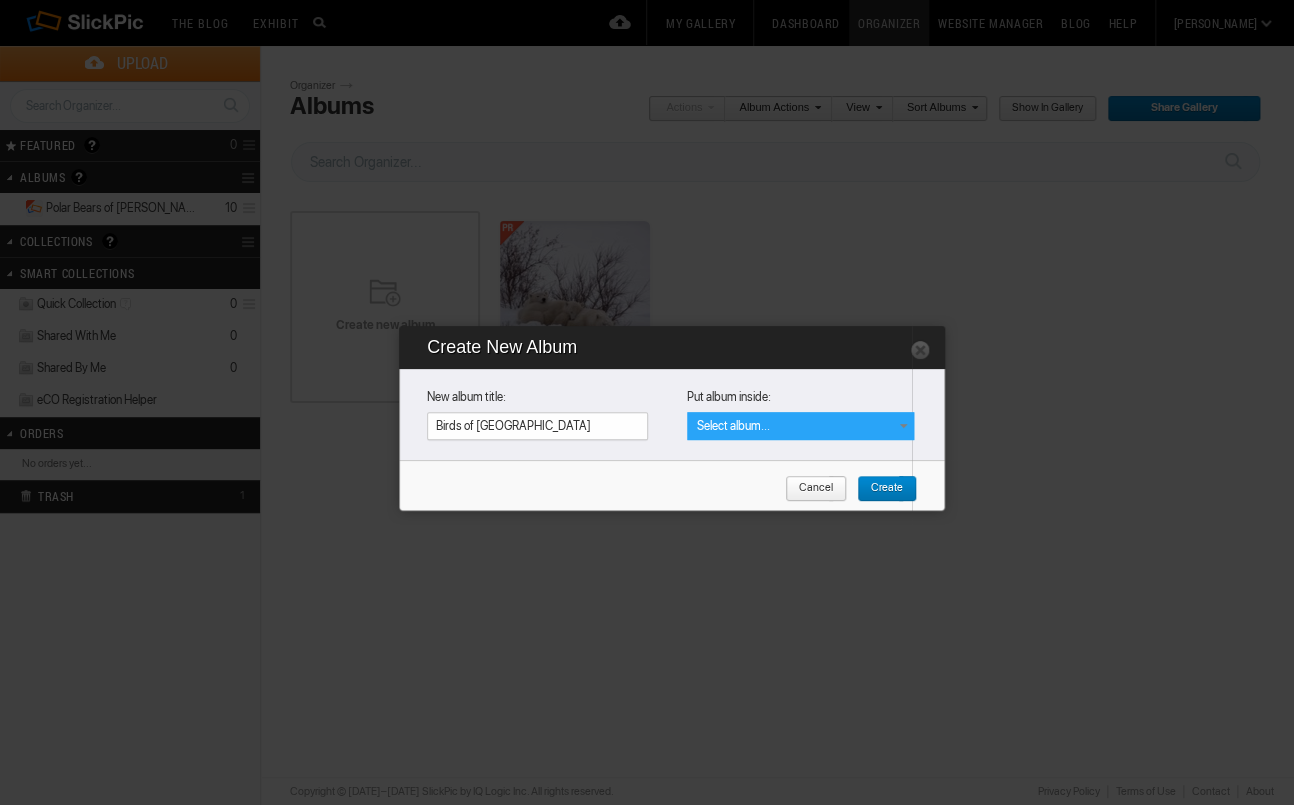 type on "Birds of [GEOGRAPHIC_DATA]" 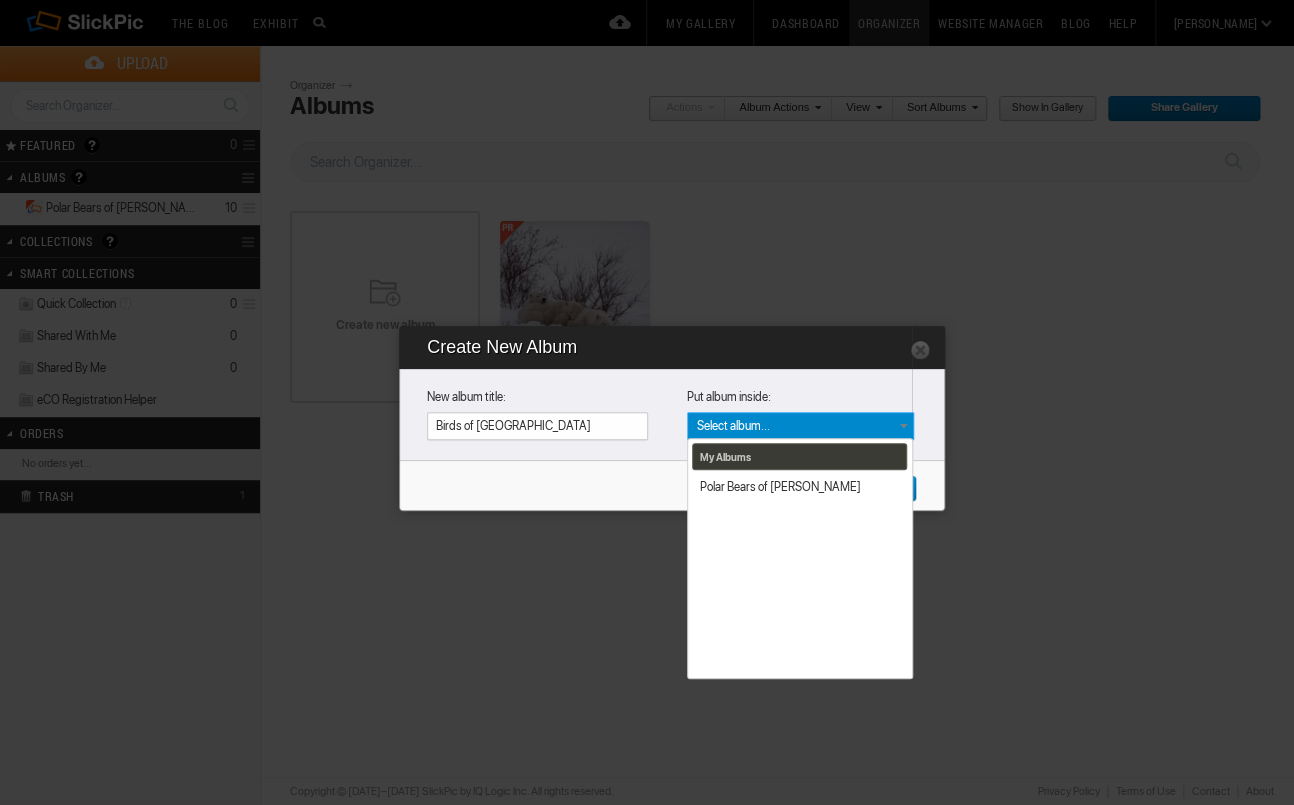 click on "My Albums Polar Bears of Churchill" at bounding box center (799, 425) 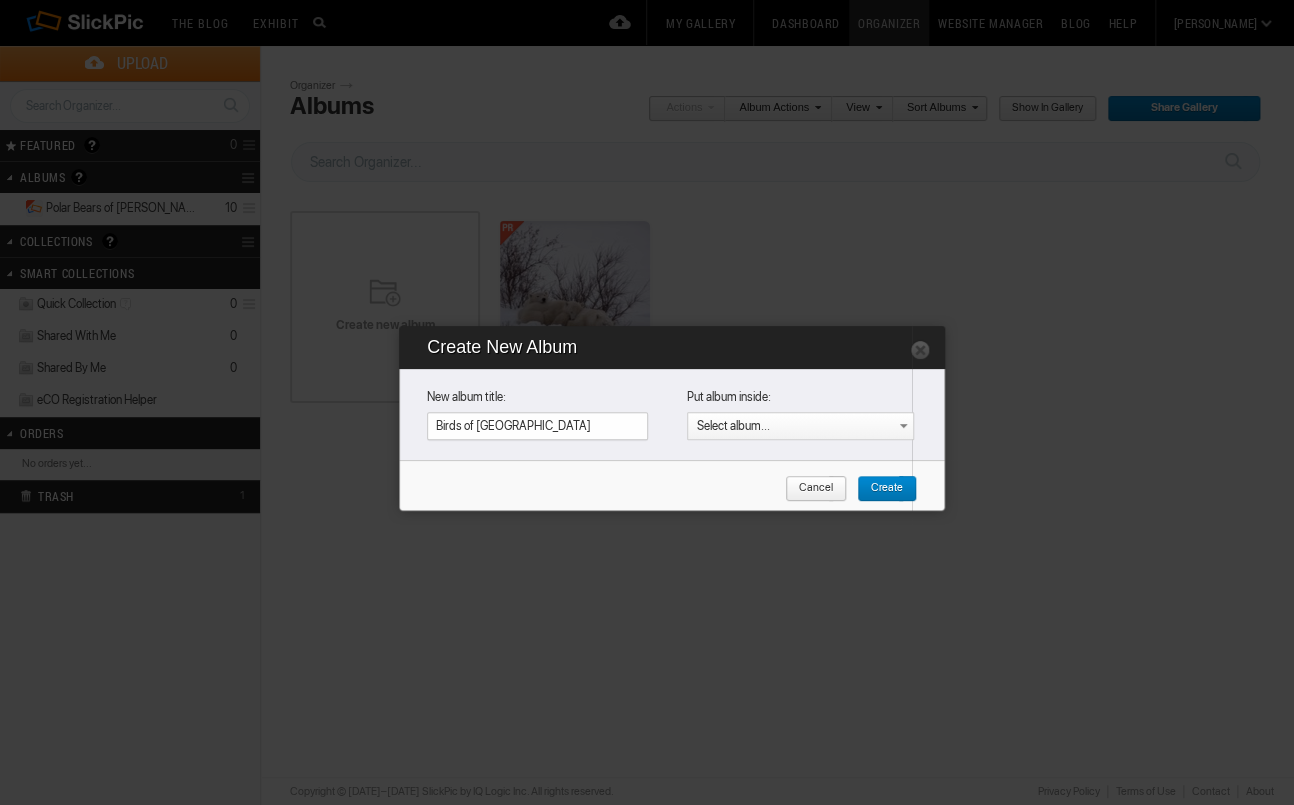 click on "Create" at bounding box center (880, 489) 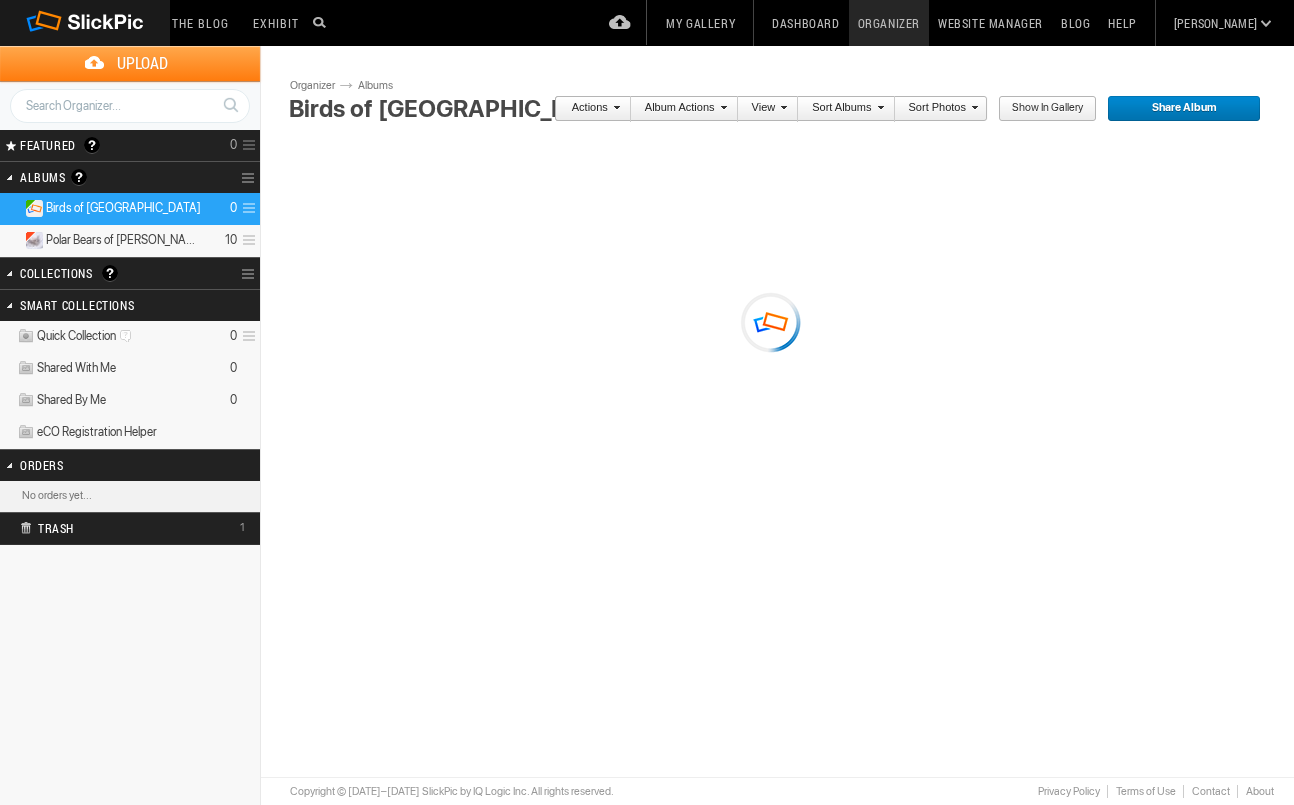 scroll, scrollTop: 0, scrollLeft: 0, axis: both 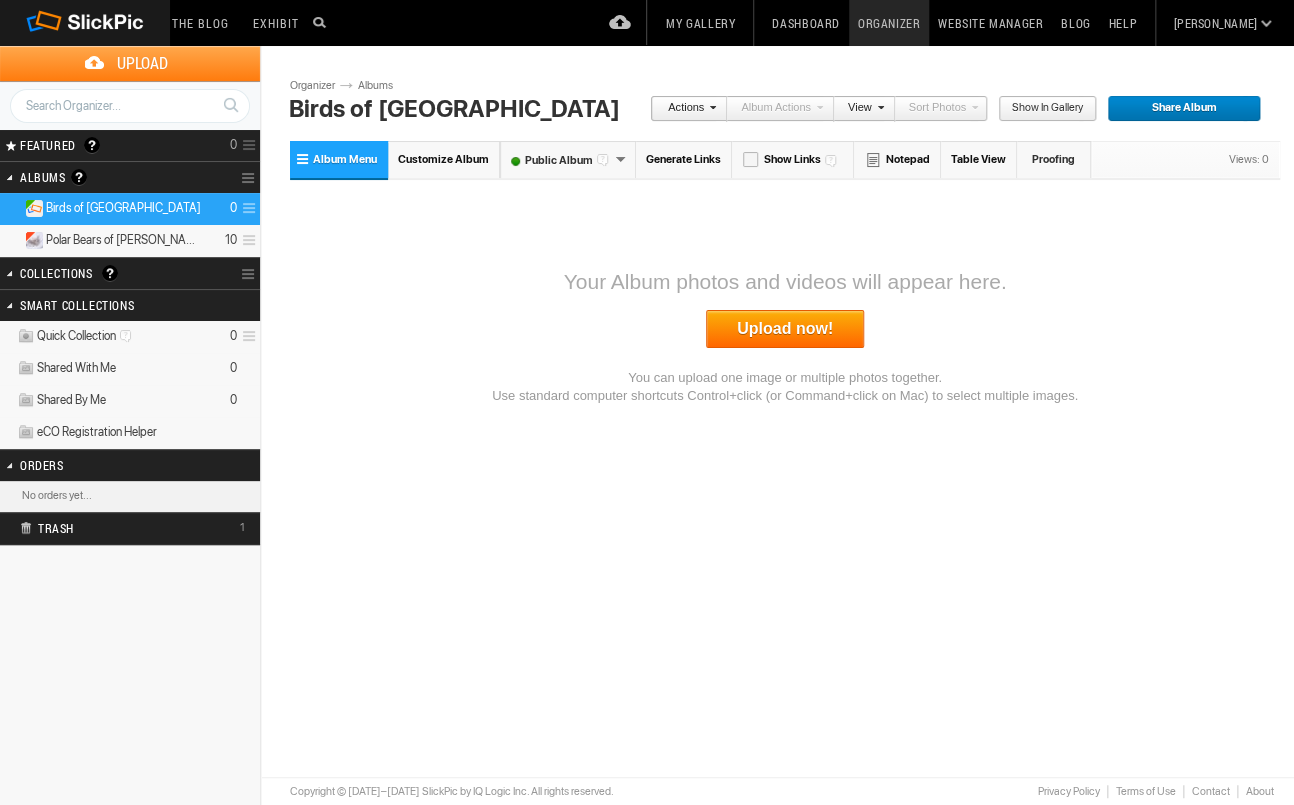 click on "Upload now!" at bounding box center (785, 329) 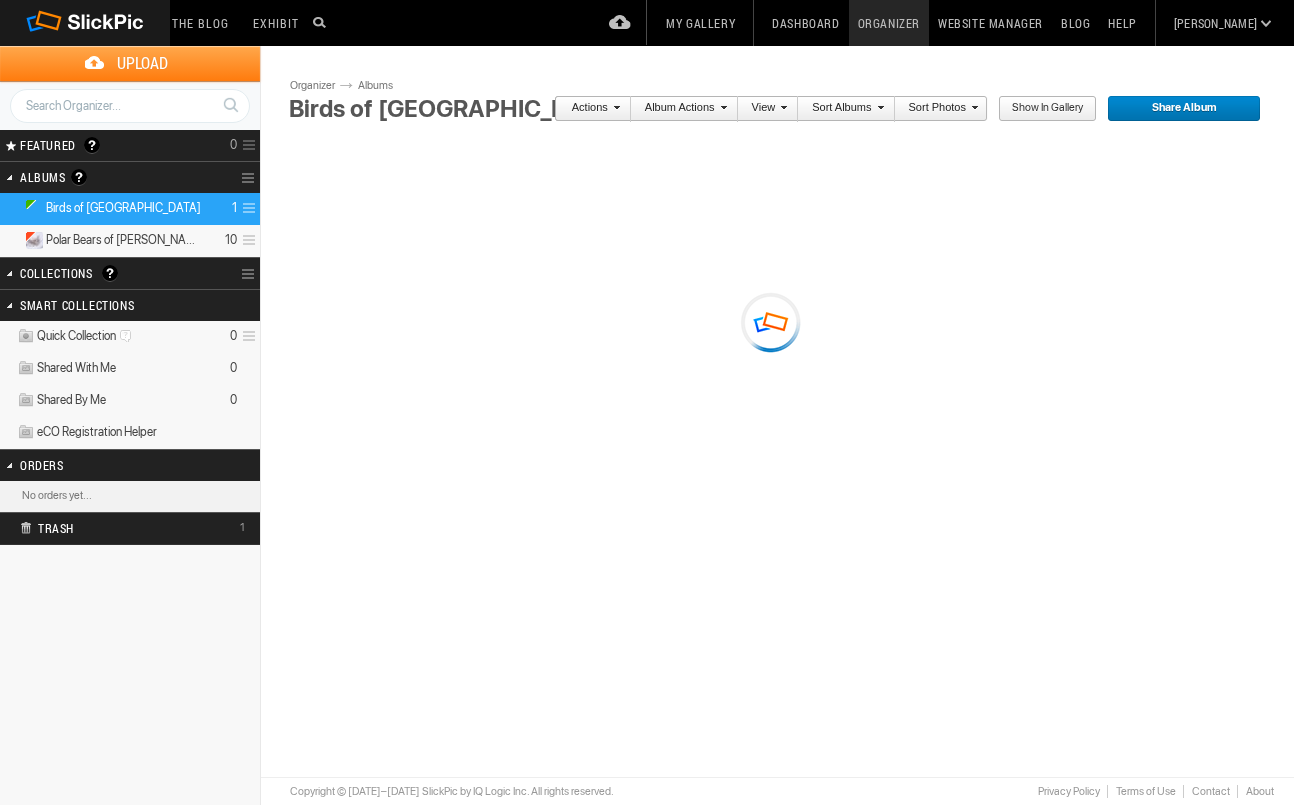 scroll, scrollTop: 0, scrollLeft: 0, axis: both 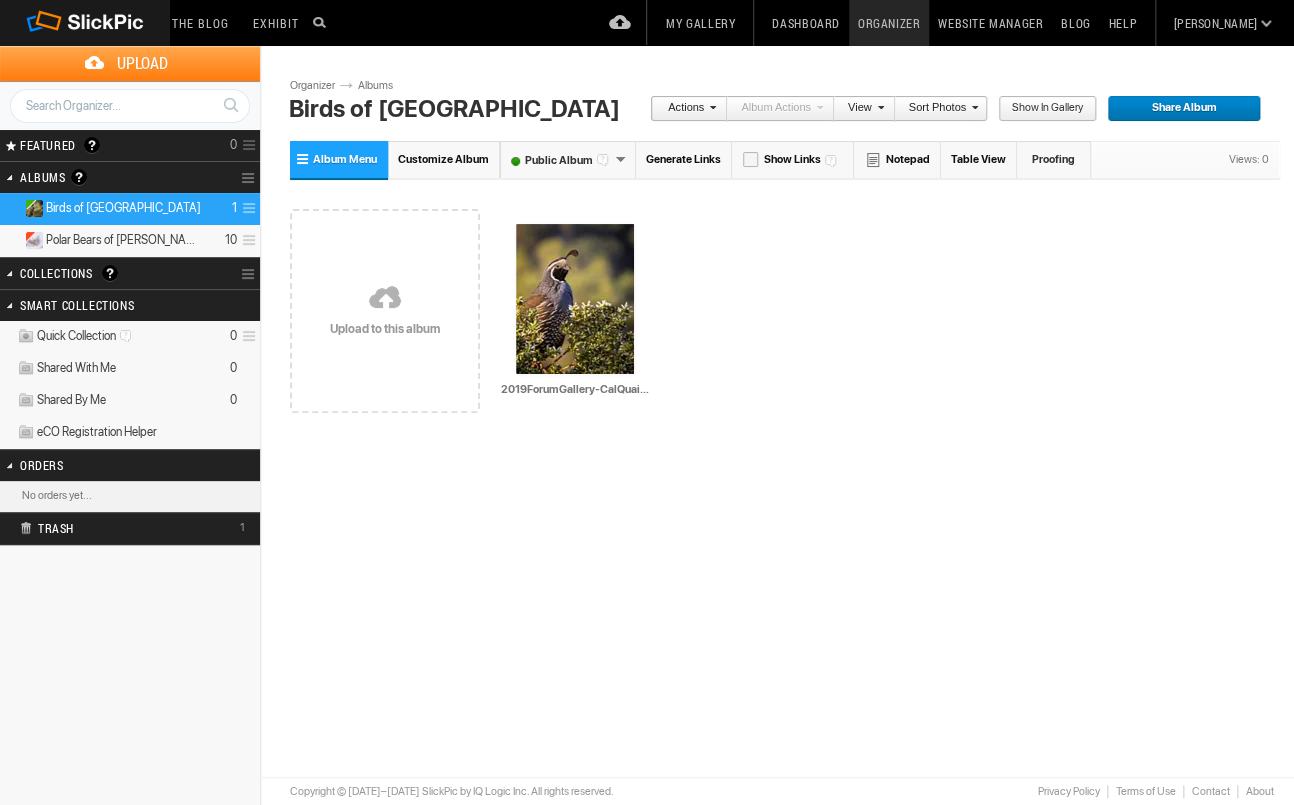 click on "Upload" at bounding box center (142, 63) 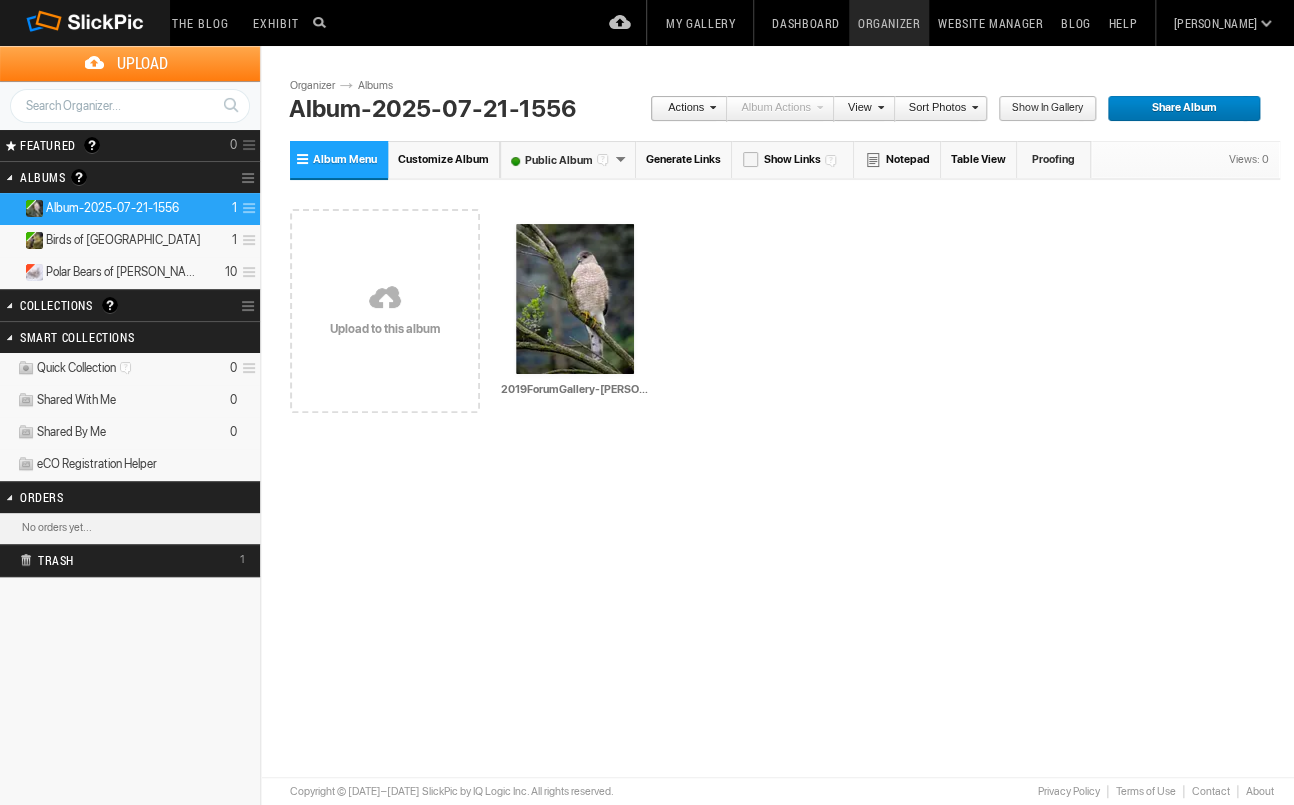 scroll, scrollTop: 0, scrollLeft: 0, axis: both 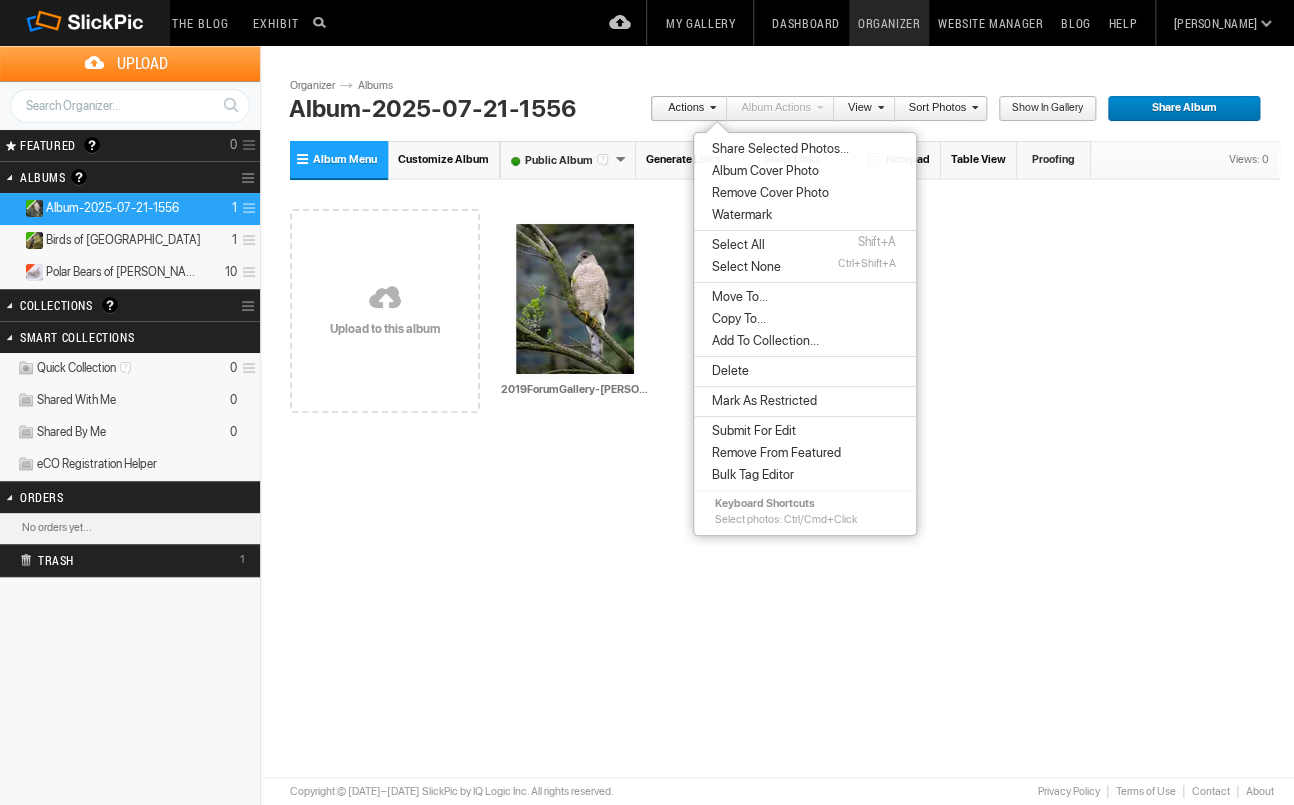 click on "View" at bounding box center [859, 109] 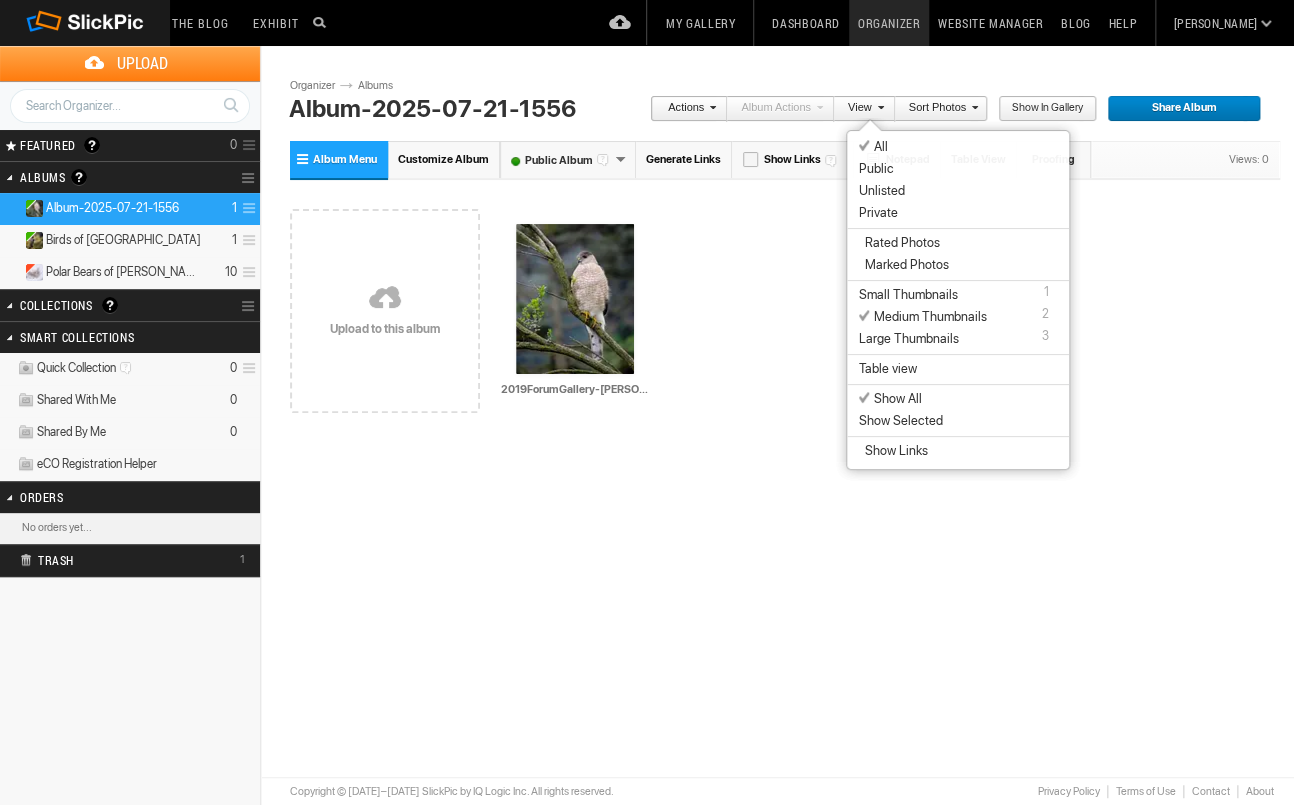 click on "Private" at bounding box center [878, 213] 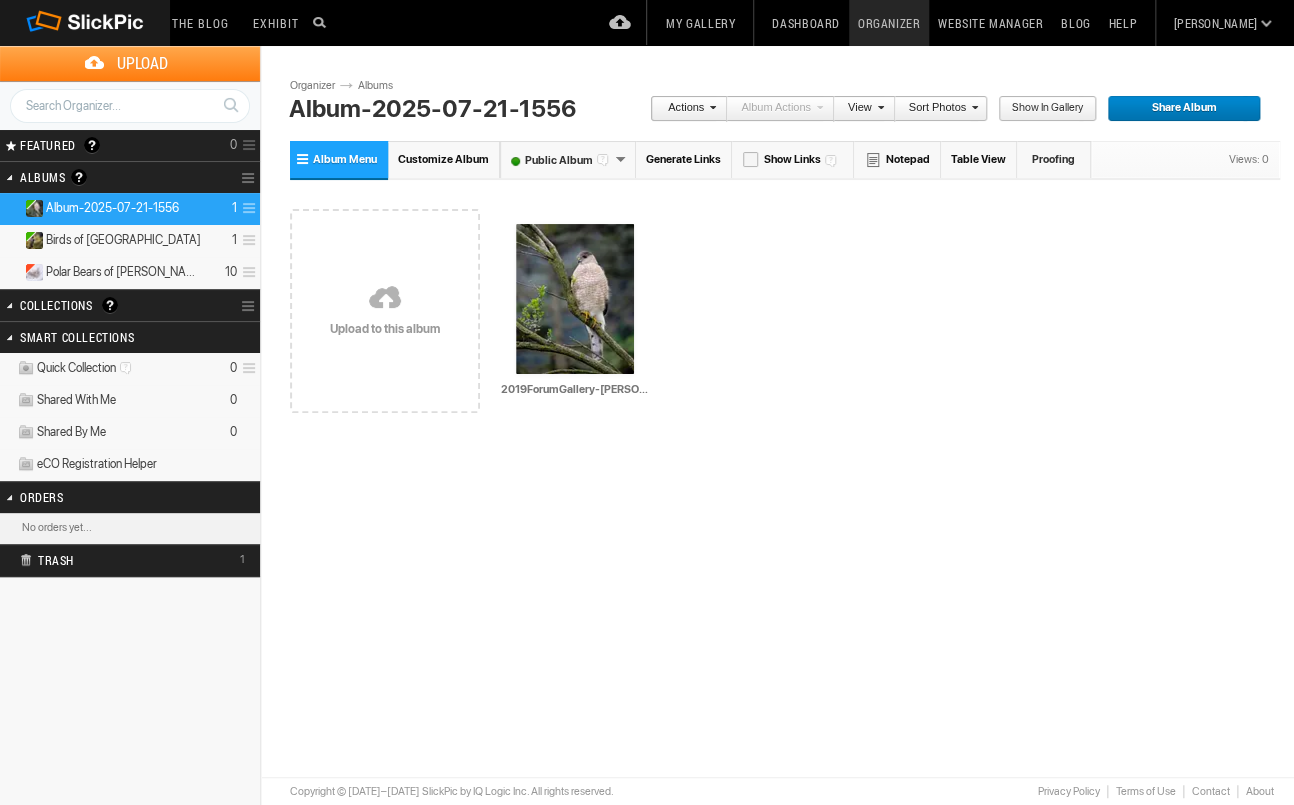 click on "Public Album" at bounding box center (568, 159) 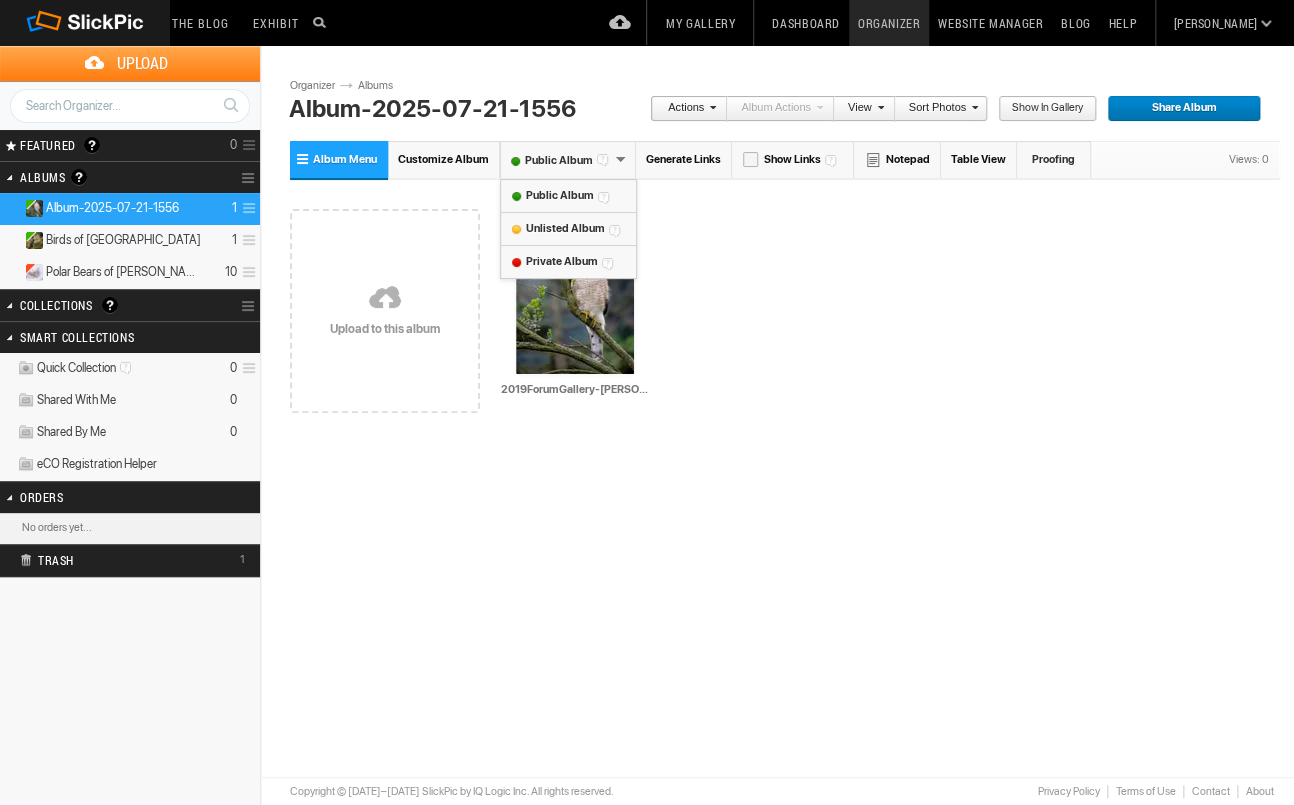click on "Private Album" at bounding box center (561, 261) 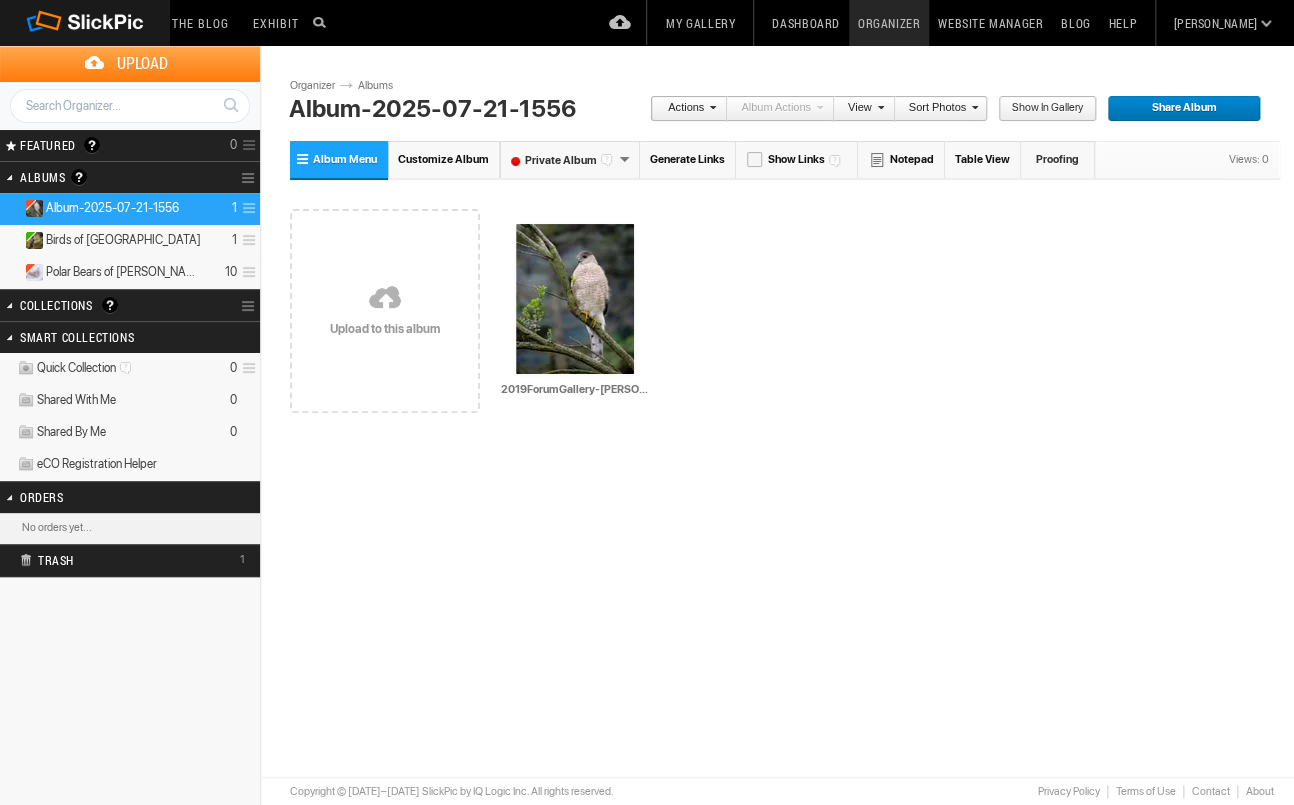 click on "Album Menu" at bounding box center (345, 159) 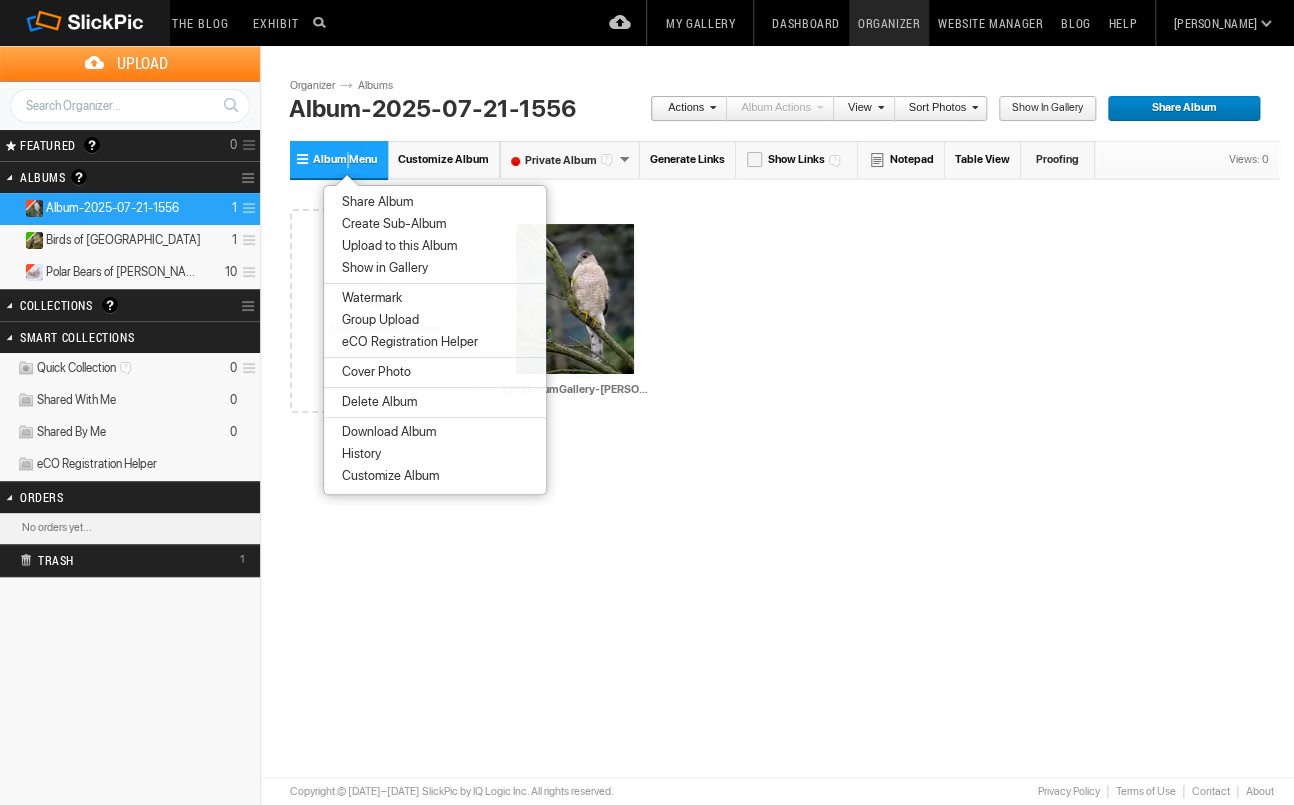 click on "Album Menu" at bounding box center (345, 159) 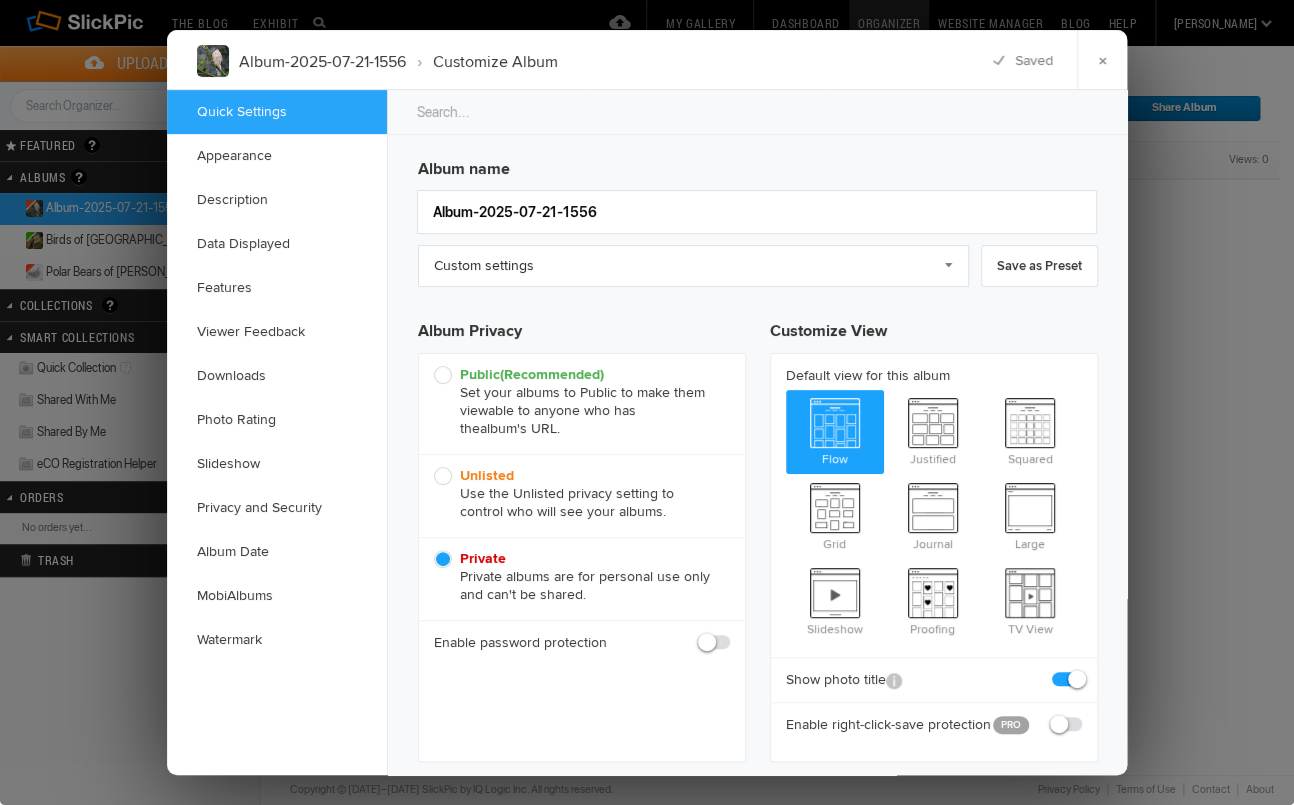 scroll, scrollTop: 0, scrollLeft: 0, axis: both 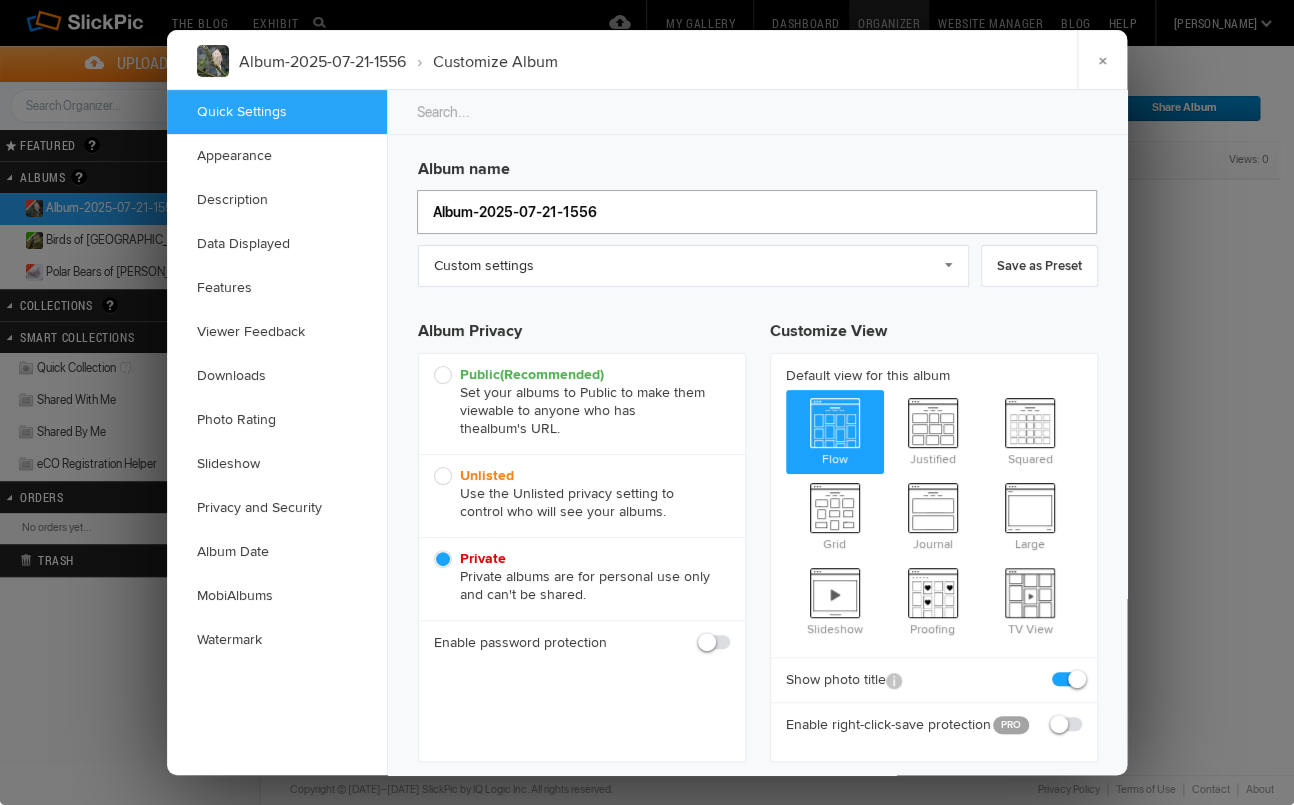 drag, startPoint x: 599, startPoint y: 212, endPoint x: 428, endPoint y: 203, distance: 171.23668 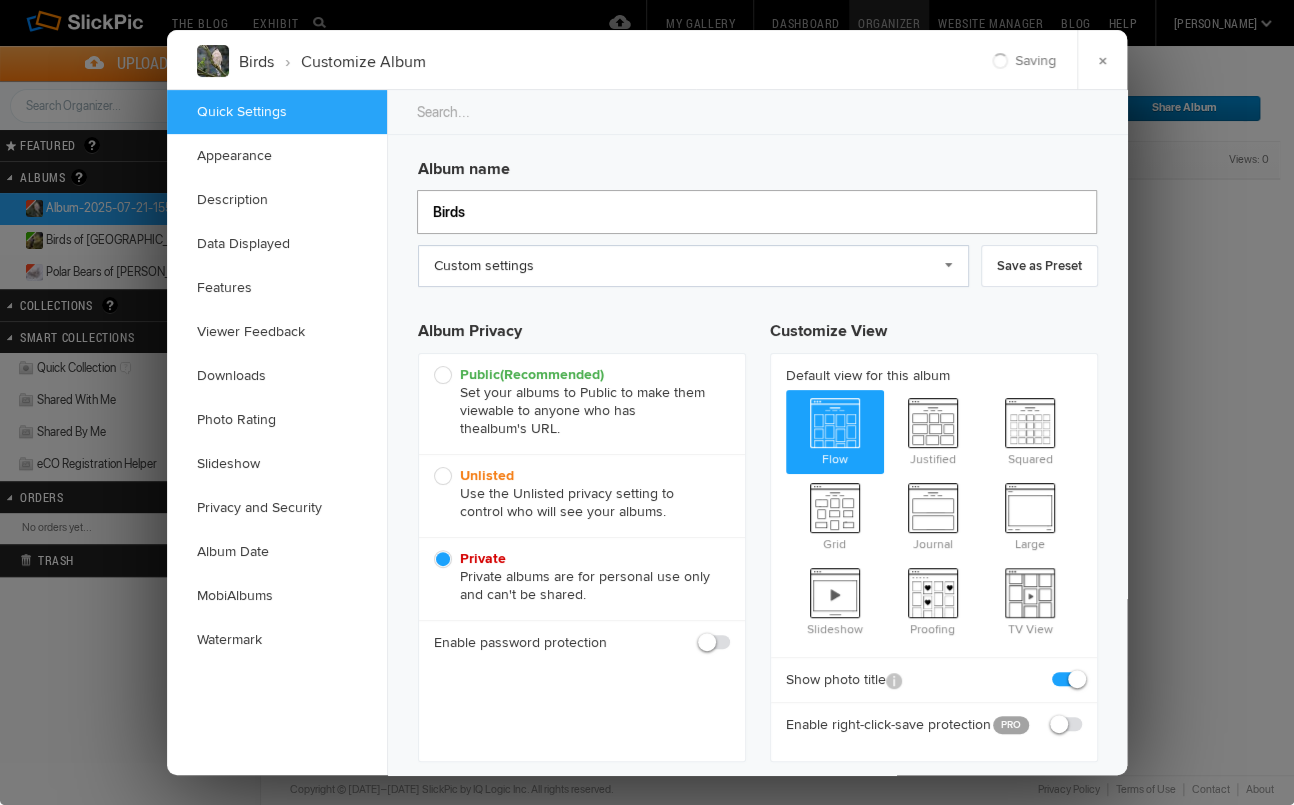 type on "Birds" 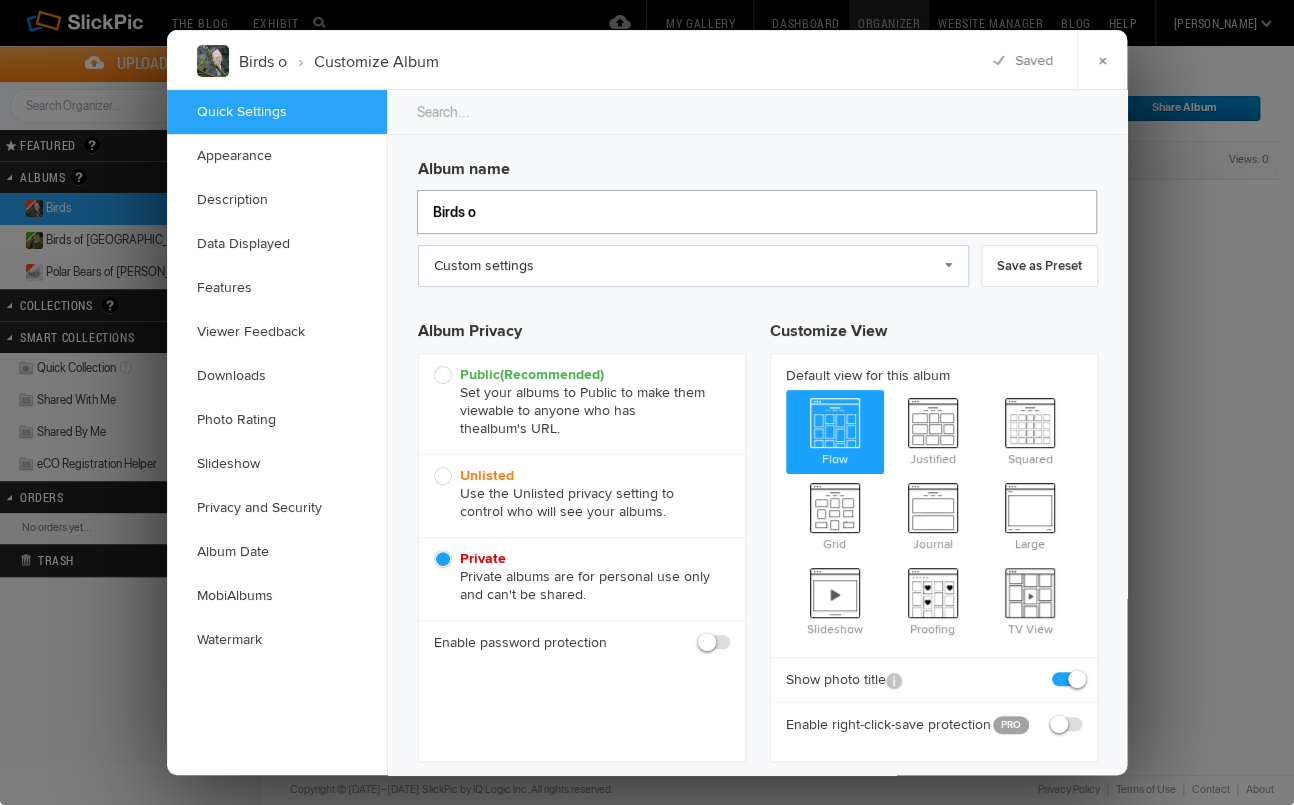 type on "Birds of" 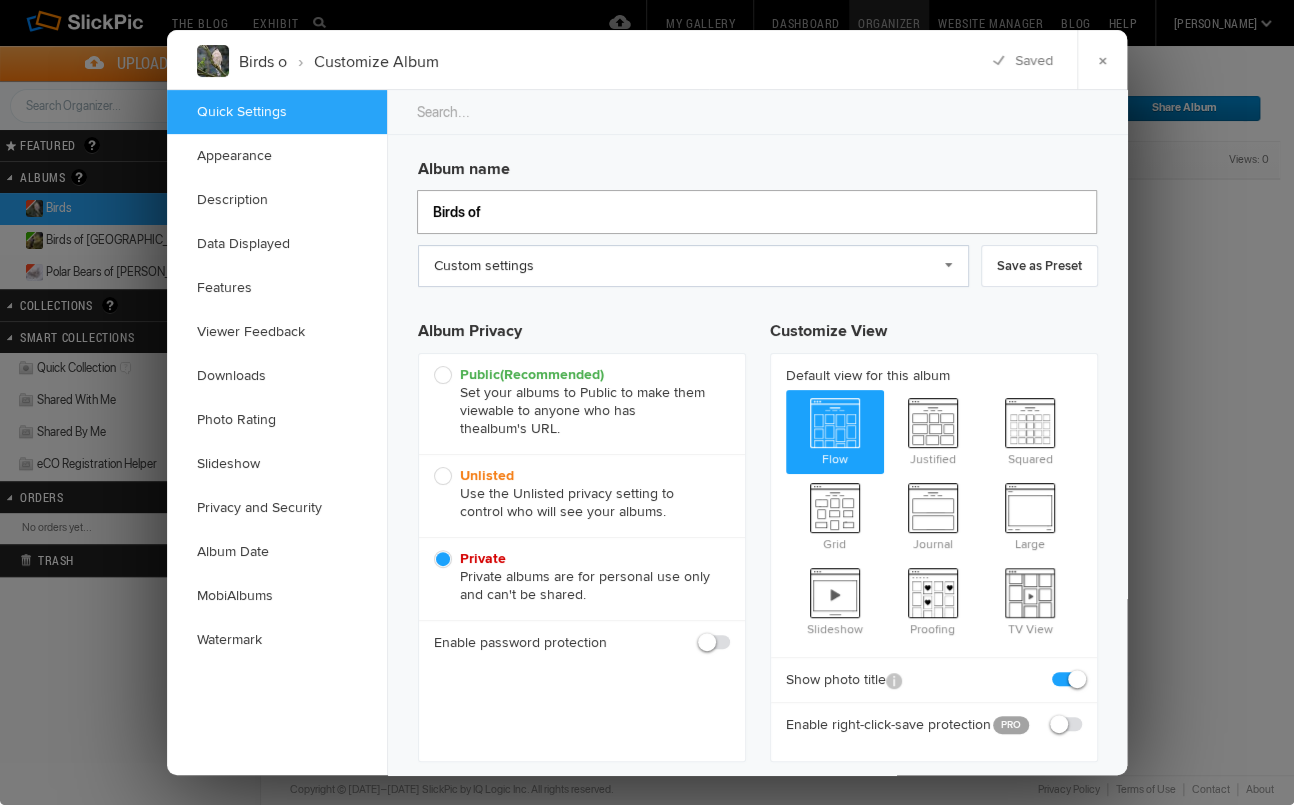 type on "Birds o" 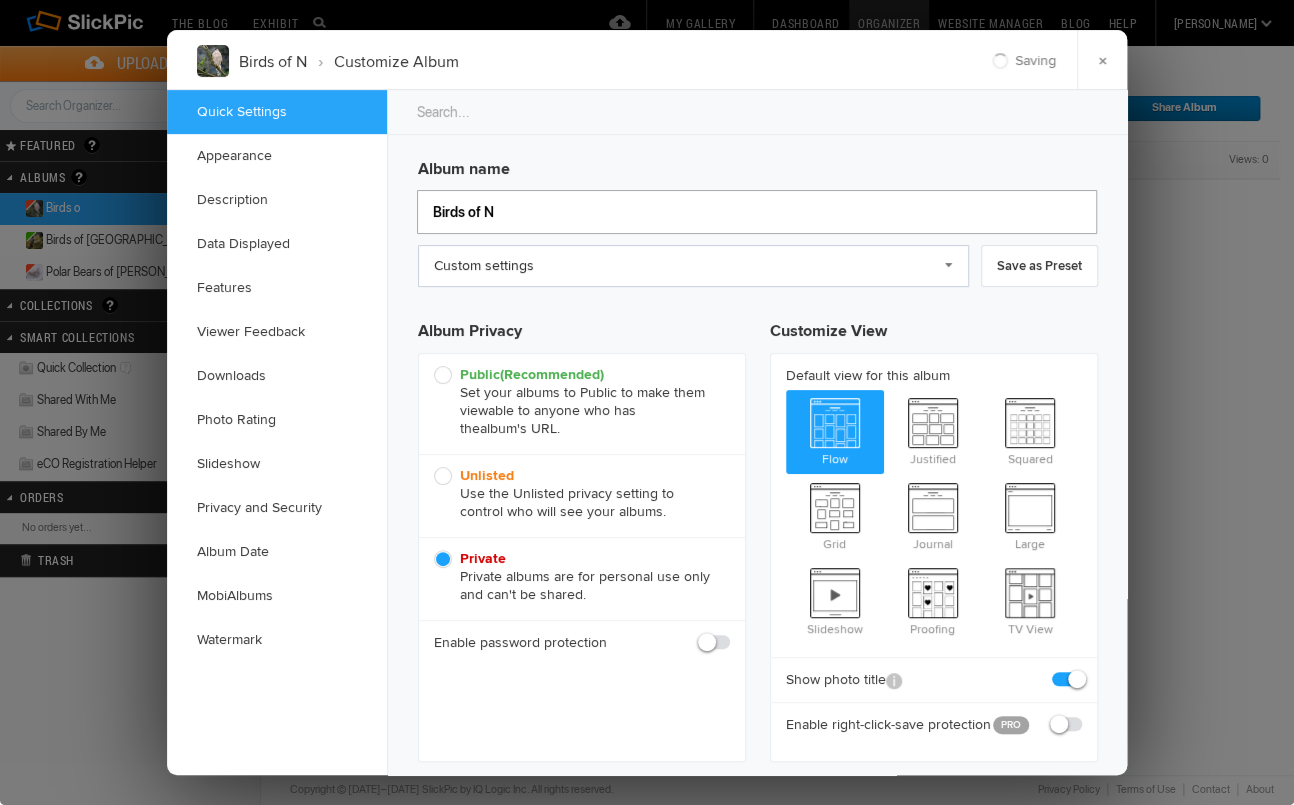type on "Birds of No" 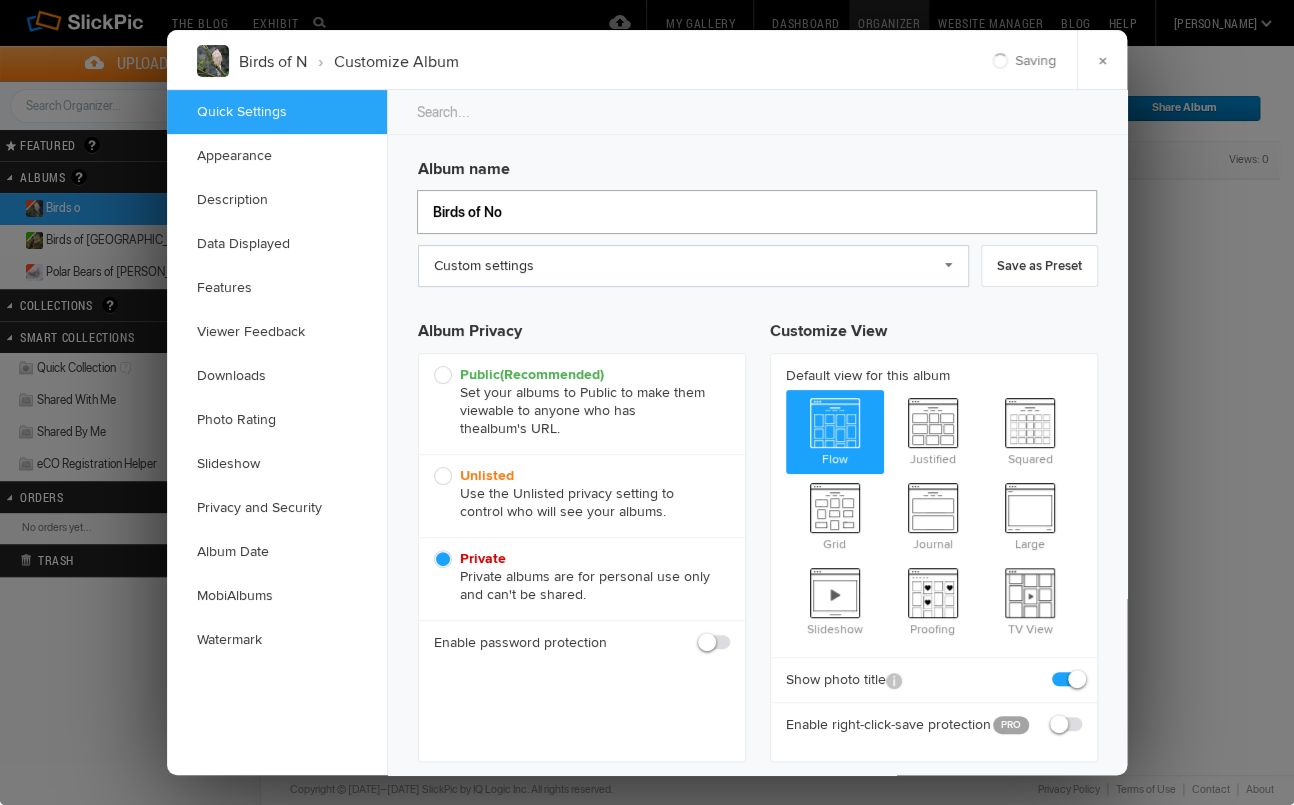 type on "Birds of N" 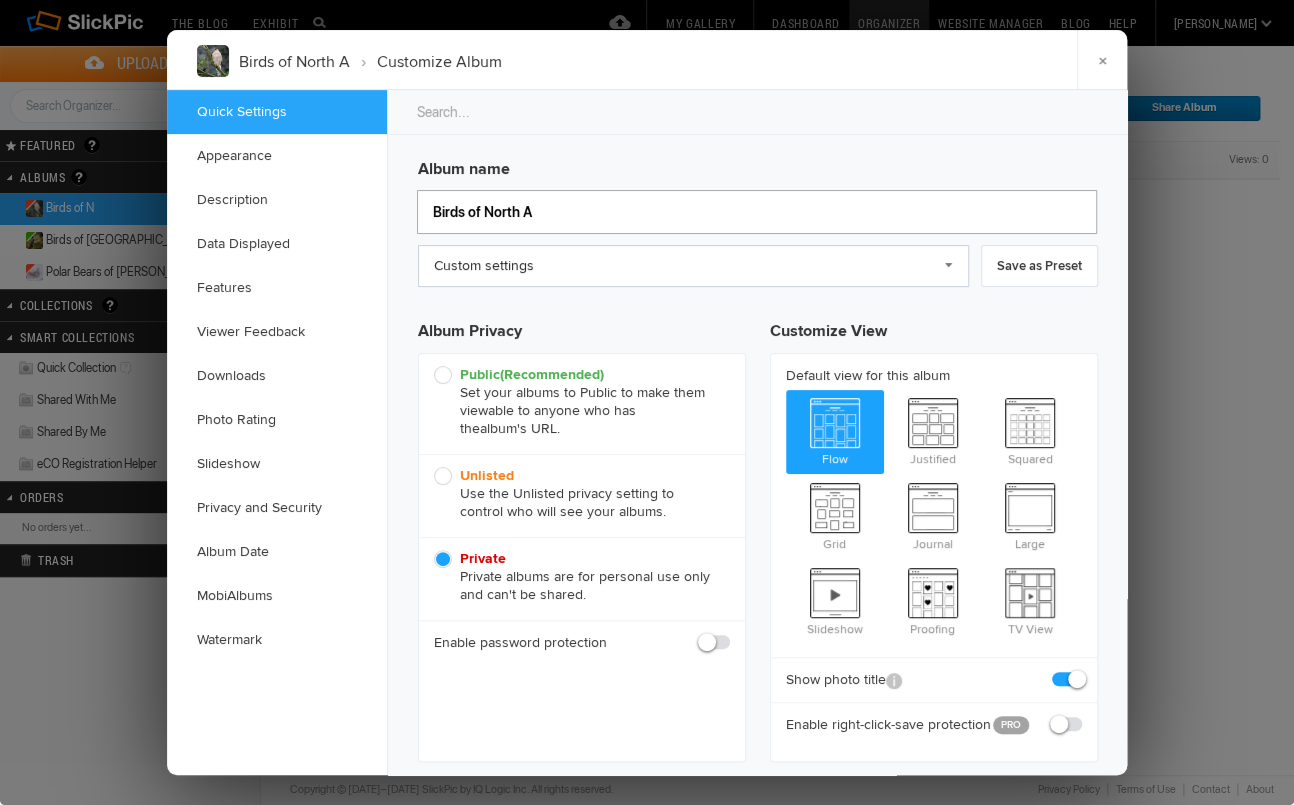 type on "Birds of North Am" 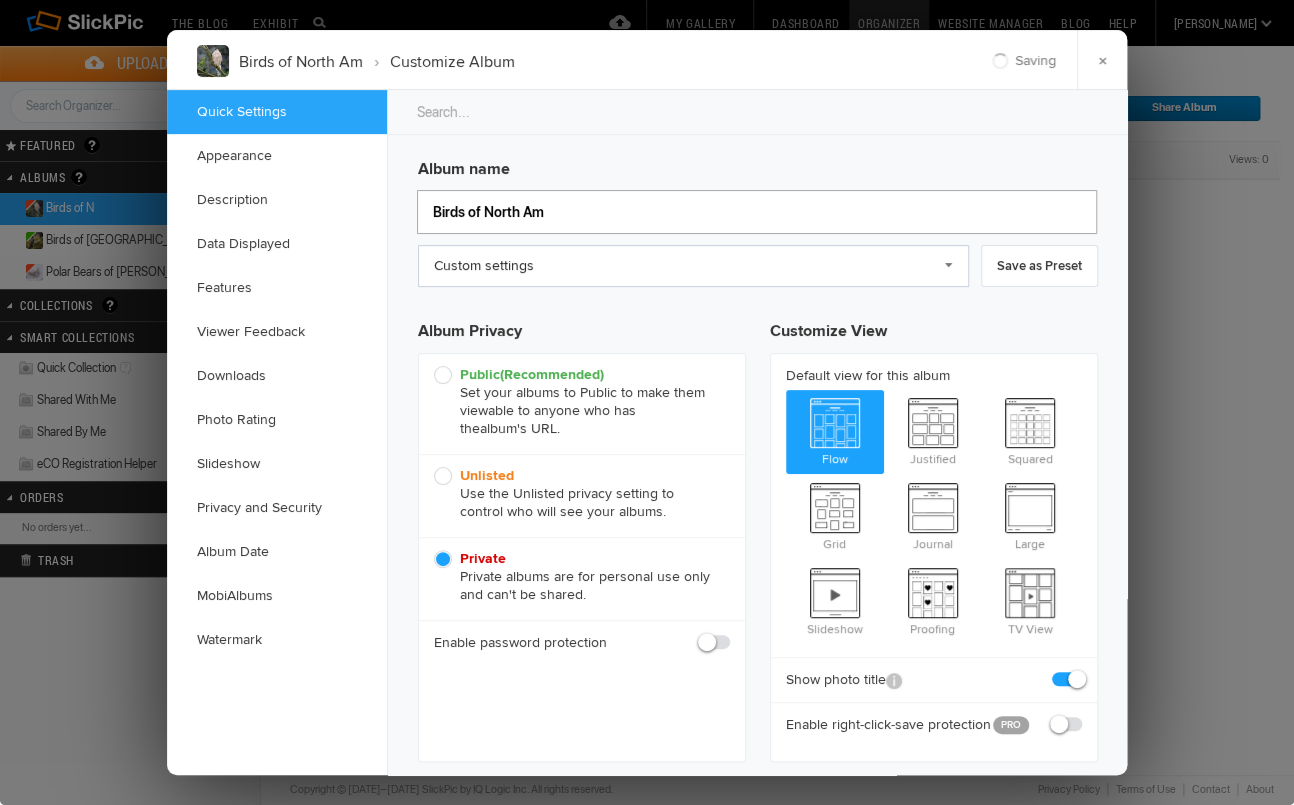 type on "Birds of North A" 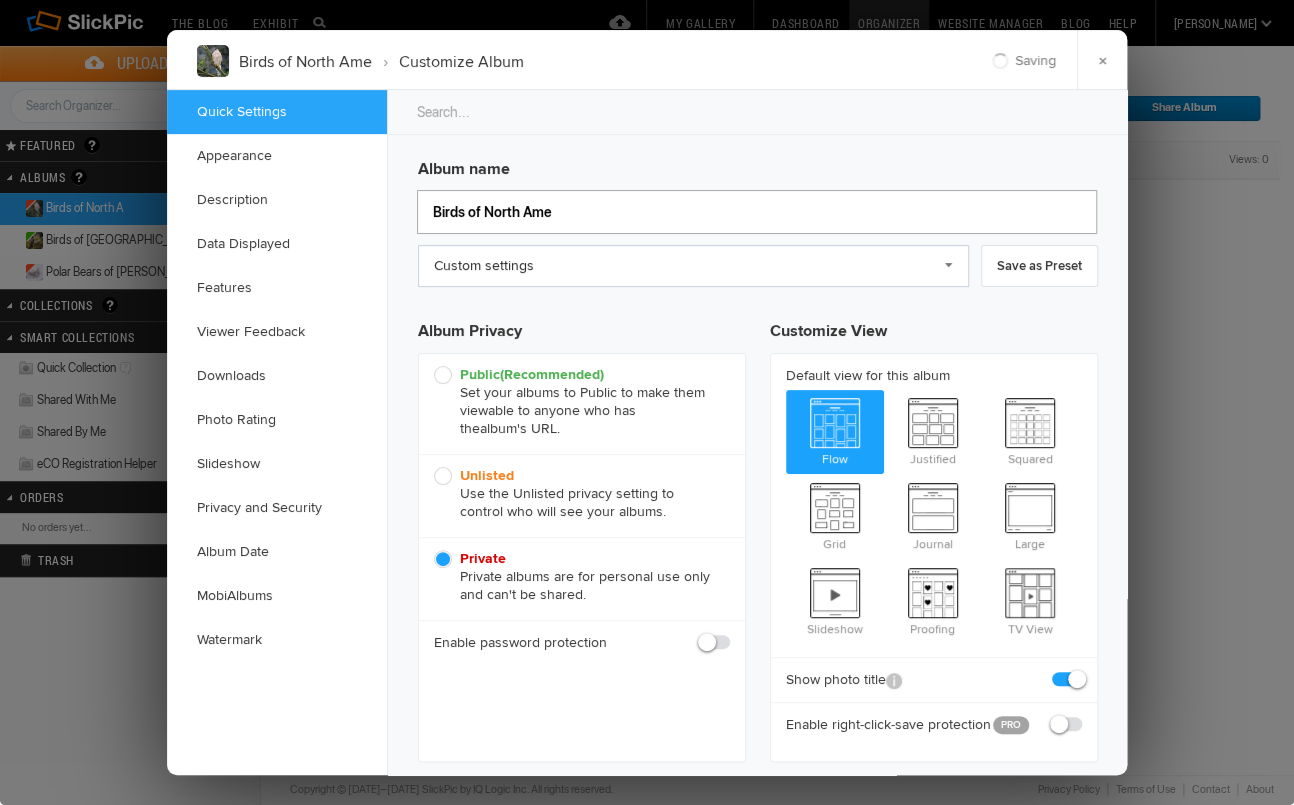type on "Birds of North Amer" 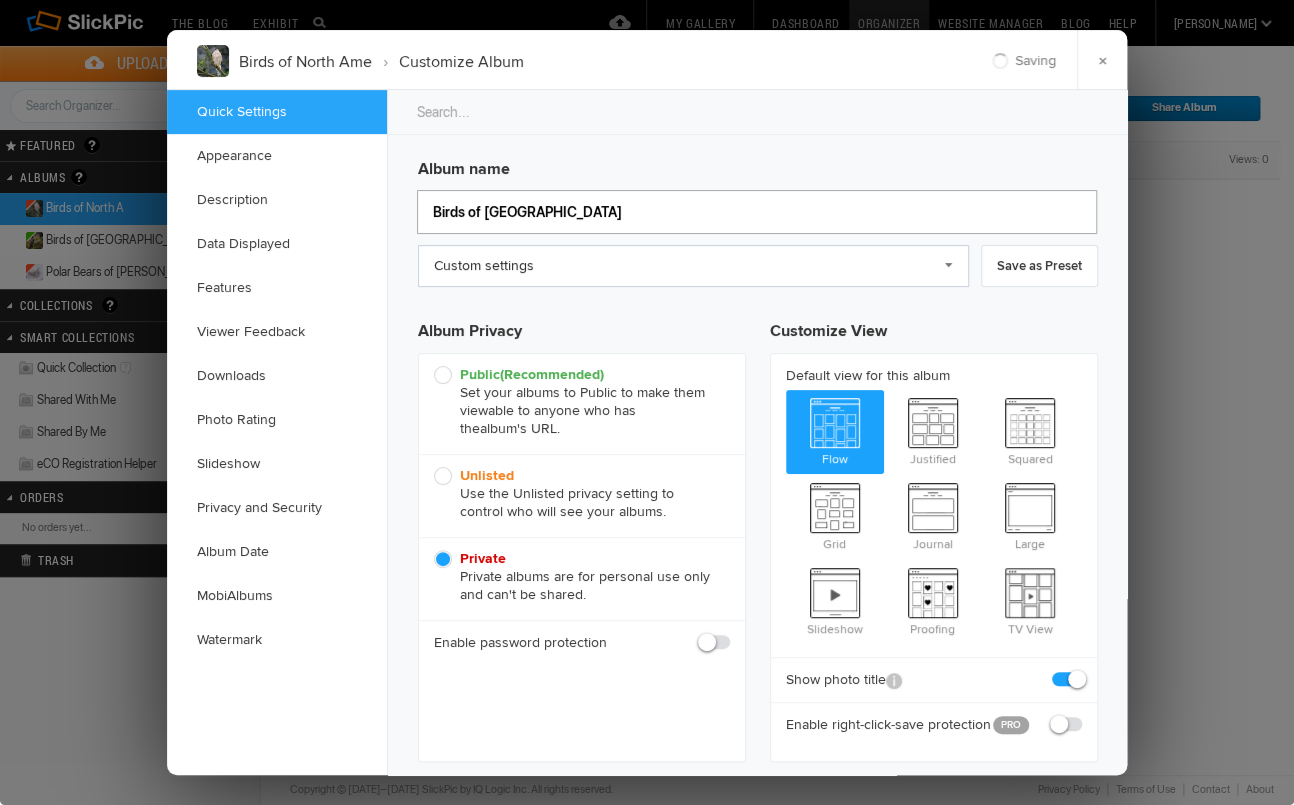 type on "Birds of North Am" 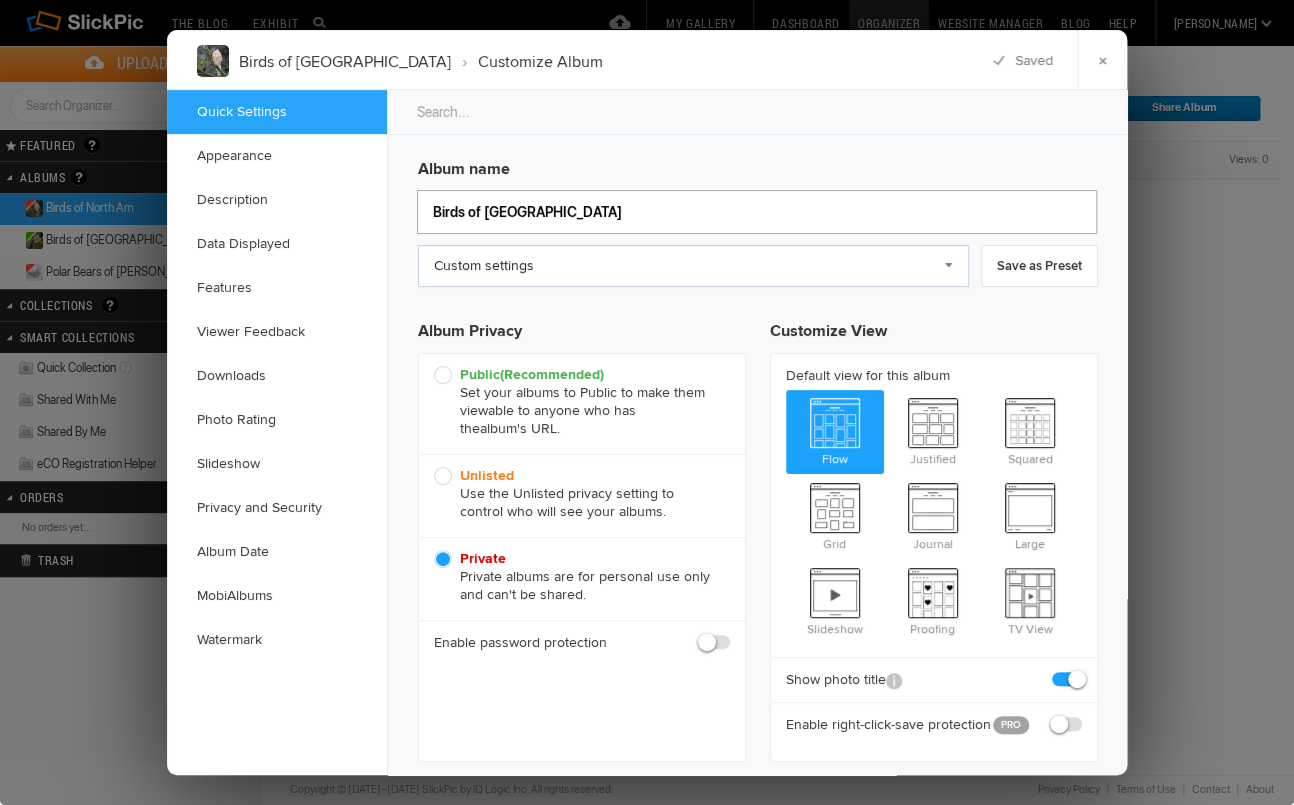 type on "Birds of [GEOGRAPHIC_DATA]" 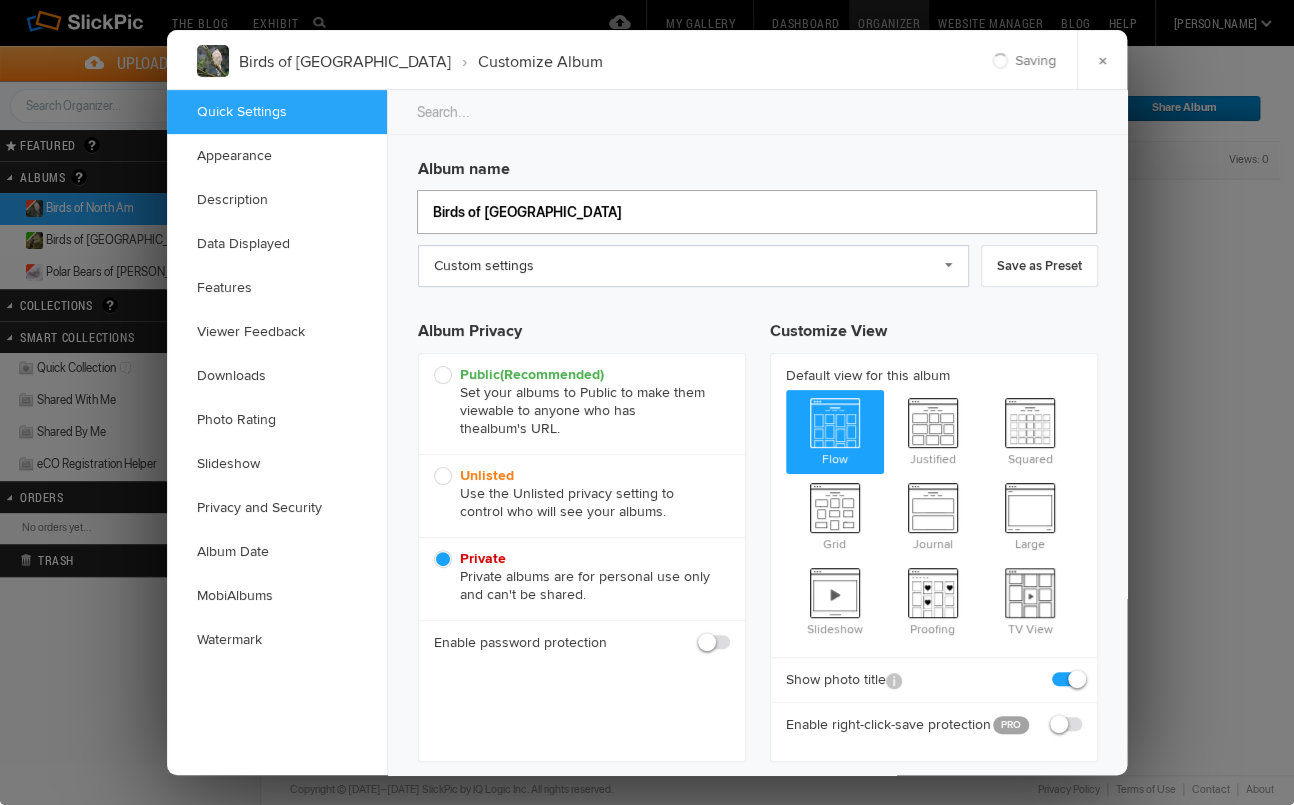 type on "Birds of [GEOGRAPHIC_DATA]" 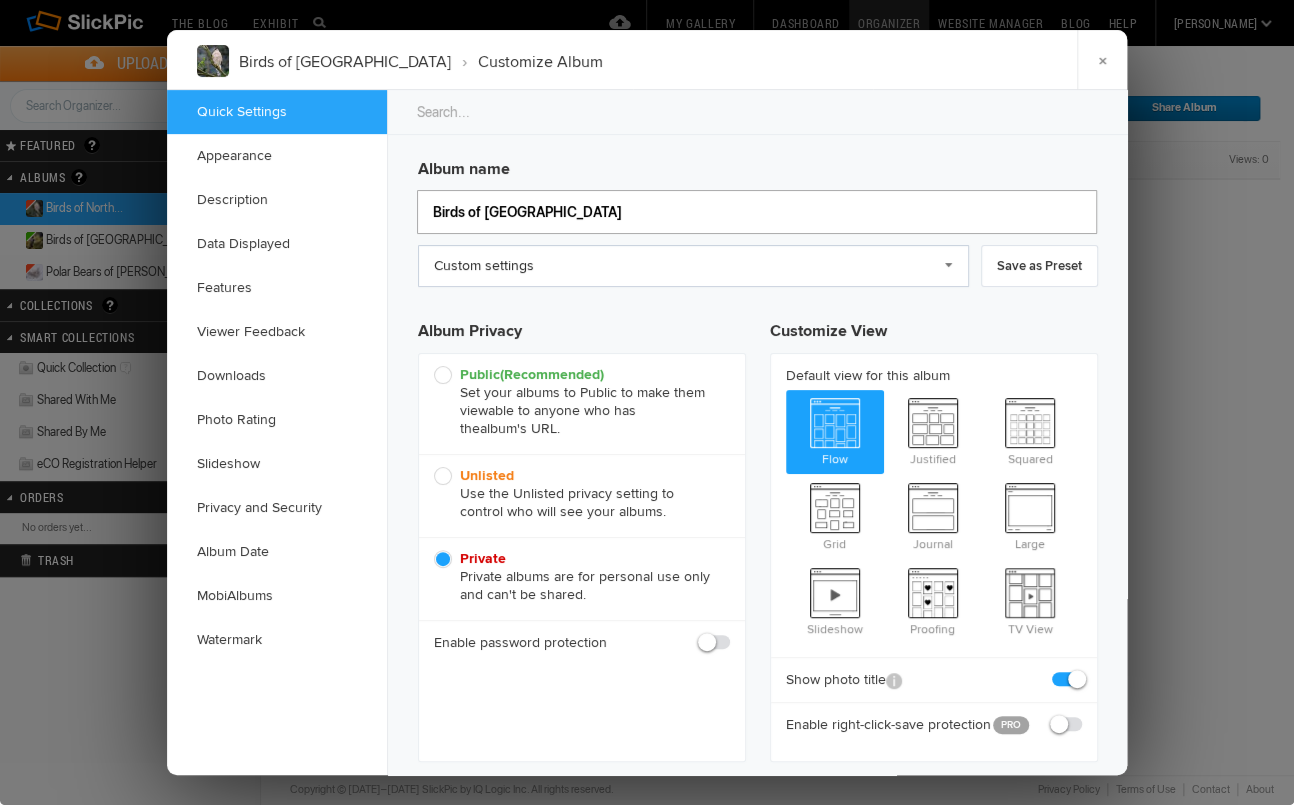 scroll, scrollTop: 0, scrollLeft: 0, axis: both 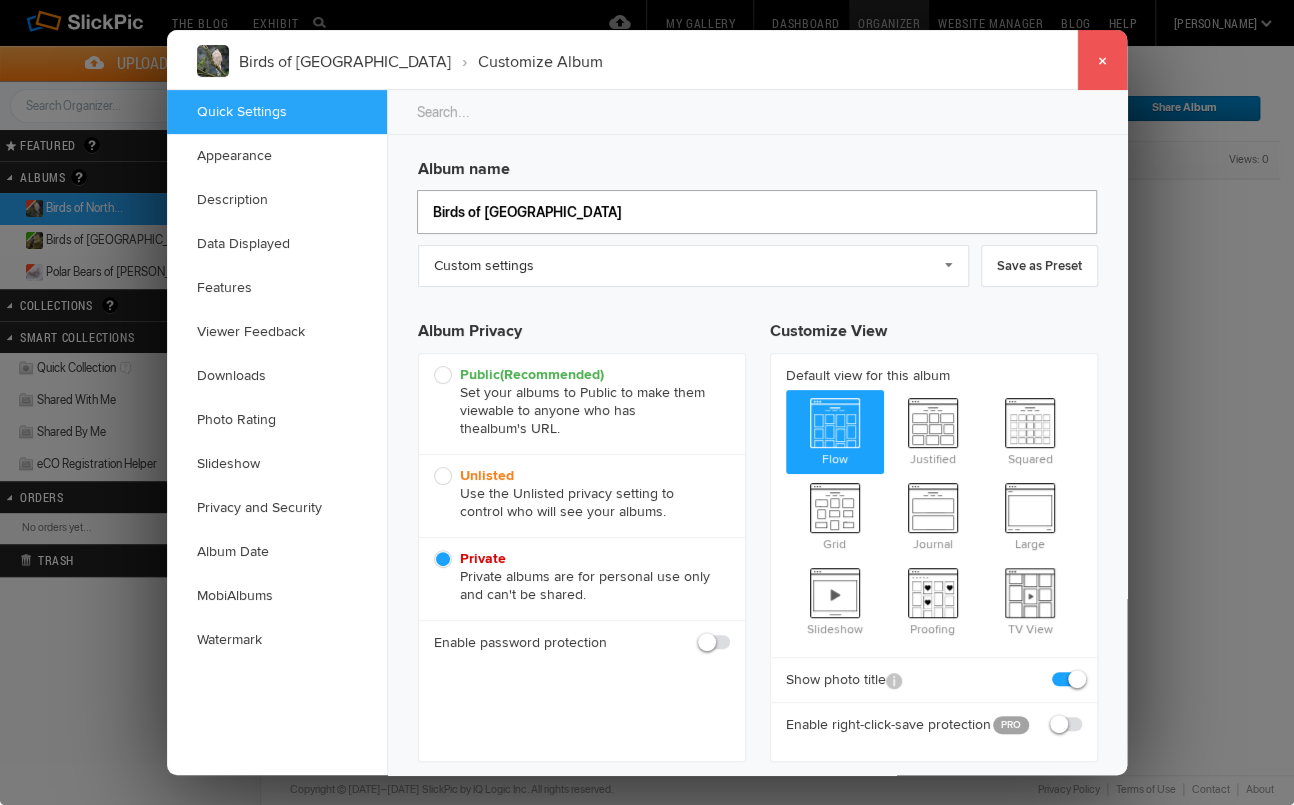 type on "Birds of [GEOGRAPHIC_DATA]" 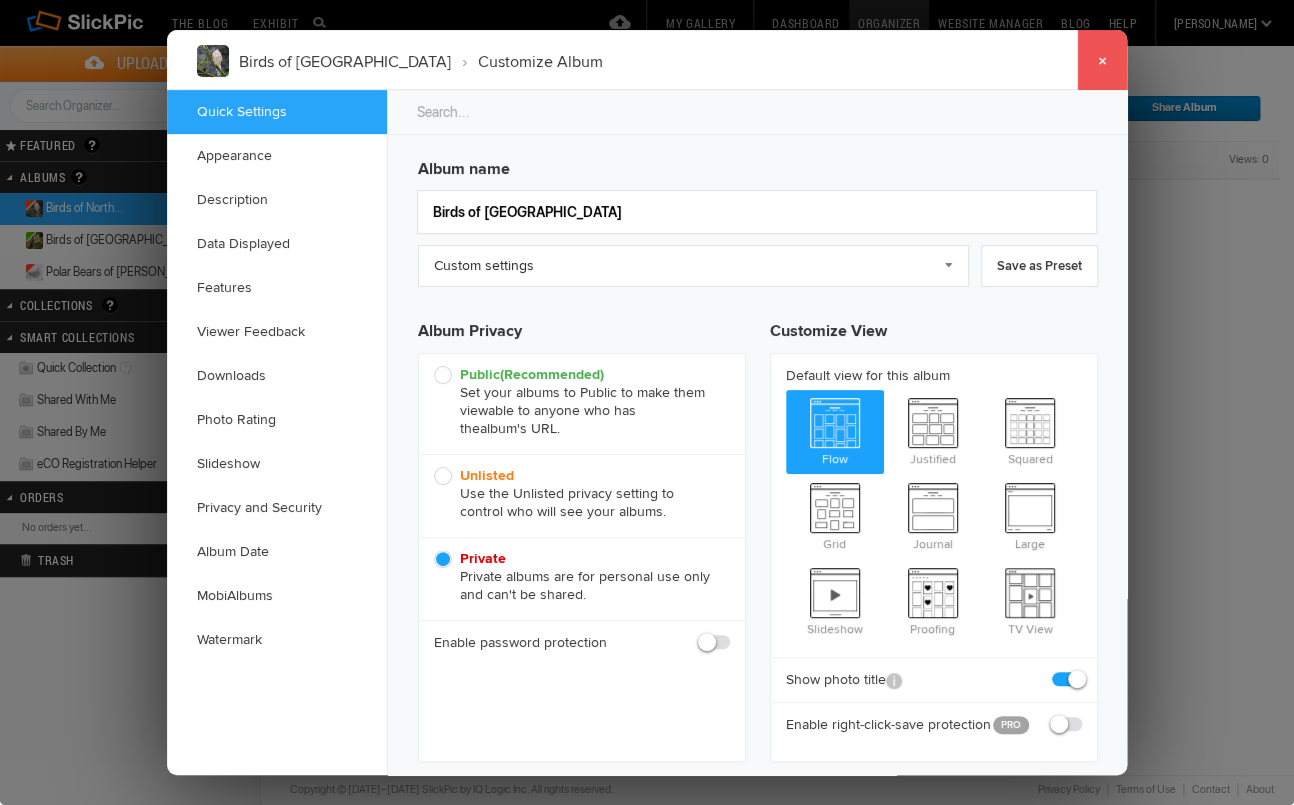 click on "×" 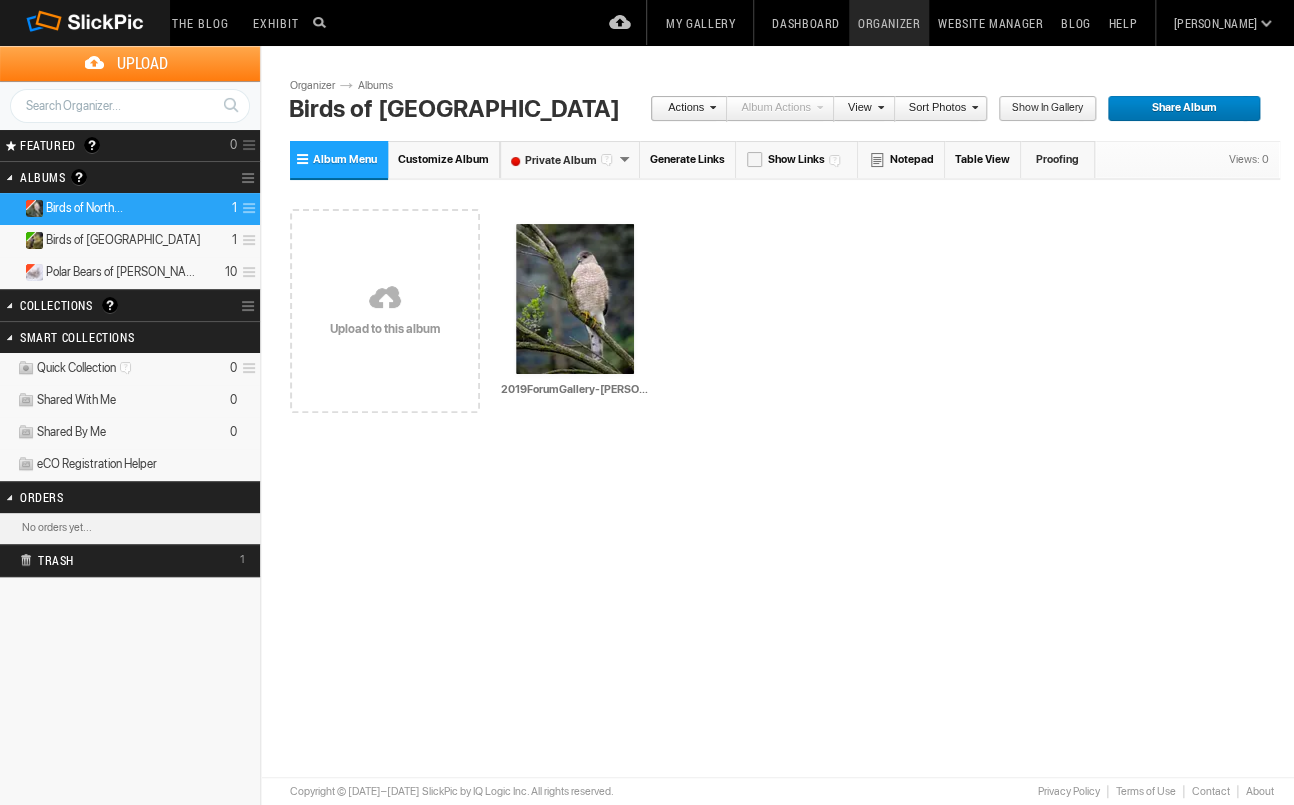 click at bounding box center [385, 299] 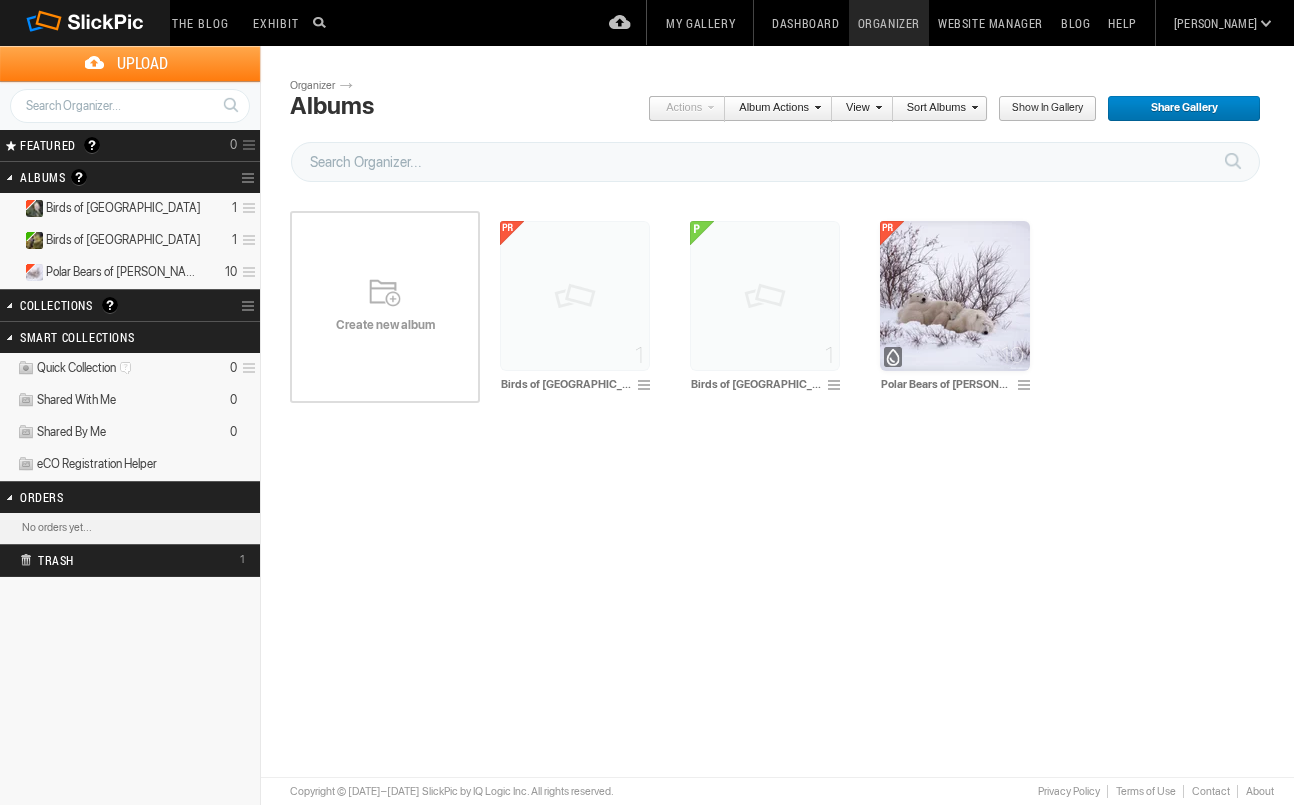 scroll, scrollTop: 0, scrollLeft: 0, axis: both 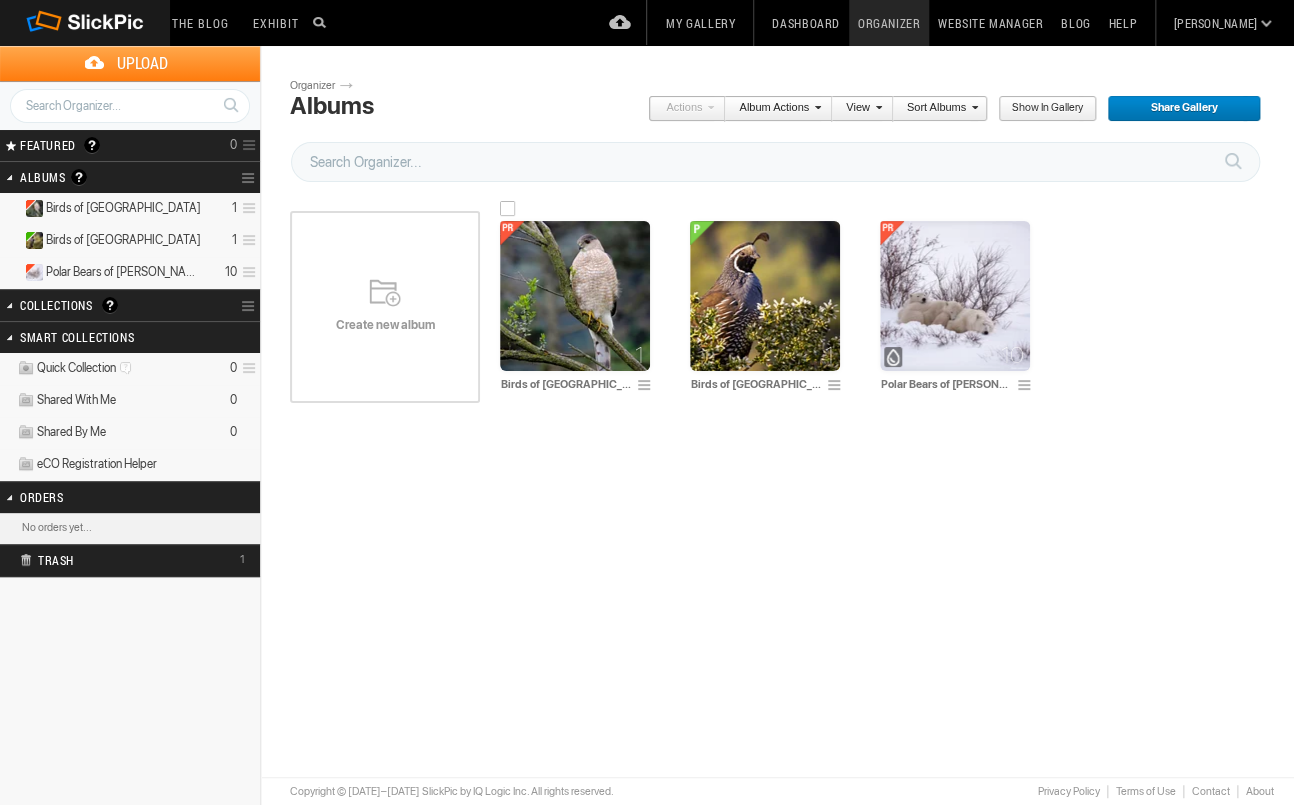 click at bounding box center (647, 386) 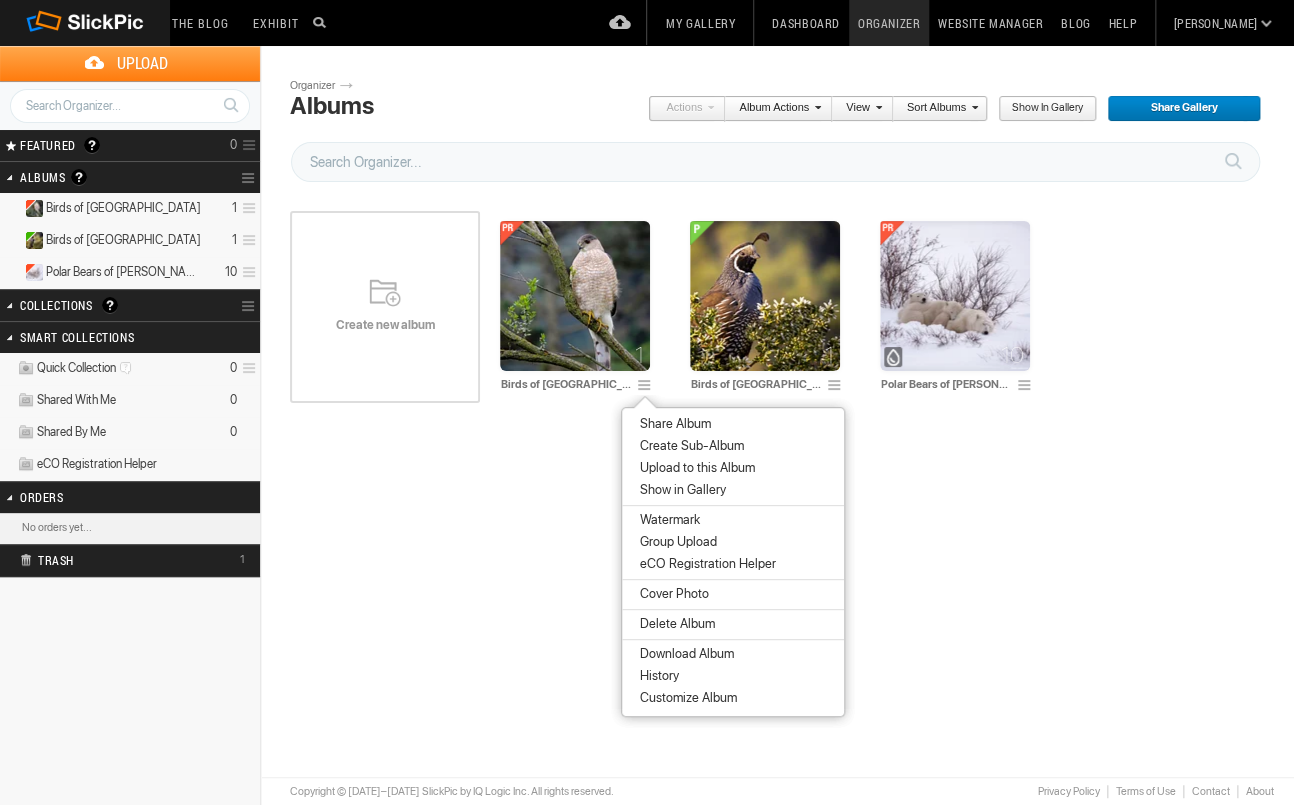 click on "Delete Album" at bounding box center (674, 624) 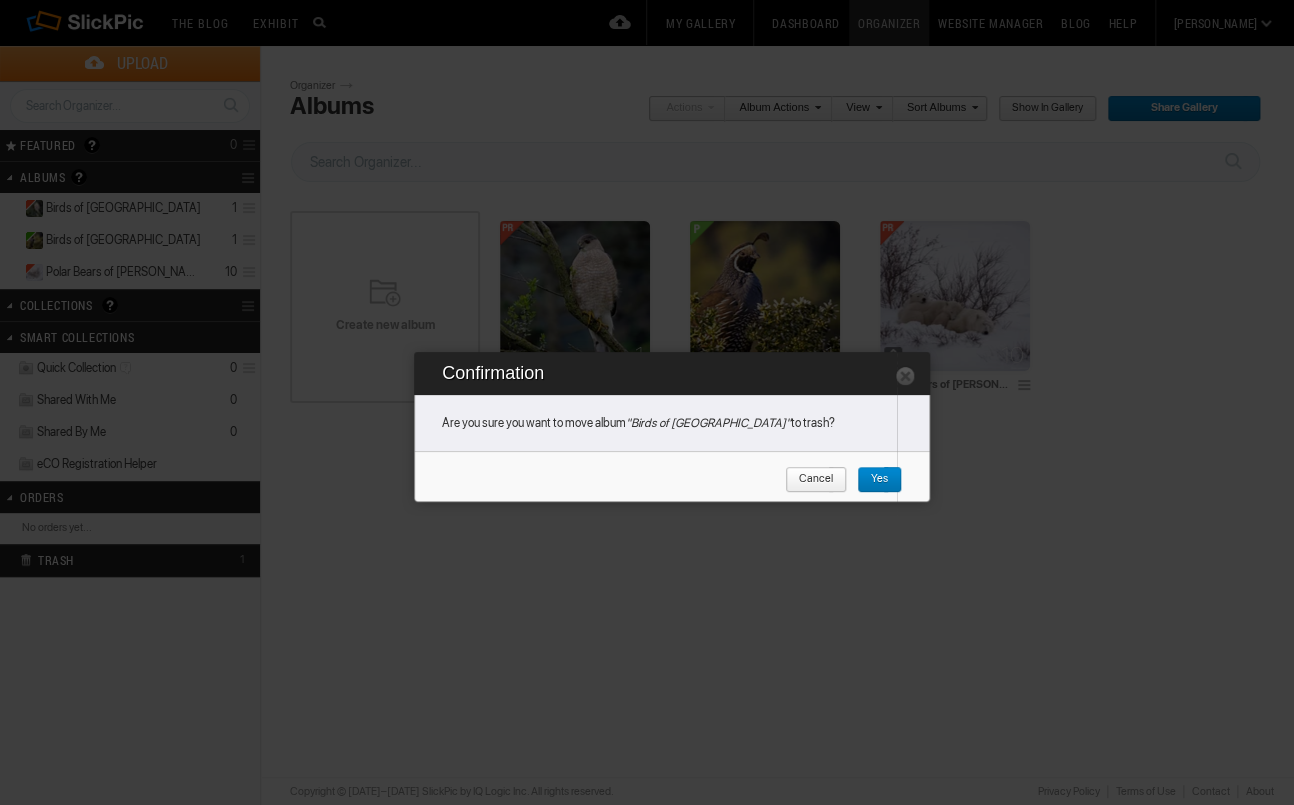 click on "Yes" at bounding box center [872, 480] 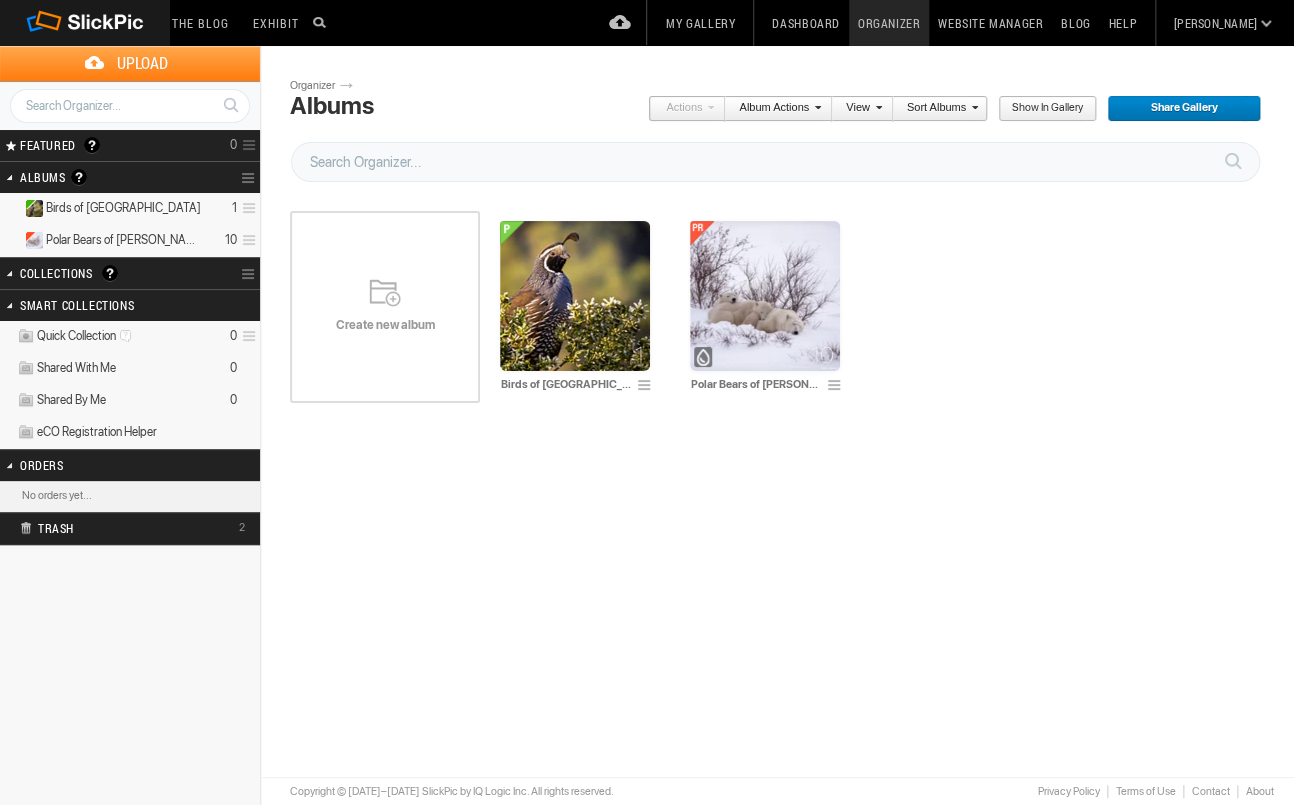 click on "Upload" at bounding box center [142, 63] 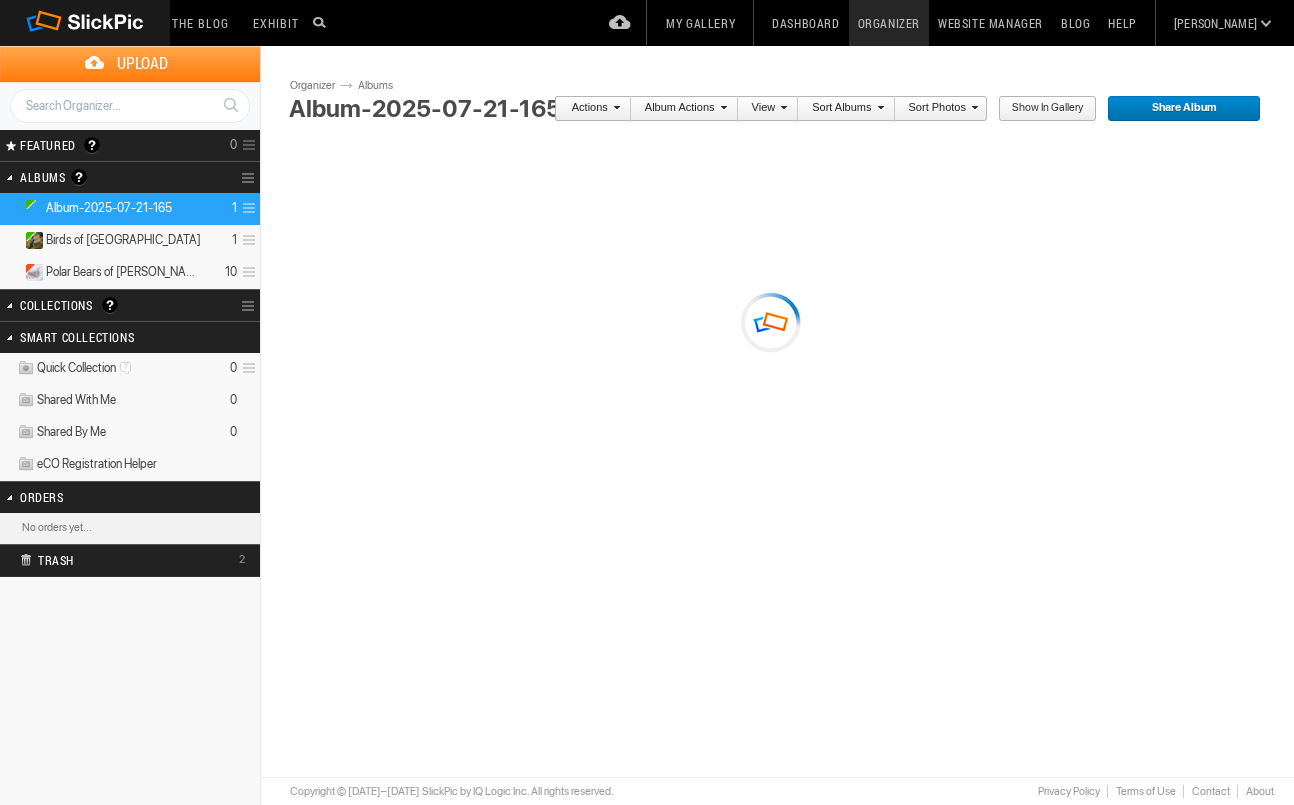 scroll, scrollTop: 0, scrollLeft: 0, axis: both 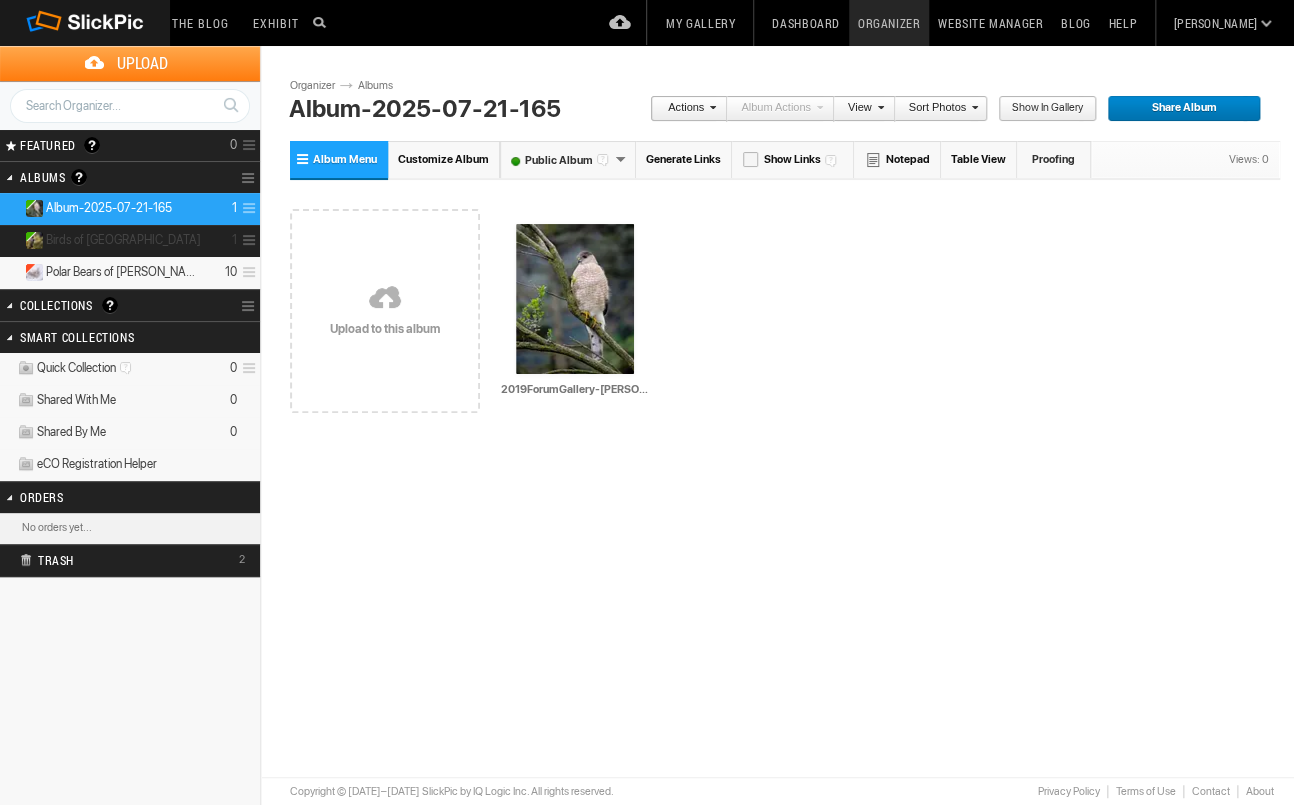 click on "Birds of [GEOGRAPHIC_DATA]" at bounding box center (123, 240) 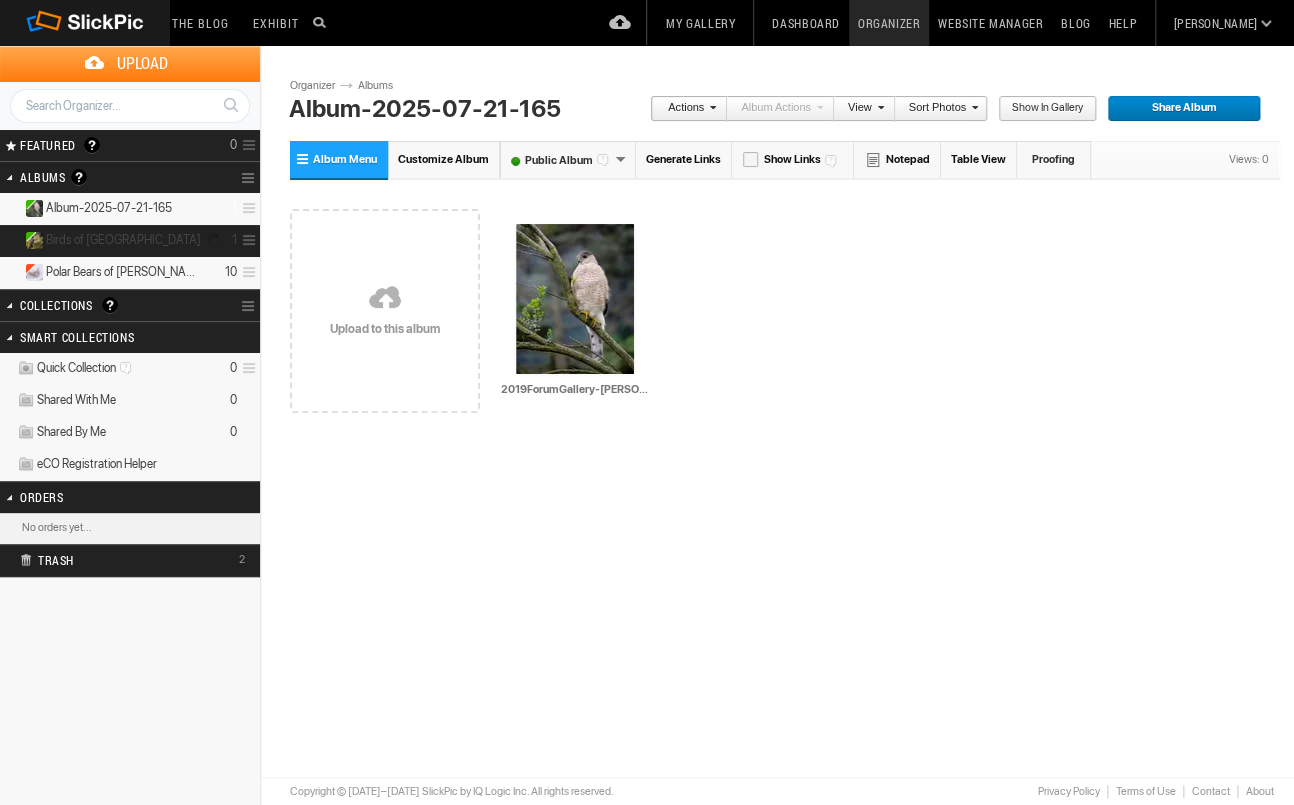 click on "Birds of [GEOGRAPHIC_DATA]" at bounding box center [123, 240] 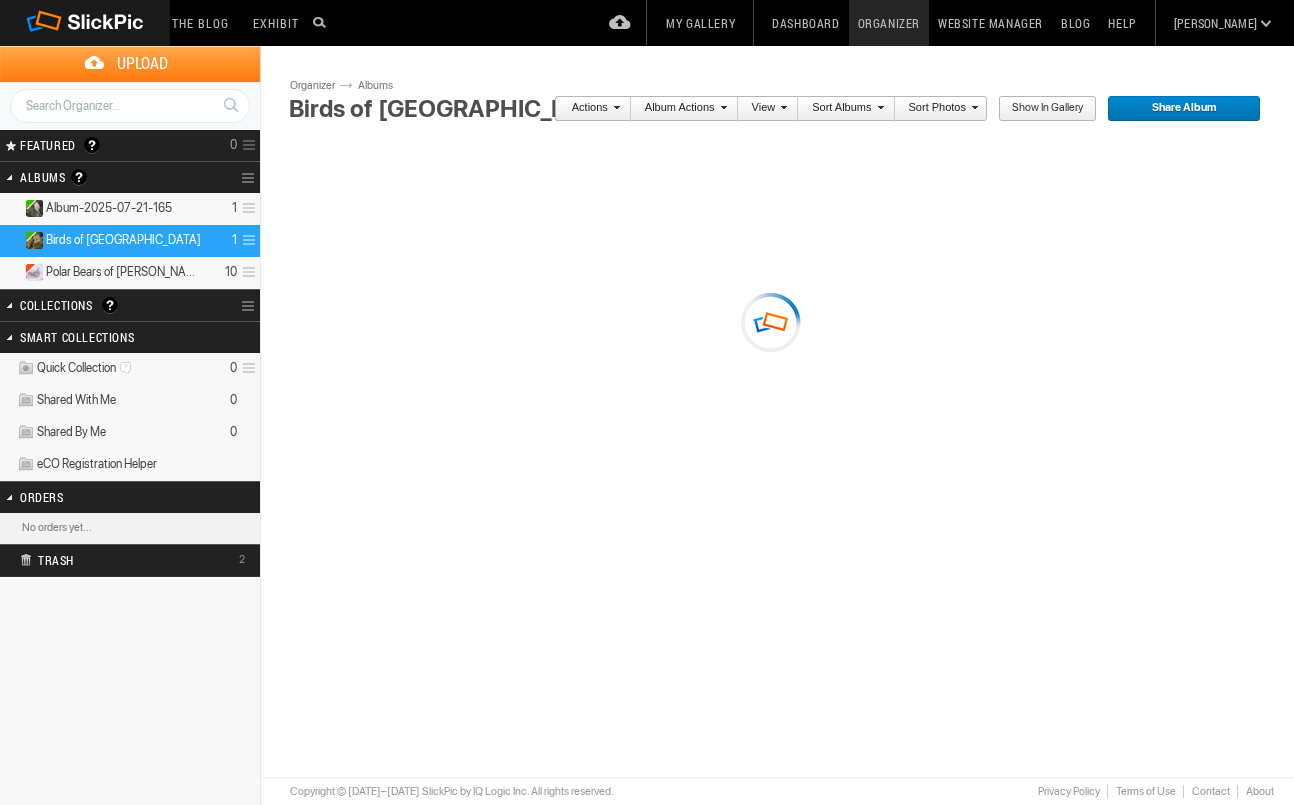 scroll, scrollTop: 0, scrollLeft: 0, axis: both 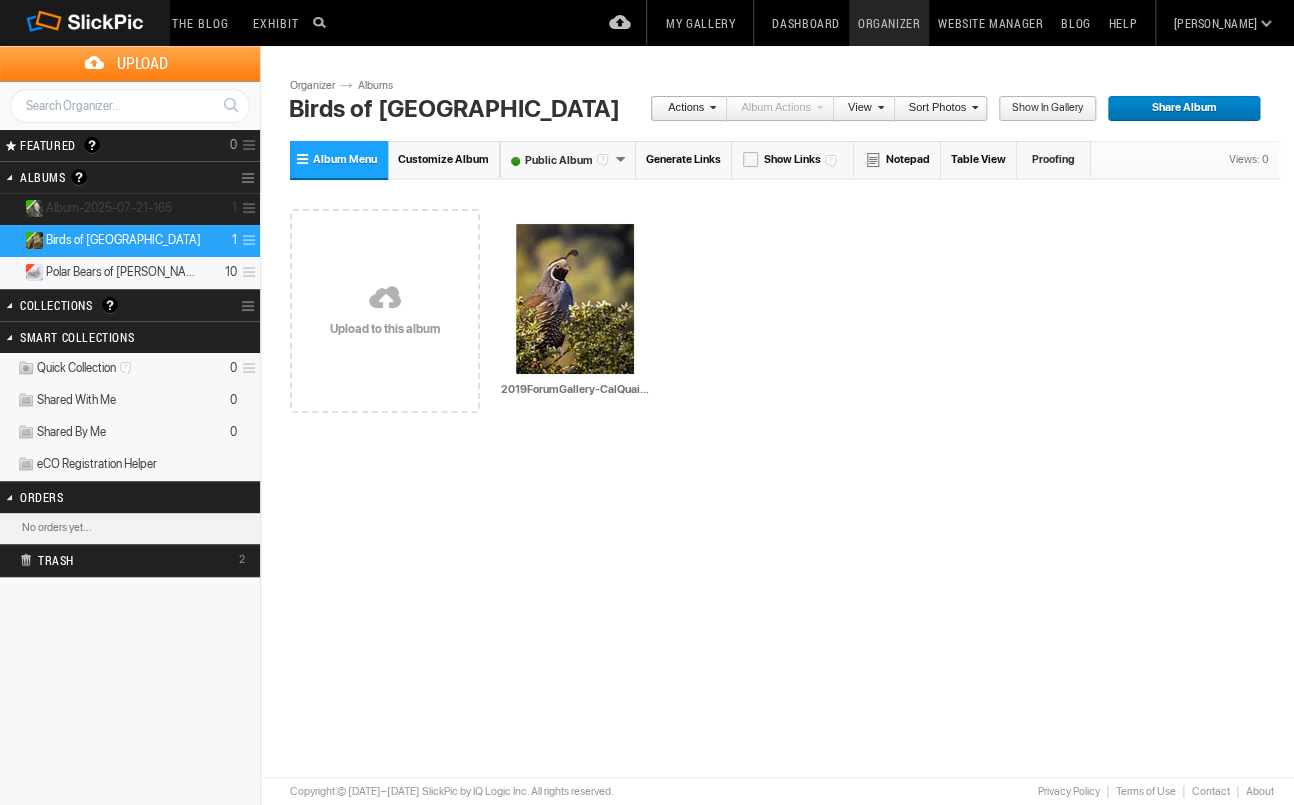 click on "Album-2025-07-21-165" at bounding box center [109, 208] 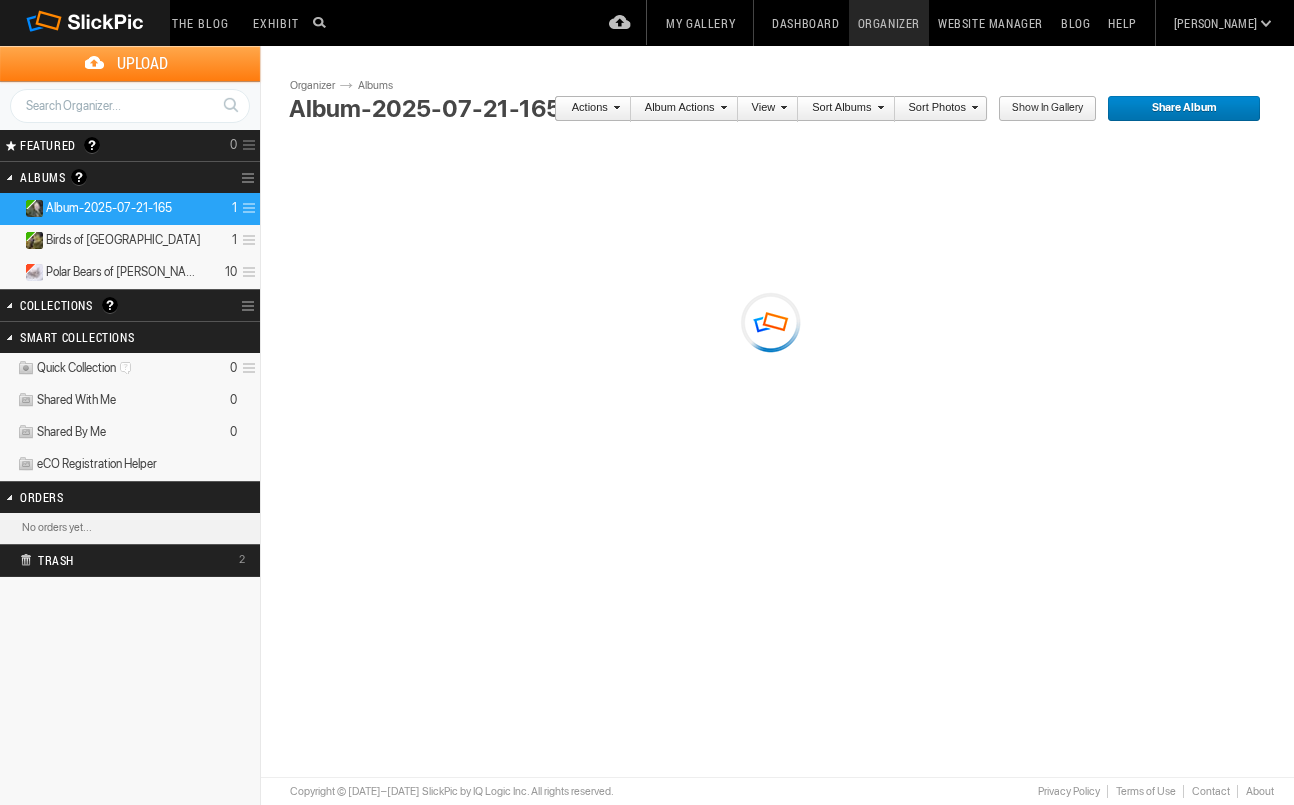 scroll, scrollTop: 0, scrollLeft: 0, axis: both 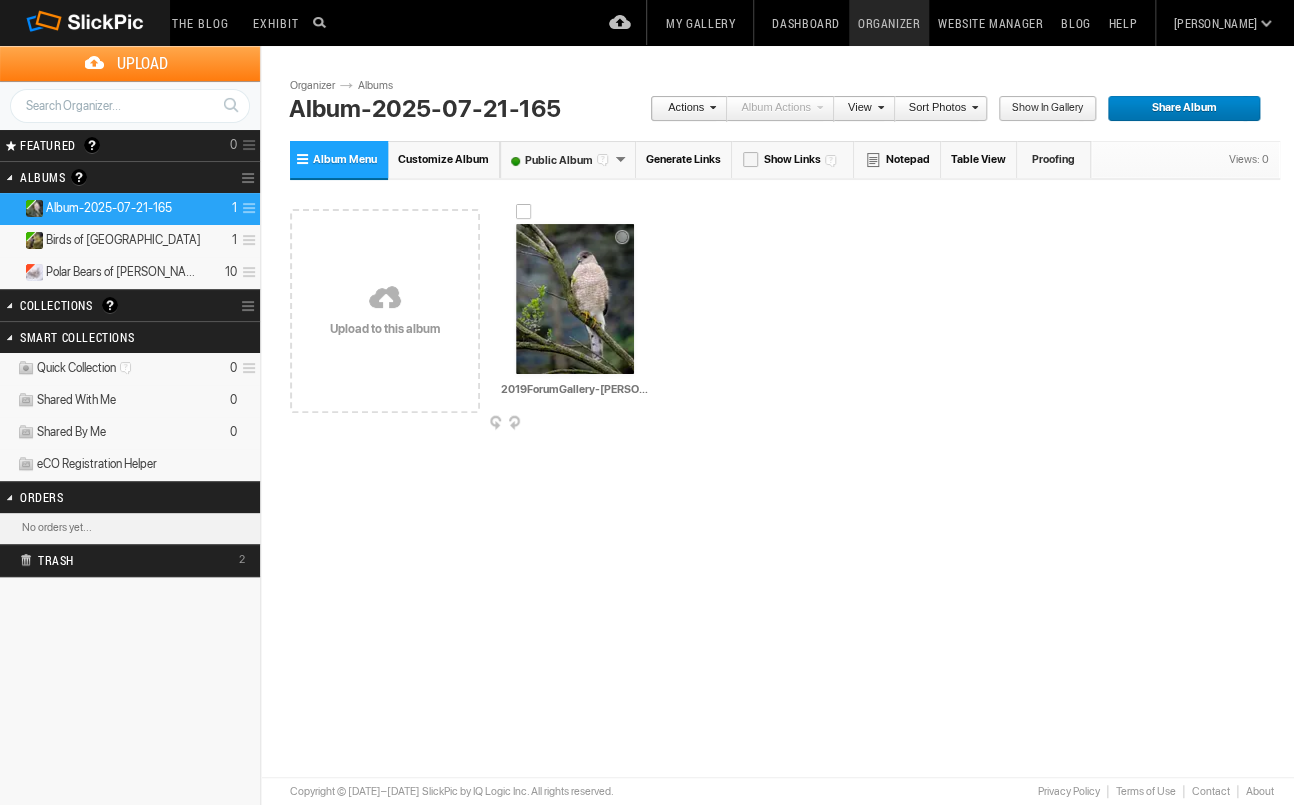click at bounding box center [654, 424] 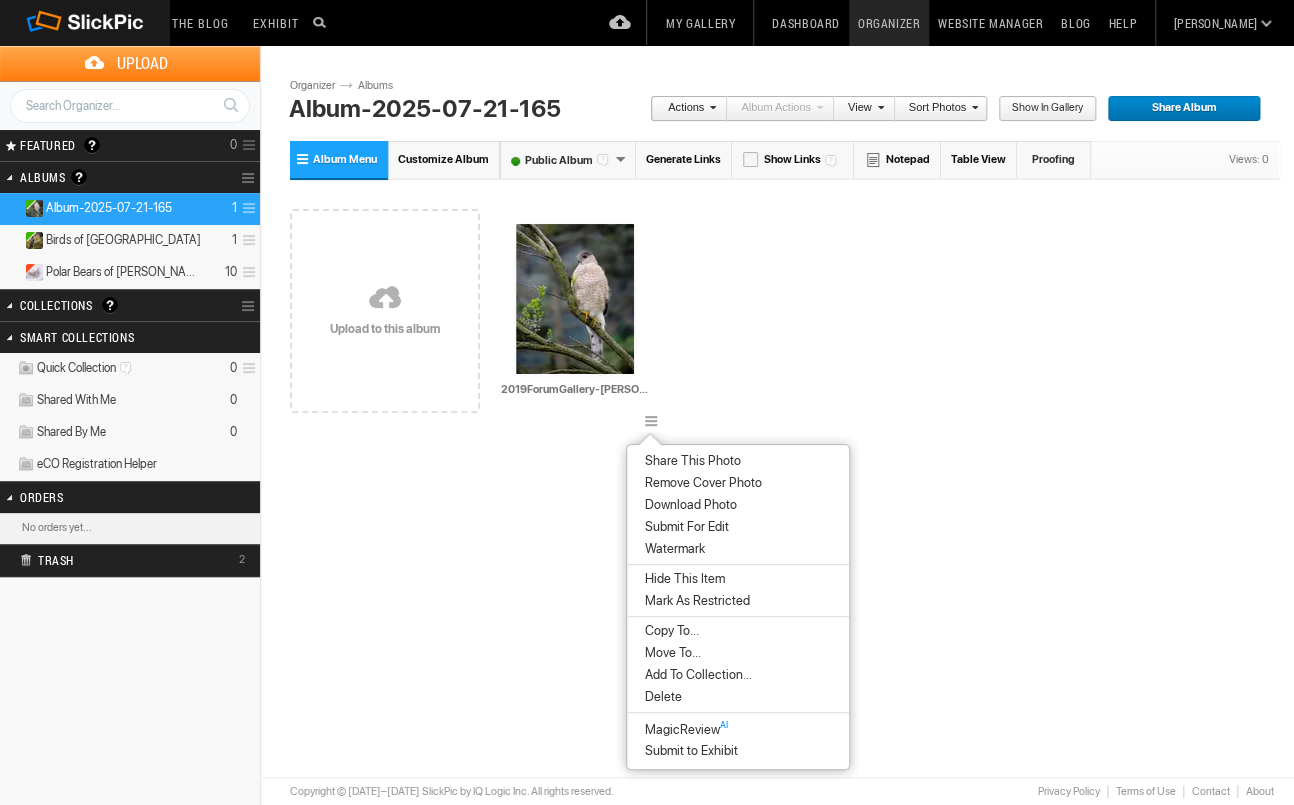 click on "Delete" at bounding box center [660, 697] 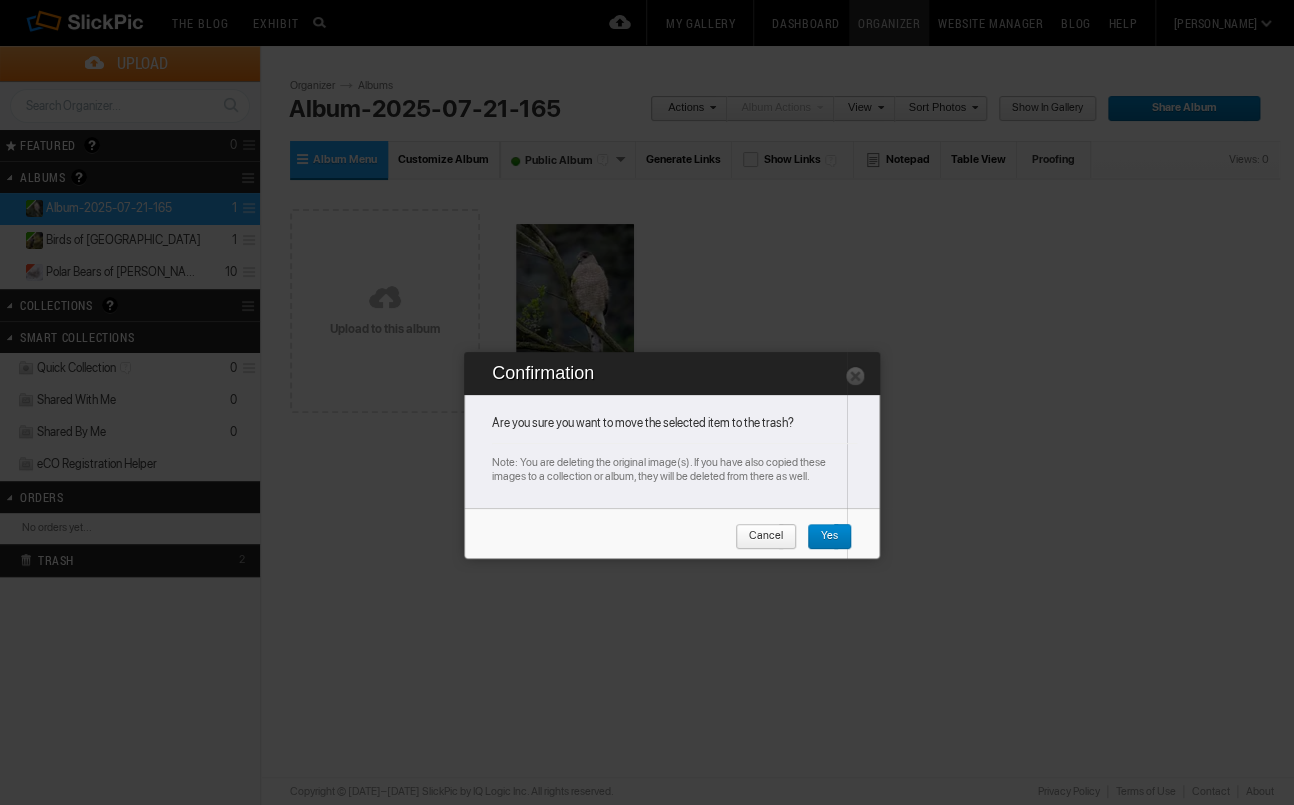 click on "Yes" at bounding box center [822, 537] 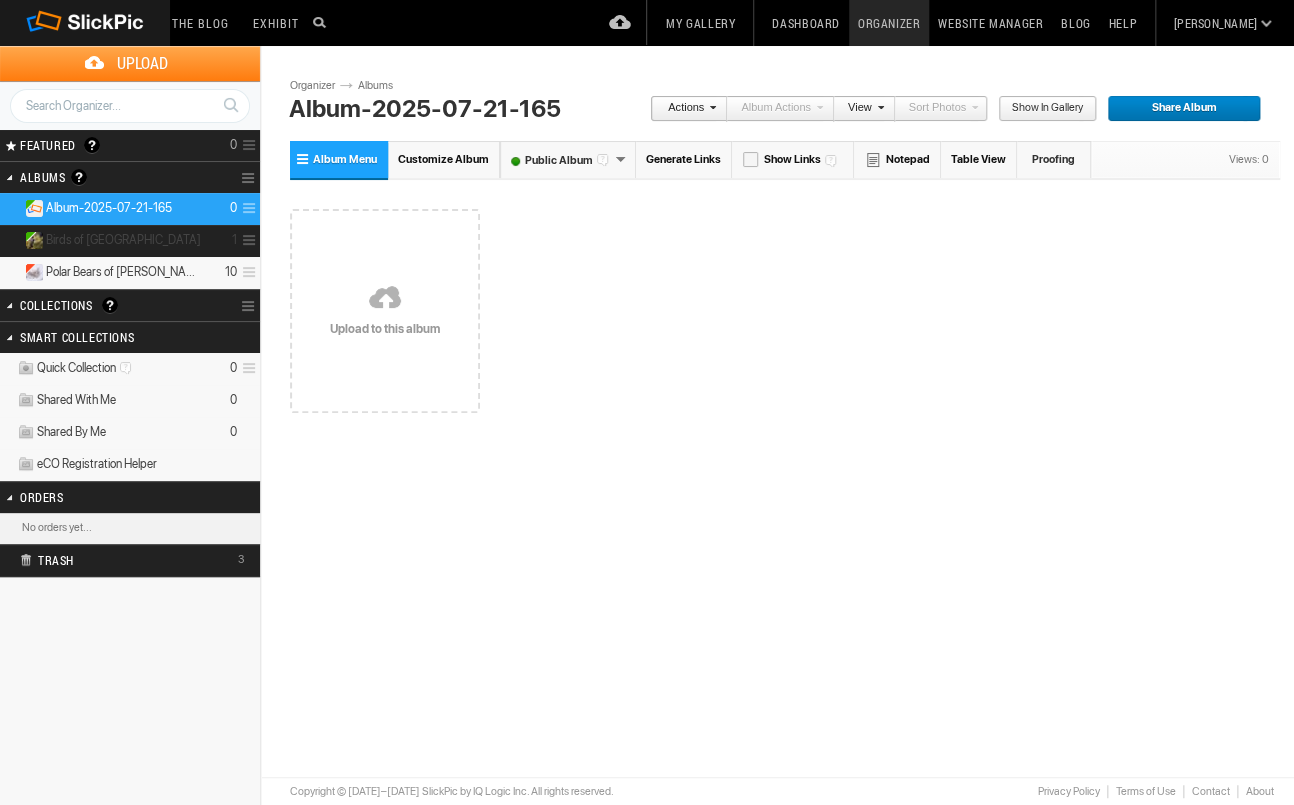 click on "Birds of [GEOGRAPHIC_DATA]" at bounding box center [123, 240] 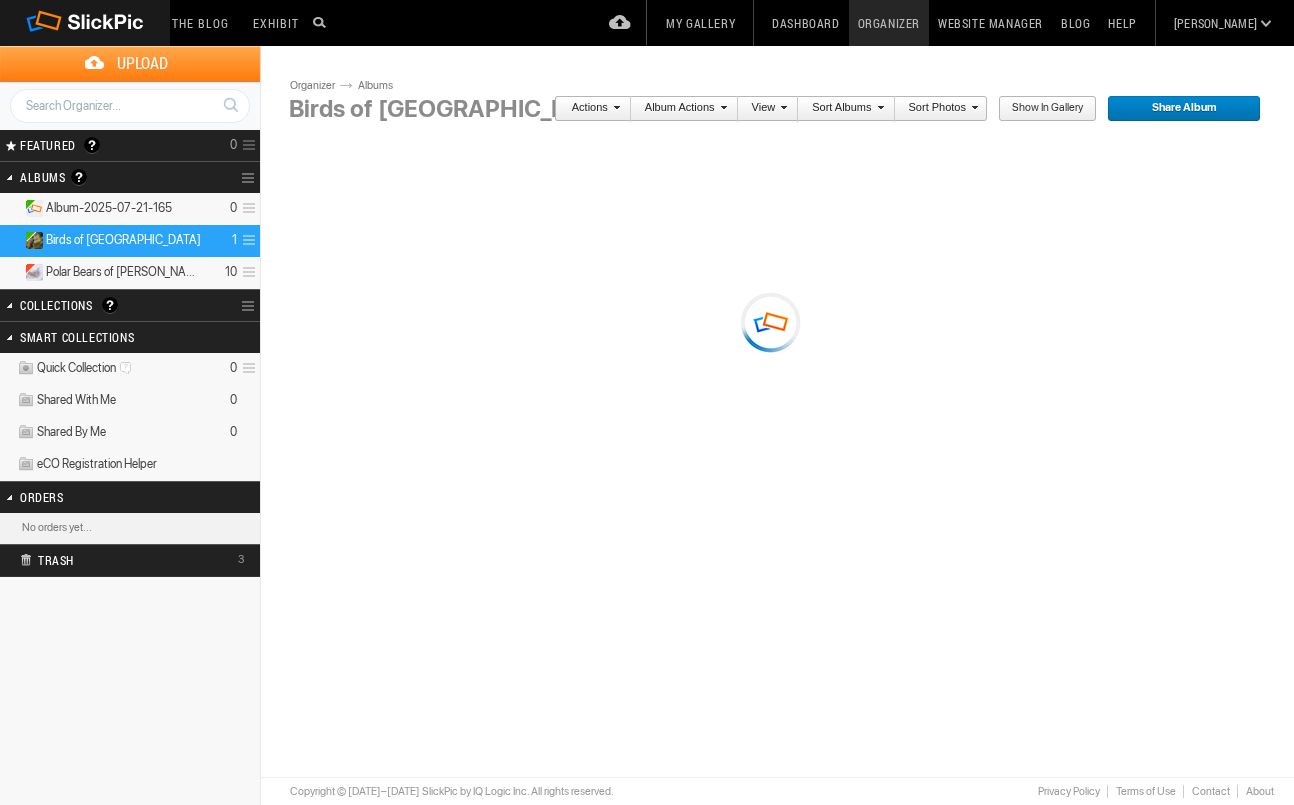 scroll, scrollTop: 0, scrollLeft: 0, axis: both 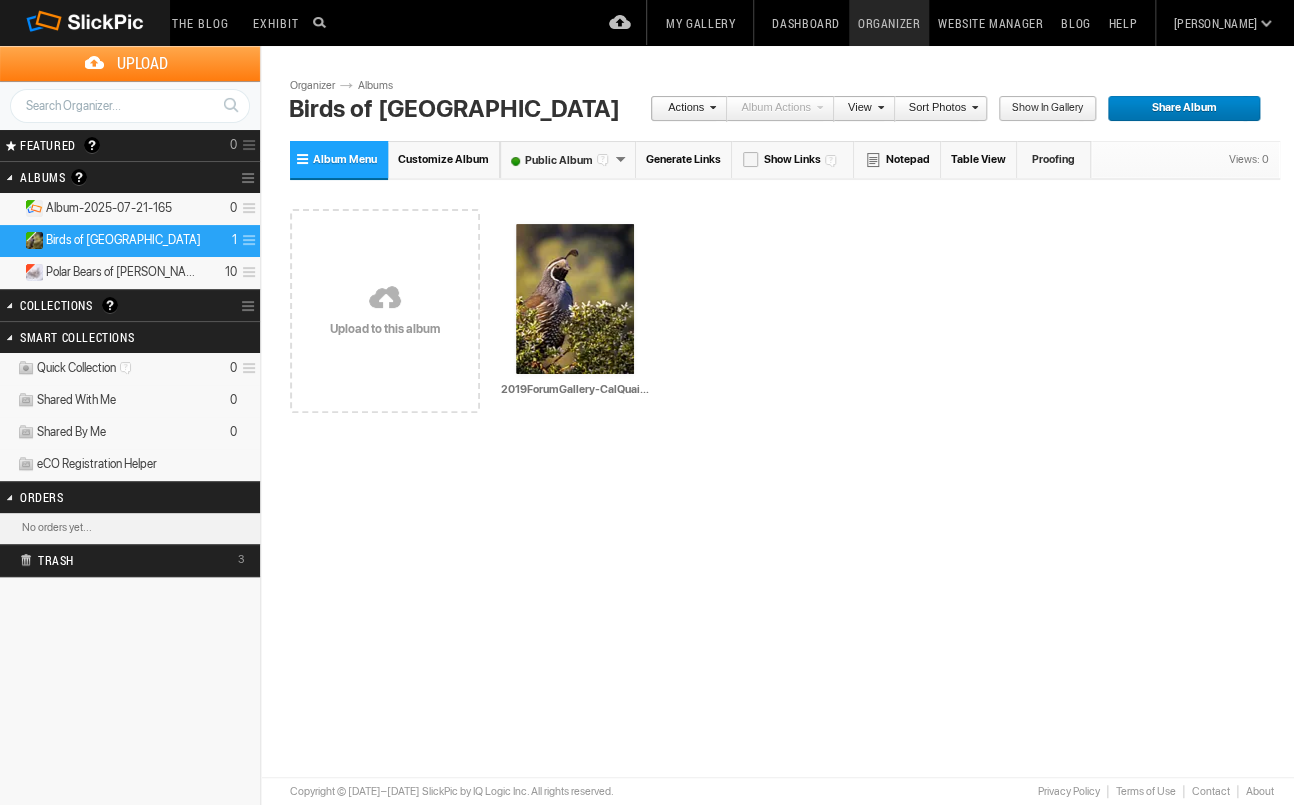 click on "Upload" at bounding box center (142, 63) 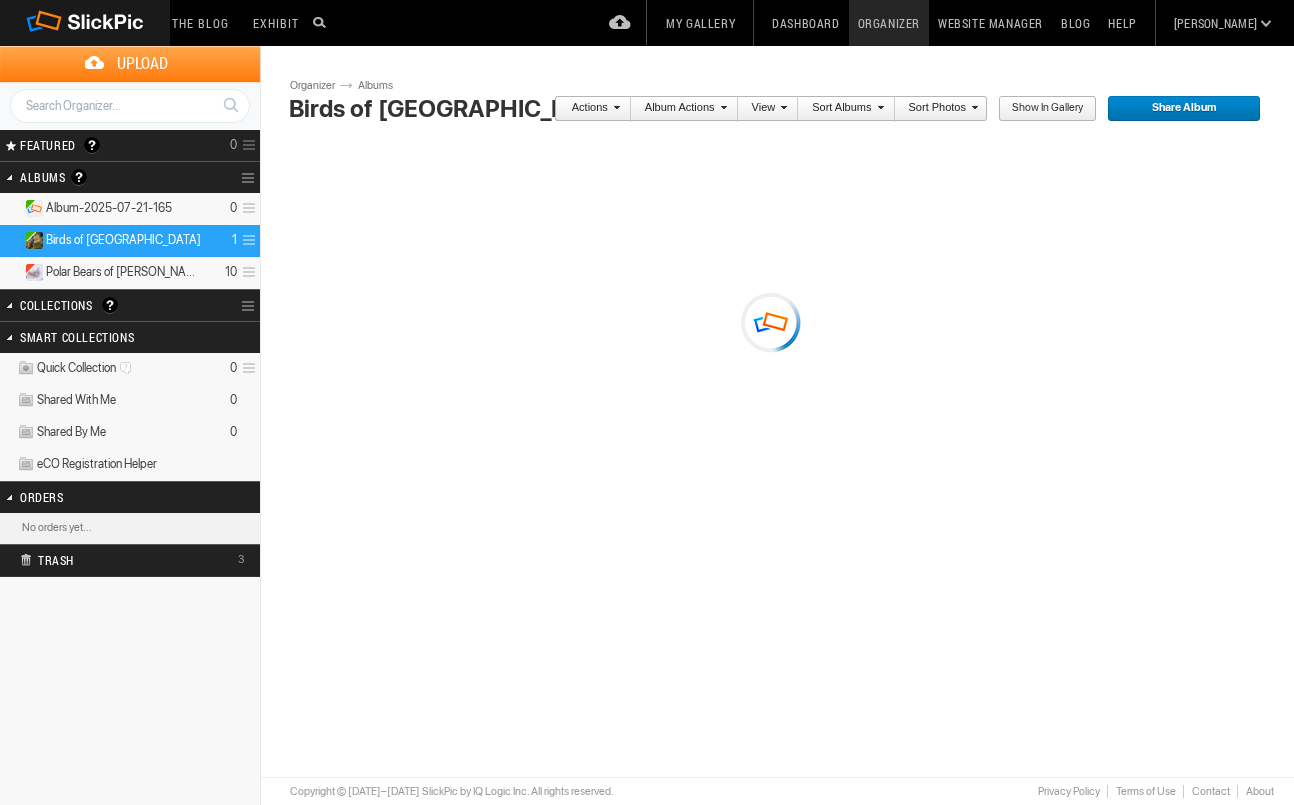 scroll, scrollTop: 0, scrollLeft: 0, axis: both 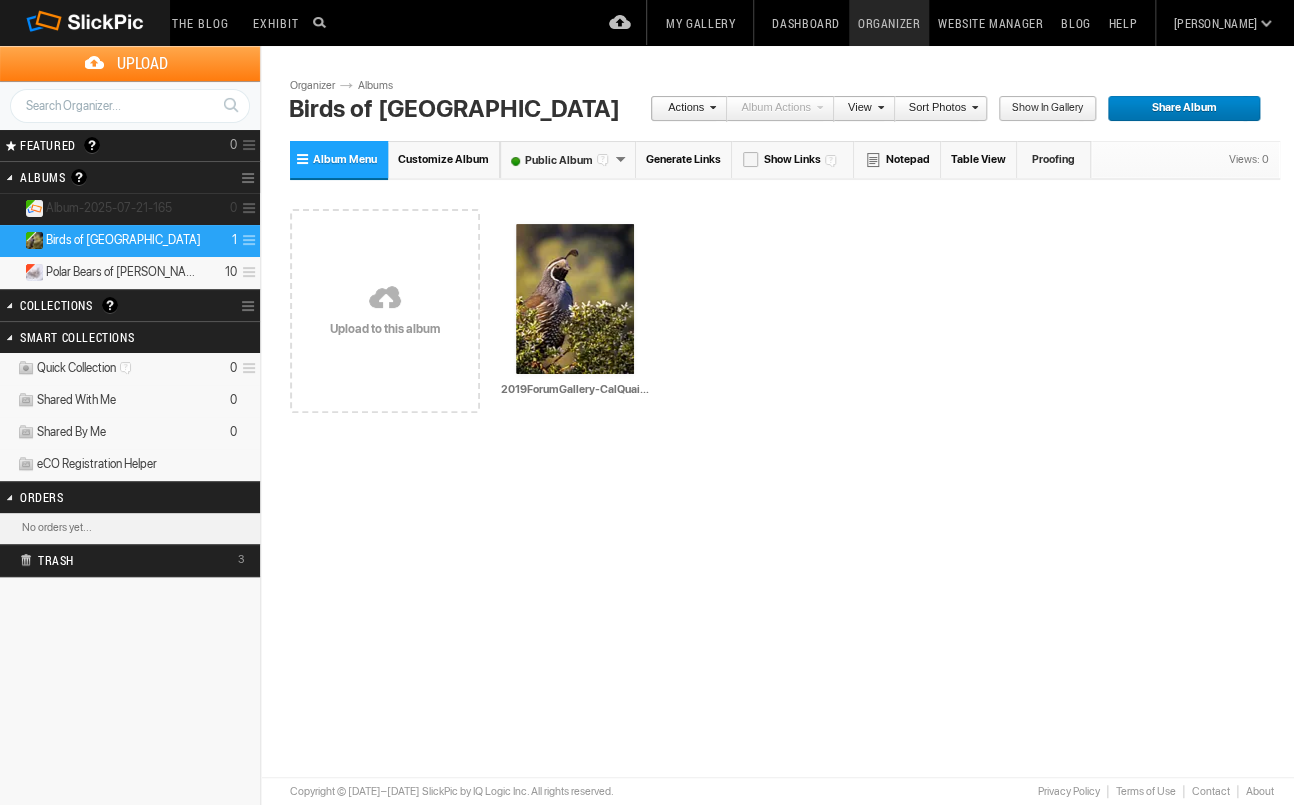 click on "Album-2025-07-21-165" at bounding box center [109, 208] 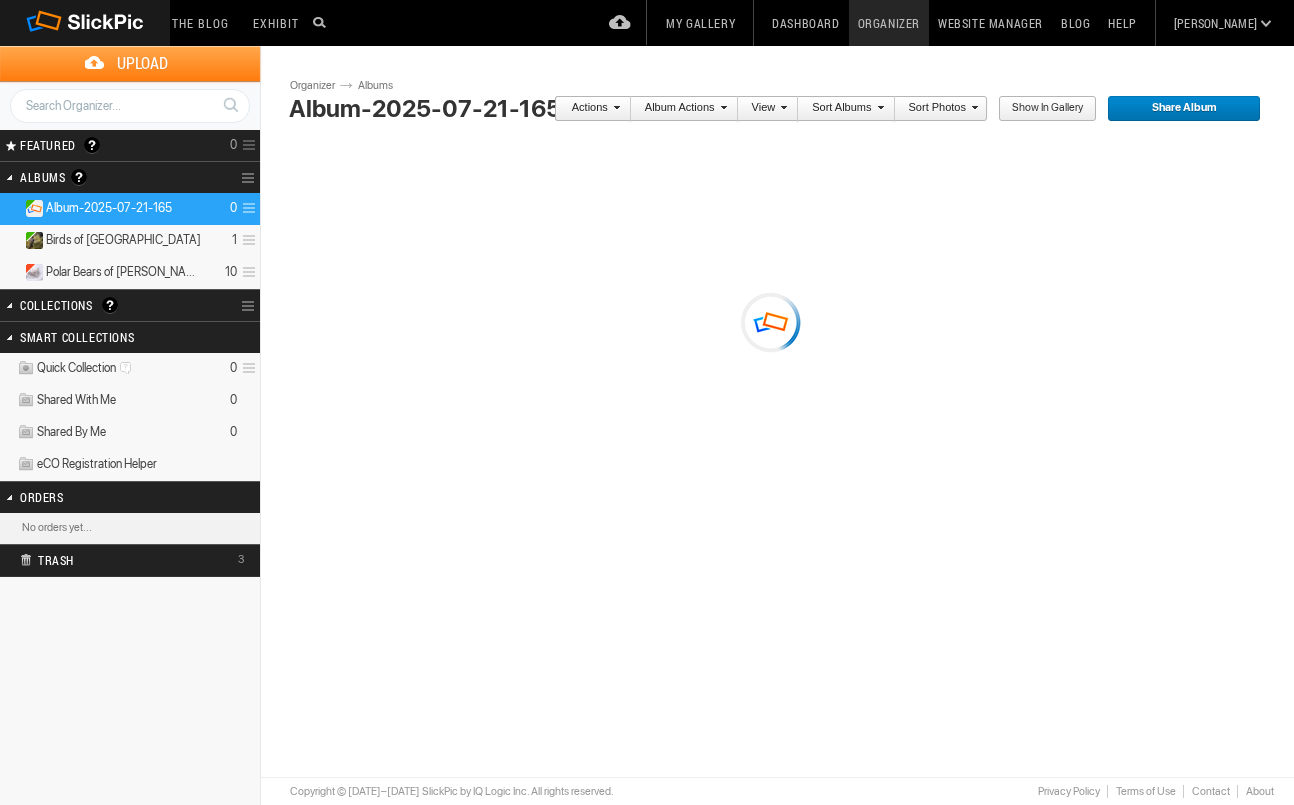 scroll, scrollTop: 0, scrollLeft: 0, axis: both 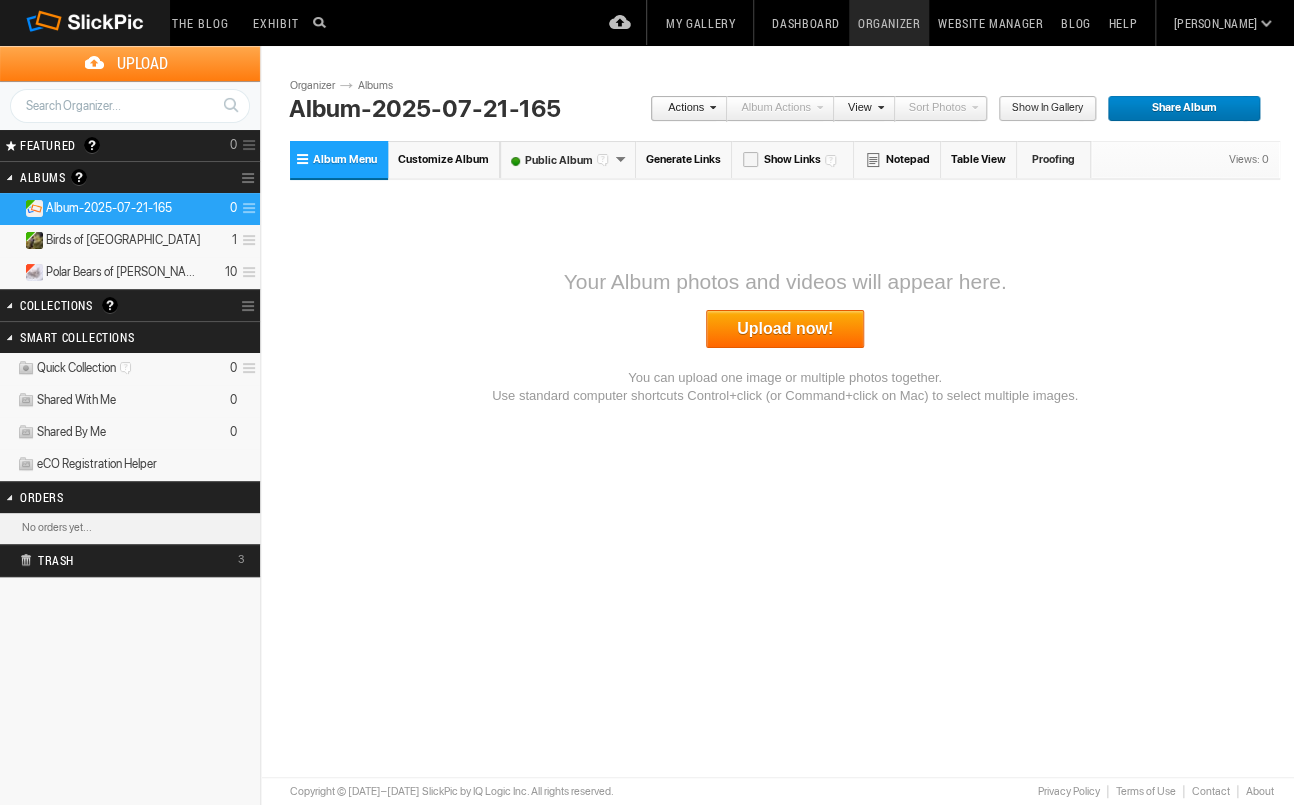 click at bounding box center [246, 208] 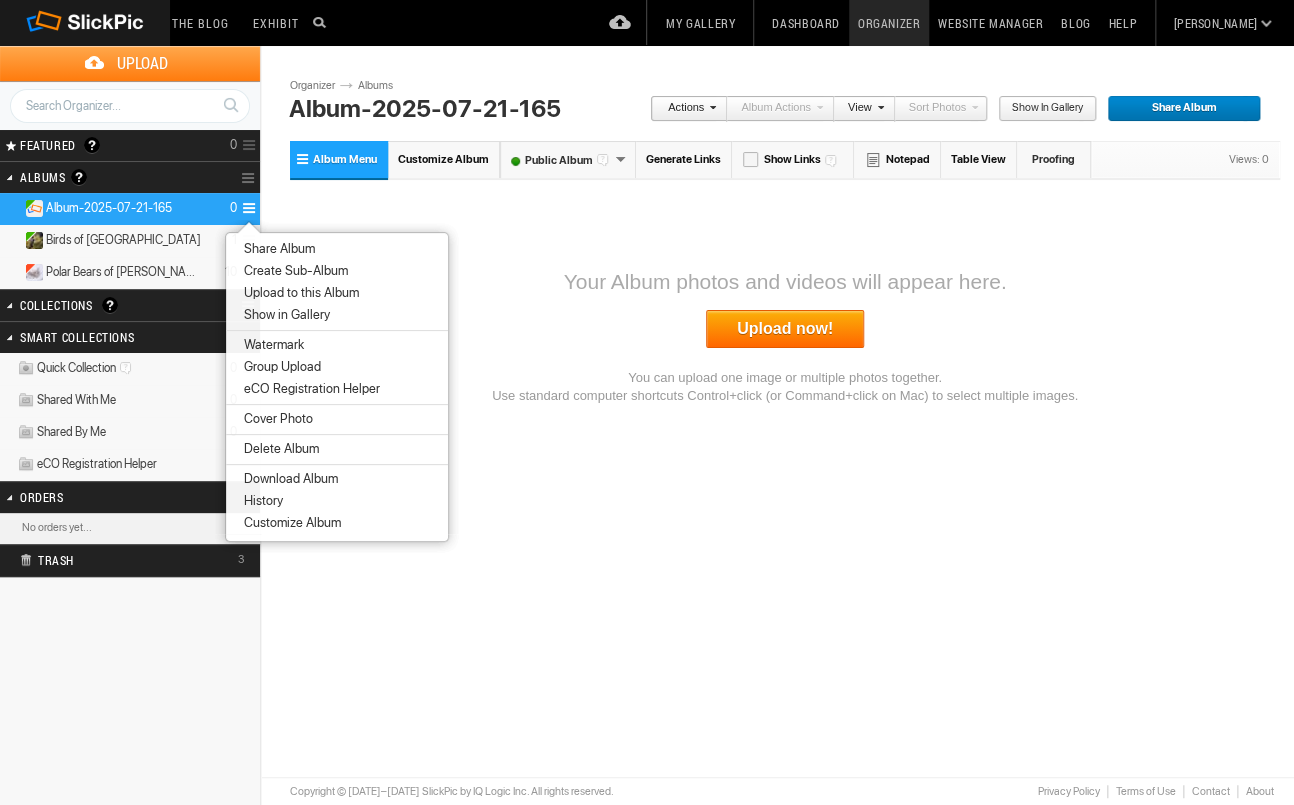 click on "Delete Album" at bounding box center (278, 449) 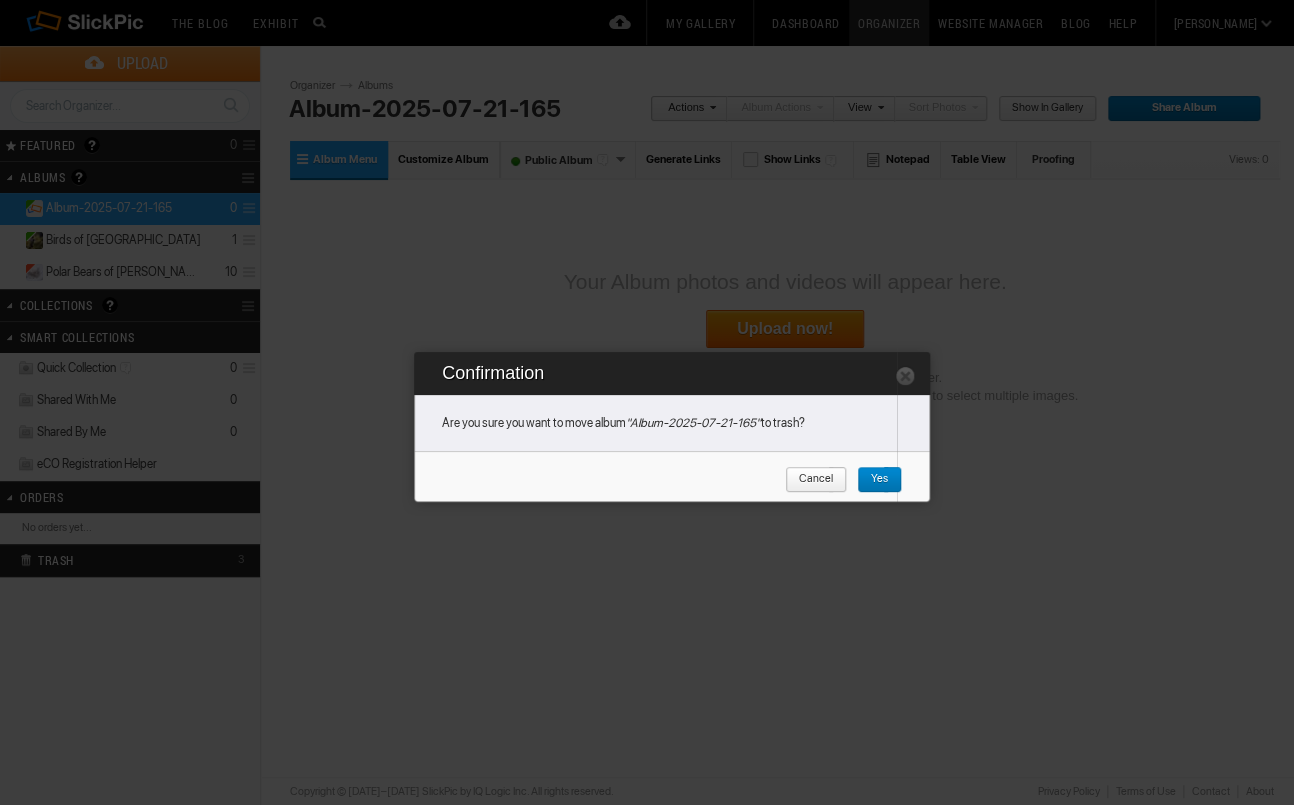 drag, startPoint x: 883, startPoint y: 473, endPoint x: 869, endPoint y: 469, distance: 14.56022 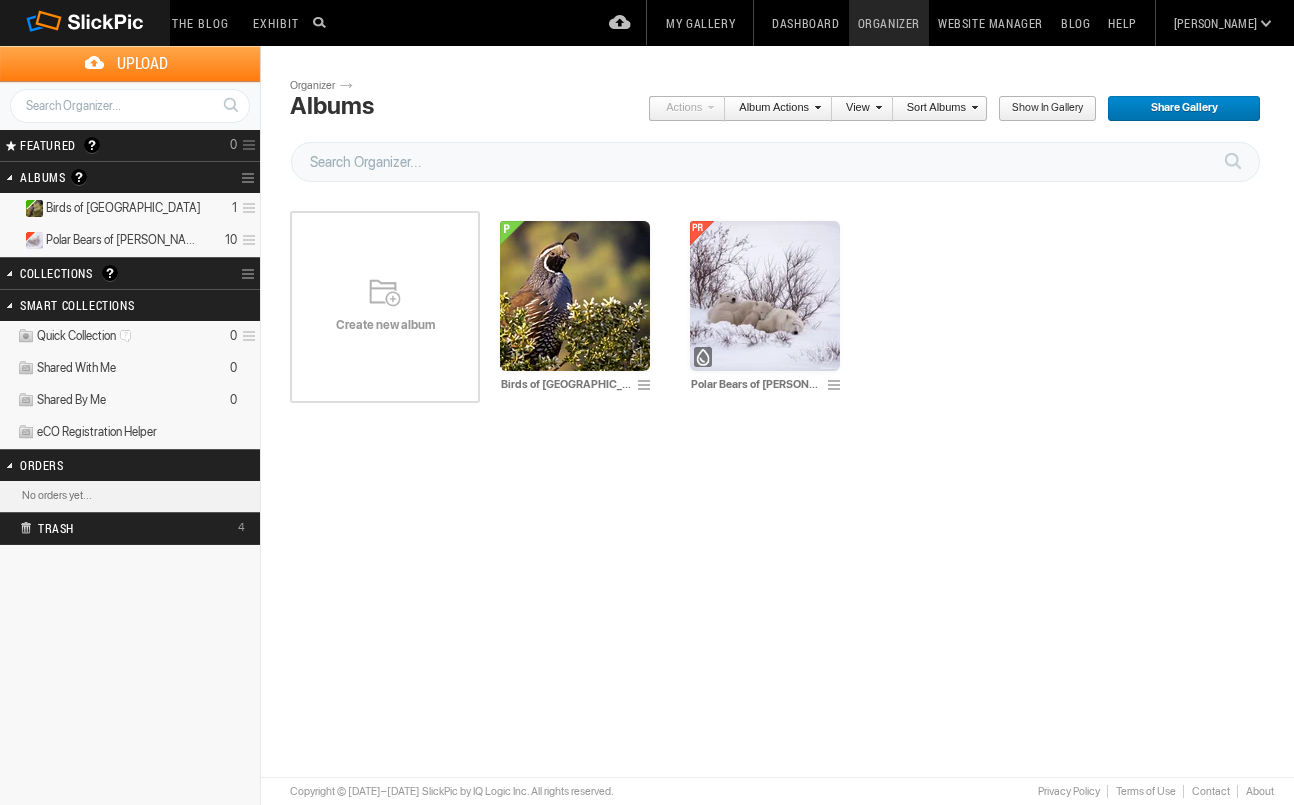 scroll, scrollTop: 0, scrollLeft: 0, axis: both 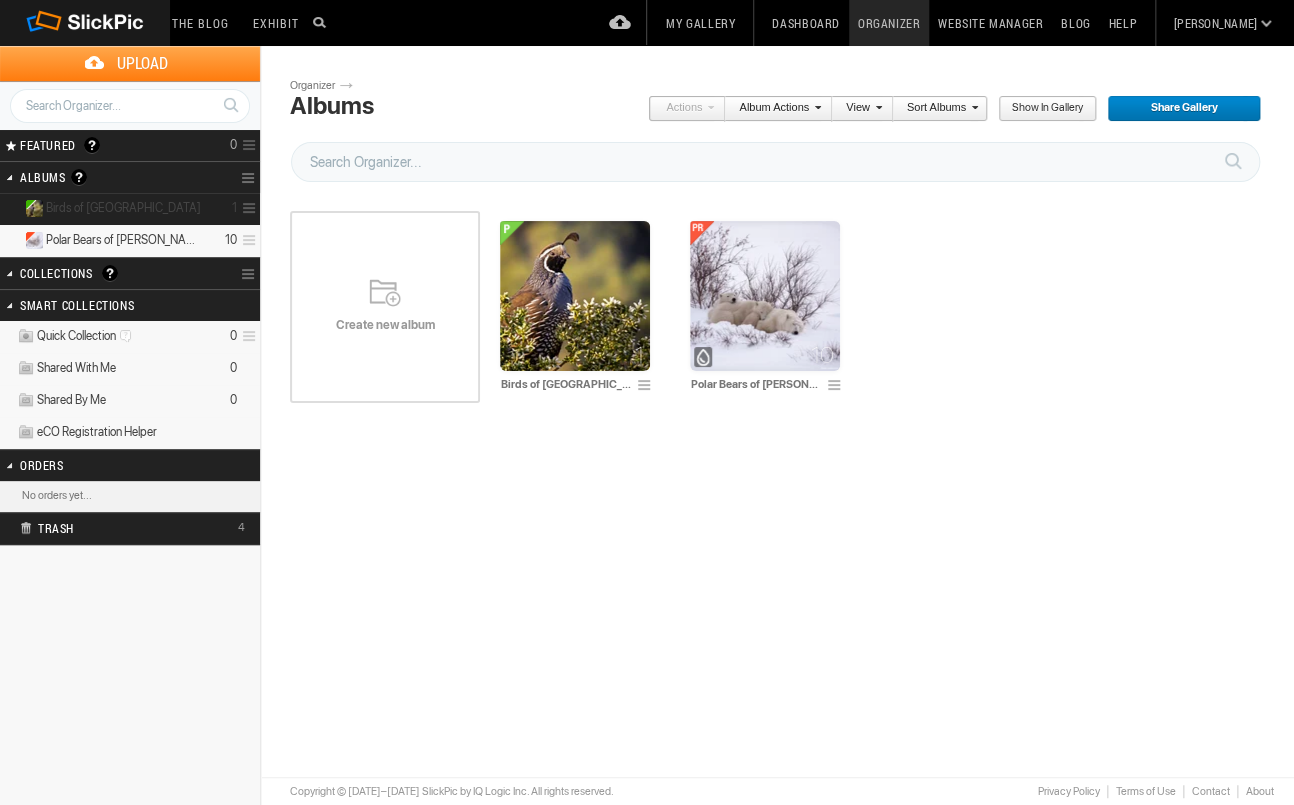 click on "Birds of [GEOGRAPHIC_DATA]" at bounding box center (123, 208) 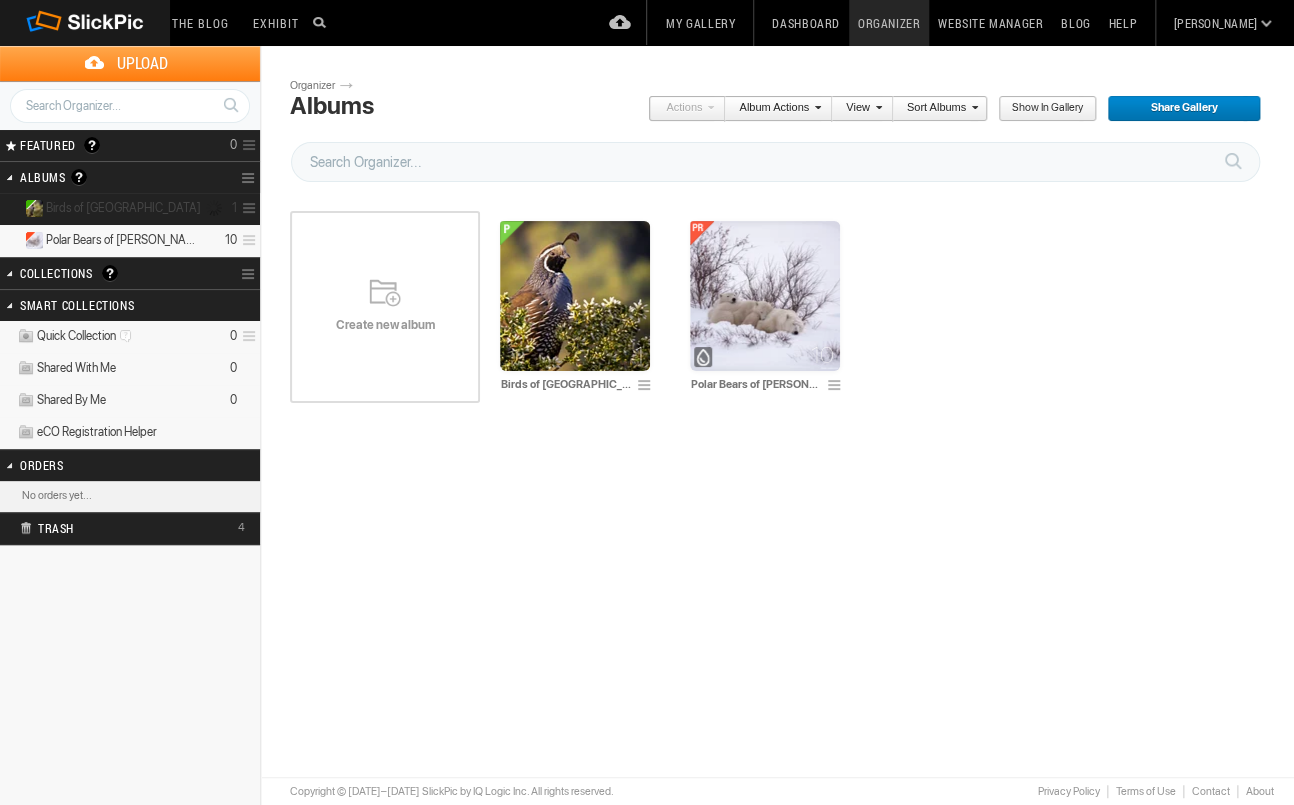 click on "Birds of [GEOGRAPHIC_DATA]" at bounding box center [123, 208] 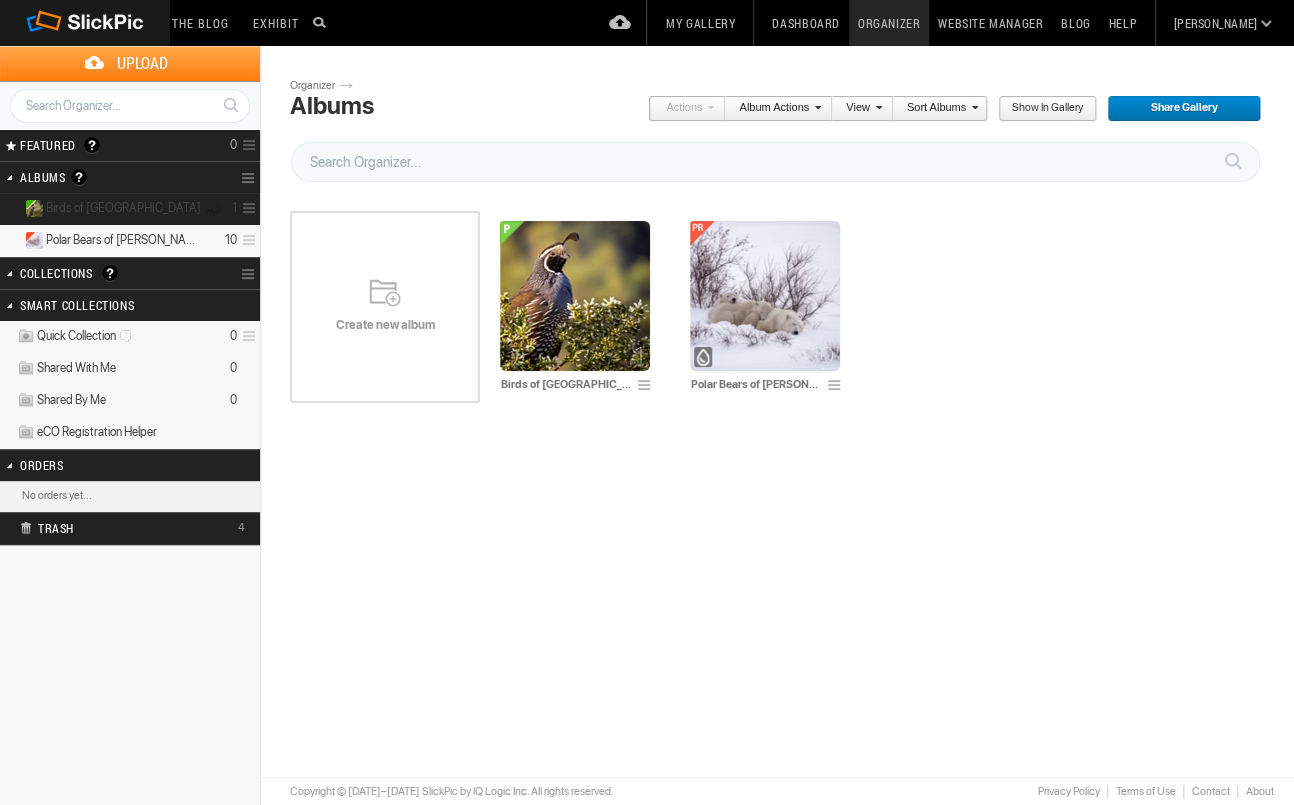 click on "Birds of [GEOGRAPHIC_DATA]" at bounding box center (123, 208) 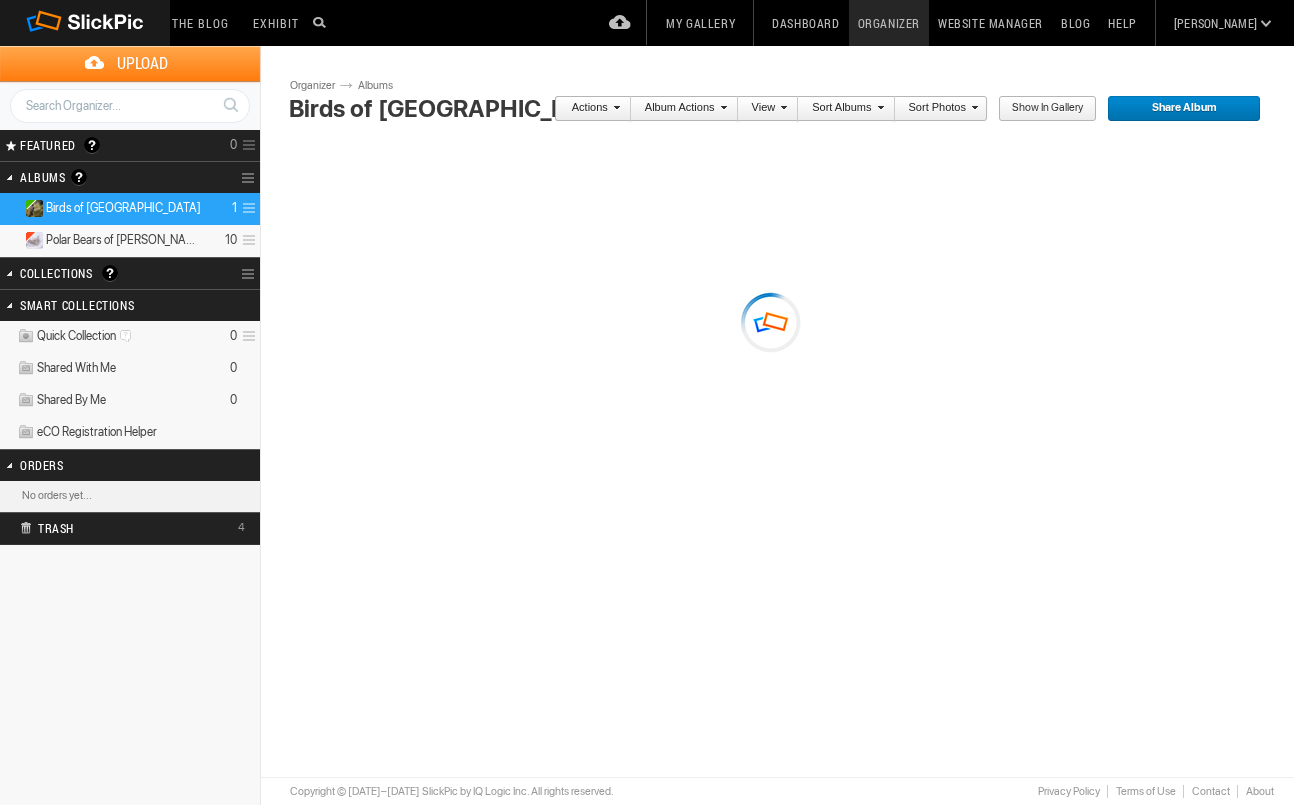 scroll, scrollTop: 0, scrollLeft: 0, axis: both 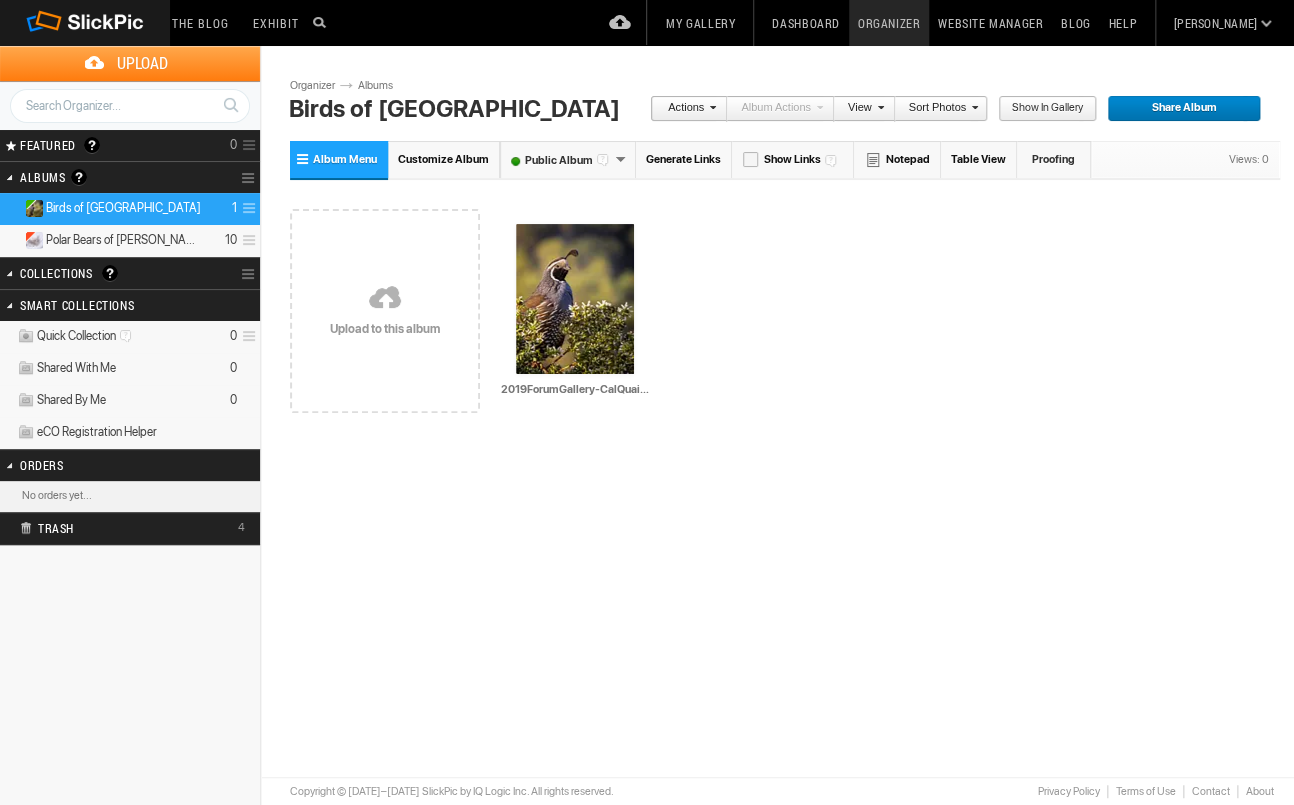 click on "Upload" at bounding box center [142, 63] 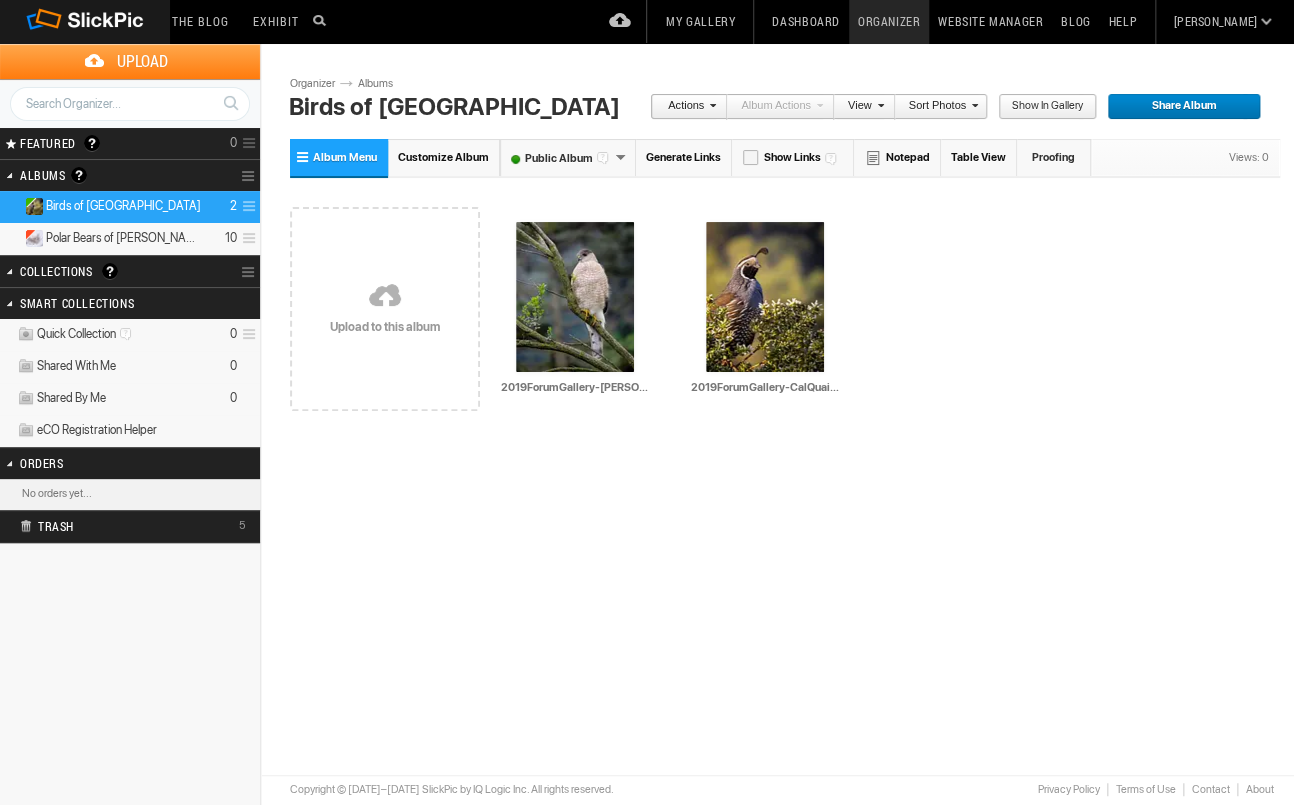 scroll, scrollTop: 2, scrollLeft: 0, axis: vertical 